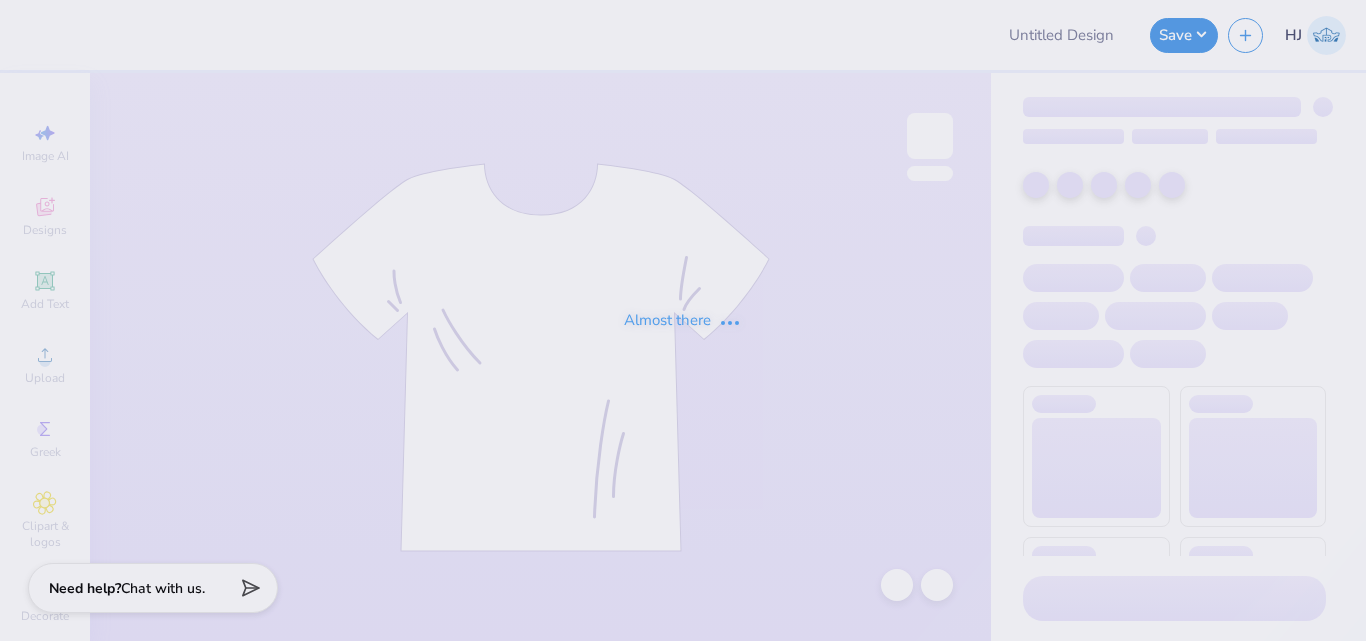 type on "OAC" 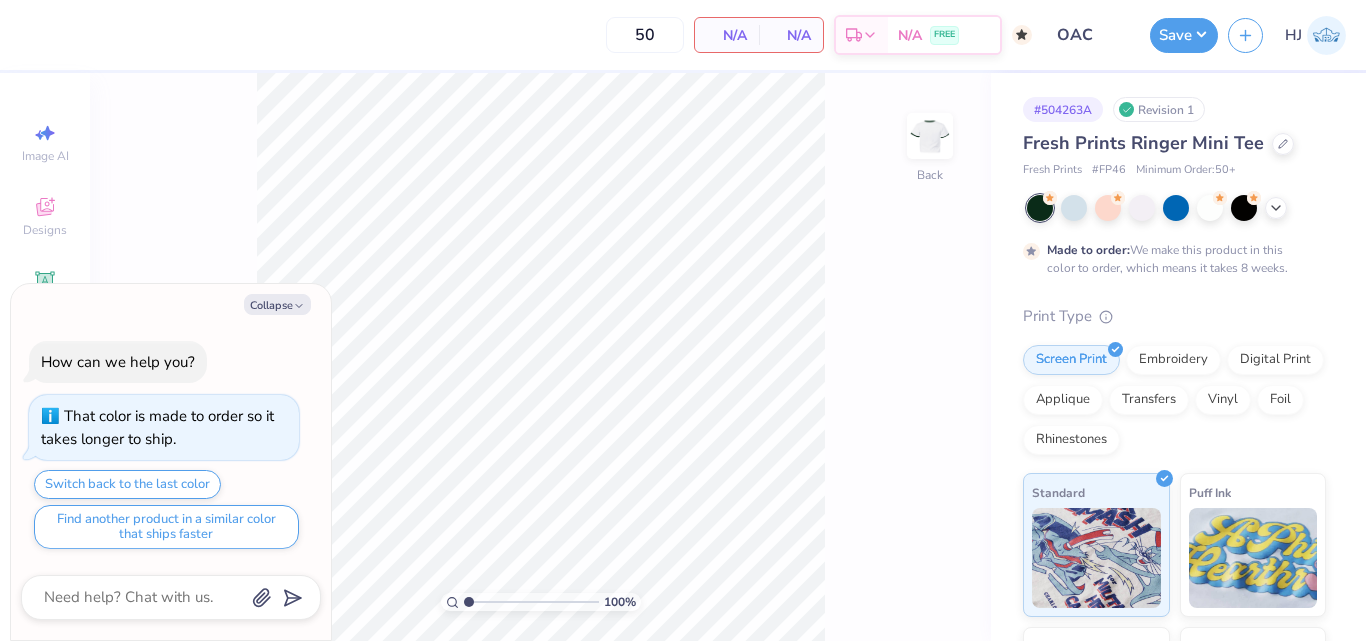 type on "x" 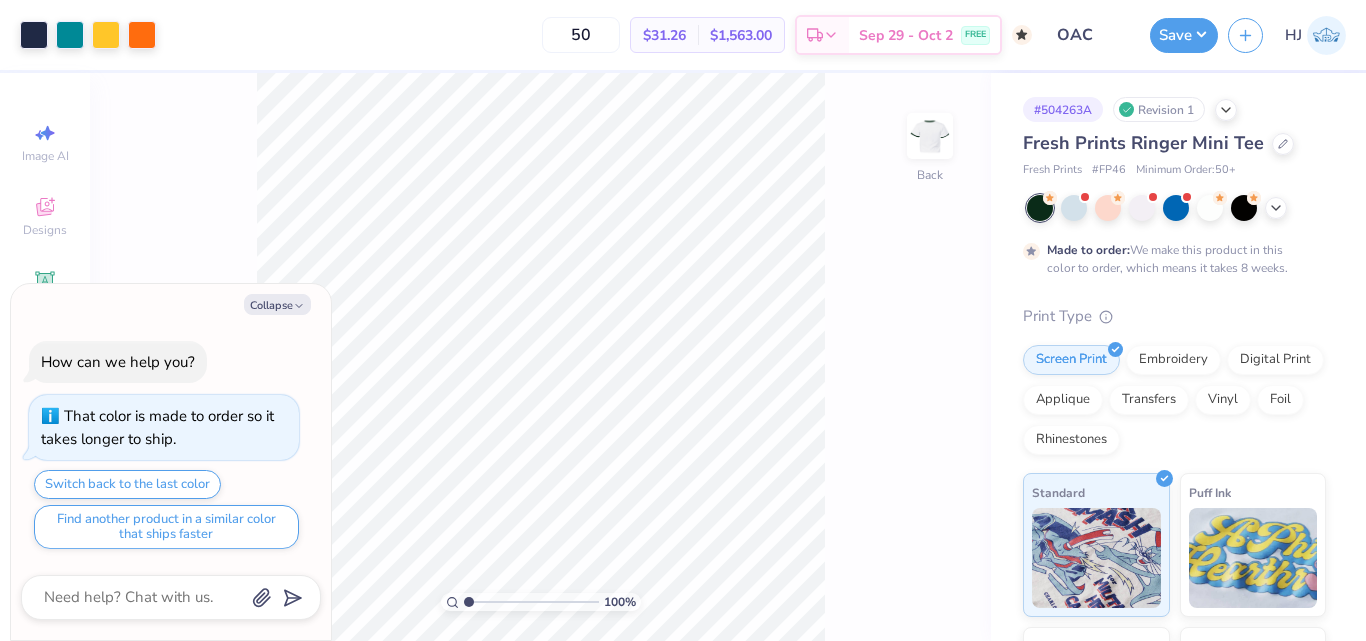 scroll, scrollTop: 0, scrollLeft: 0, axis: both 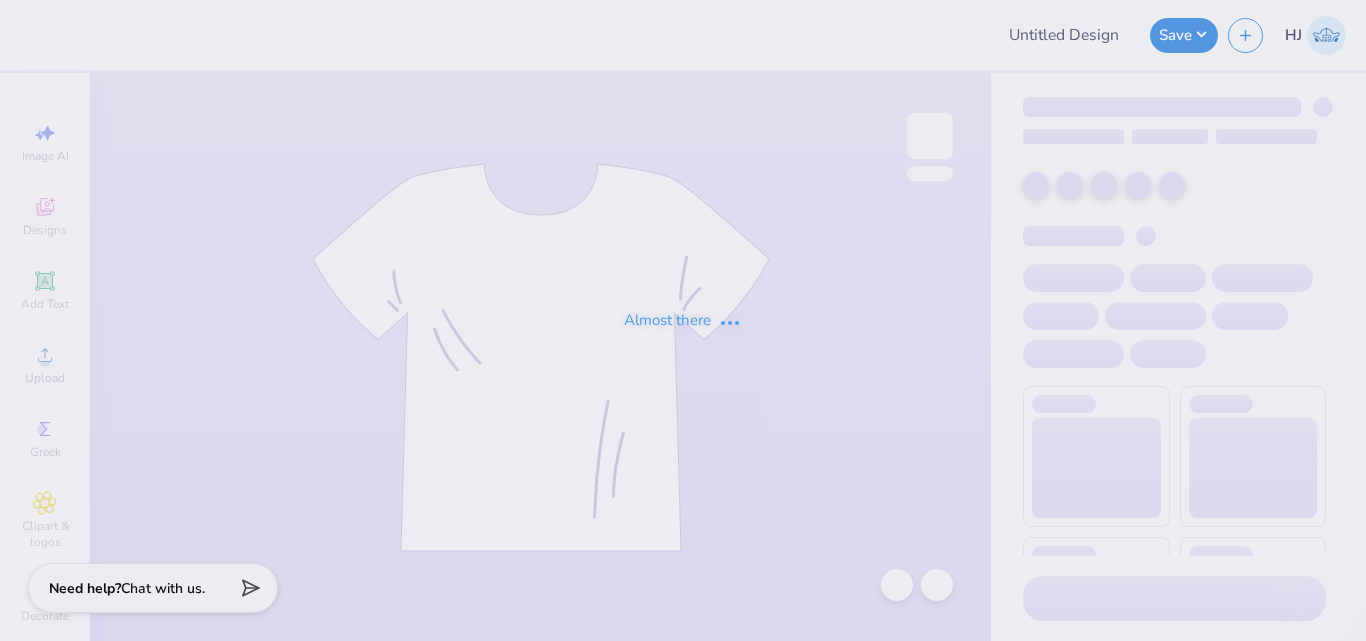 type on "6" 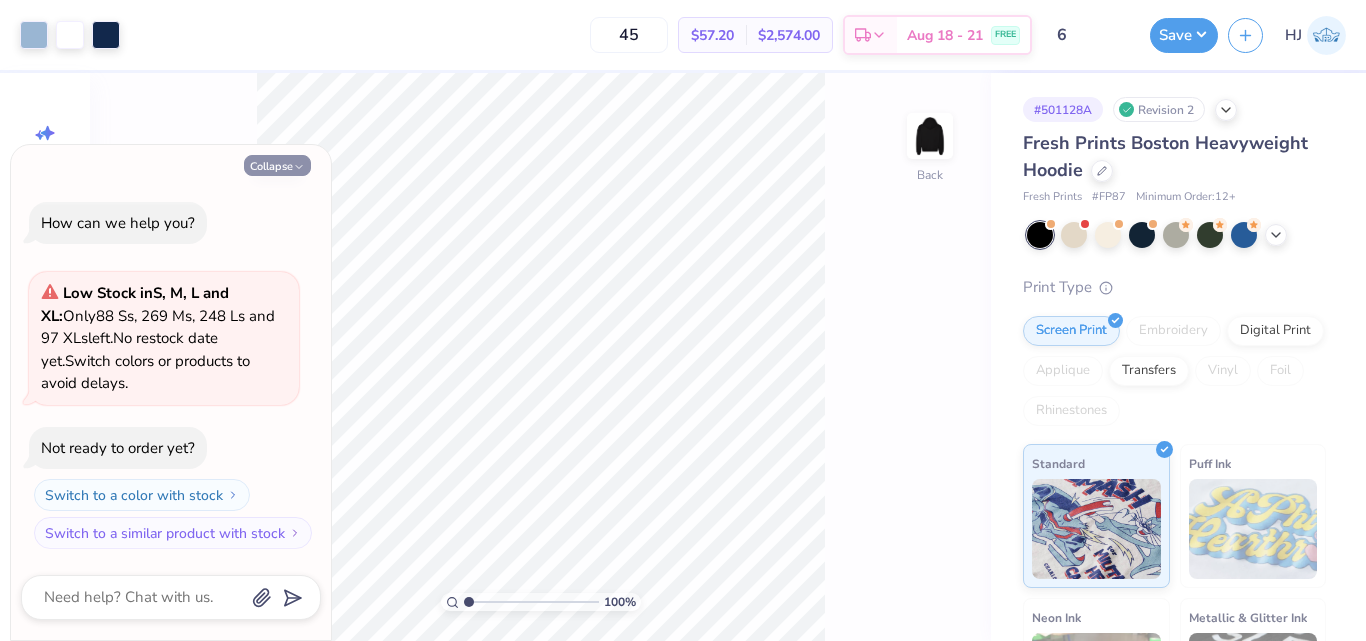 click on "Collapse" at bounding box center [277, 165] 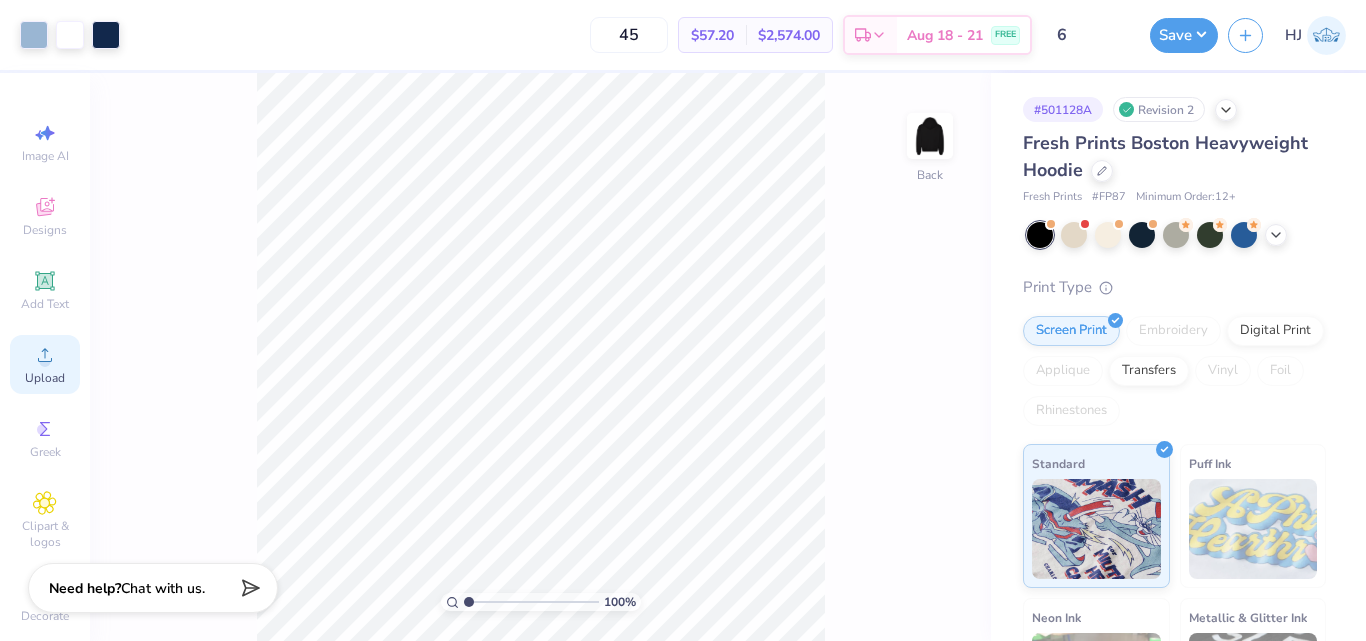 click 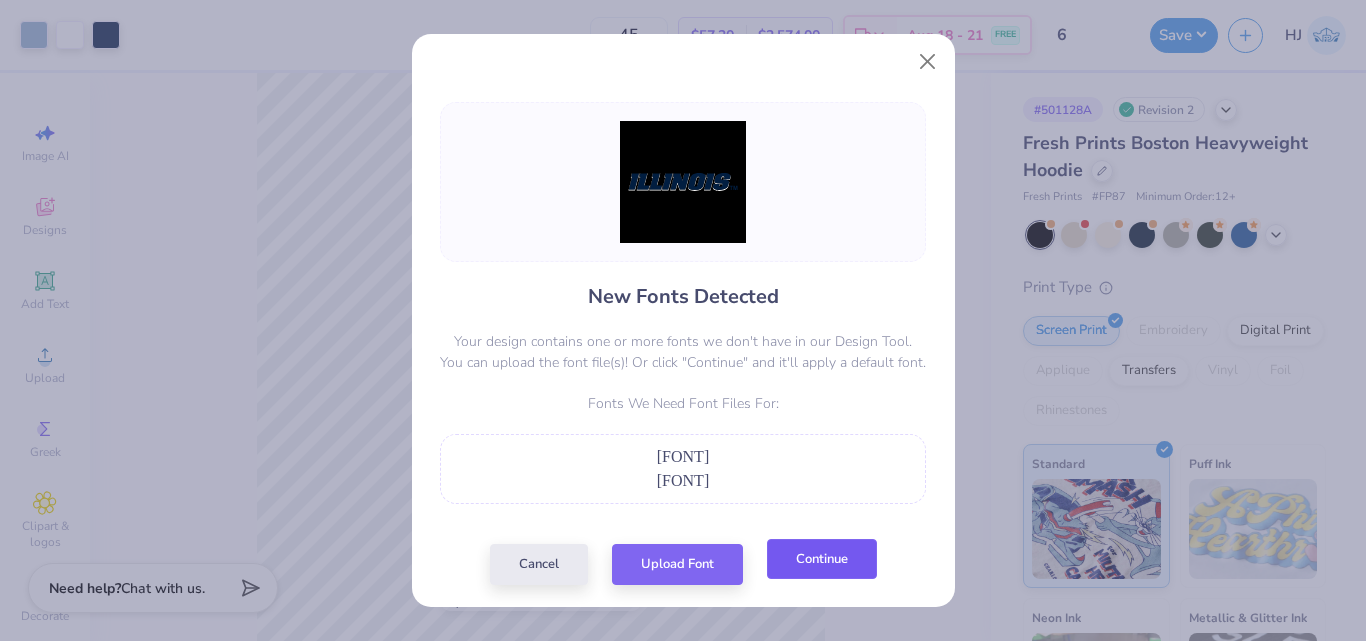 click on "Continue" at bounding box center [822, 559] 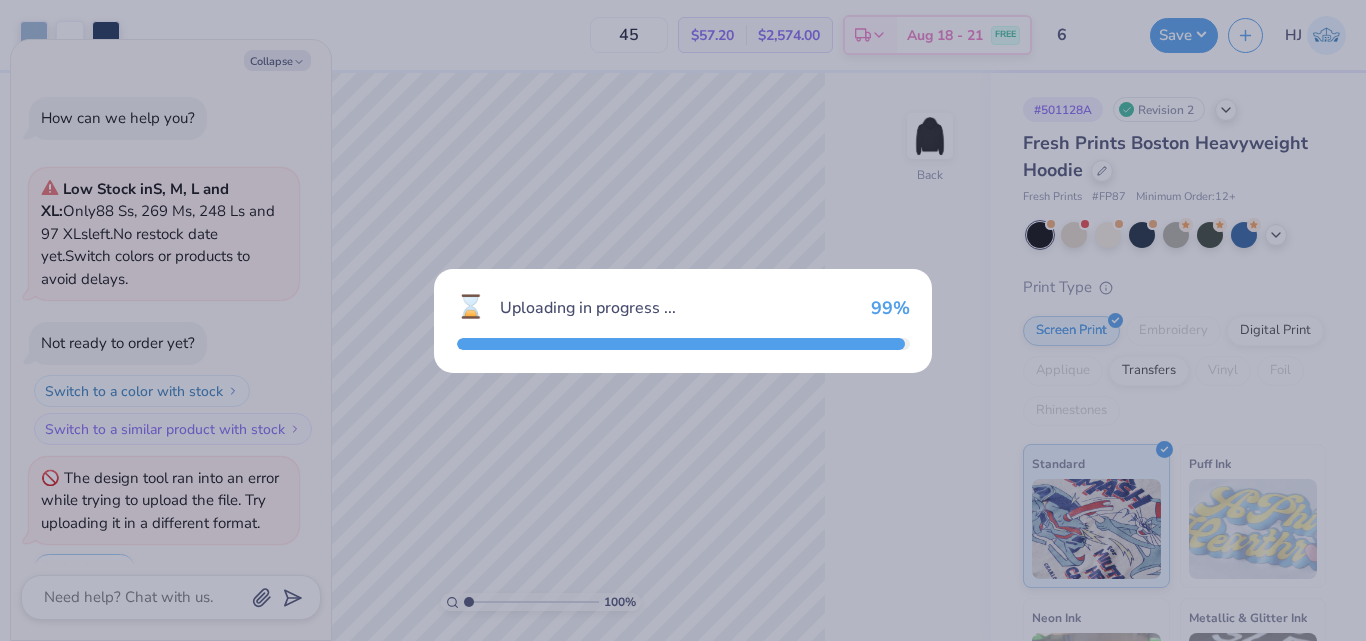 scroll, scrollTop: 34, scrollLeft: 0, axis: vertical 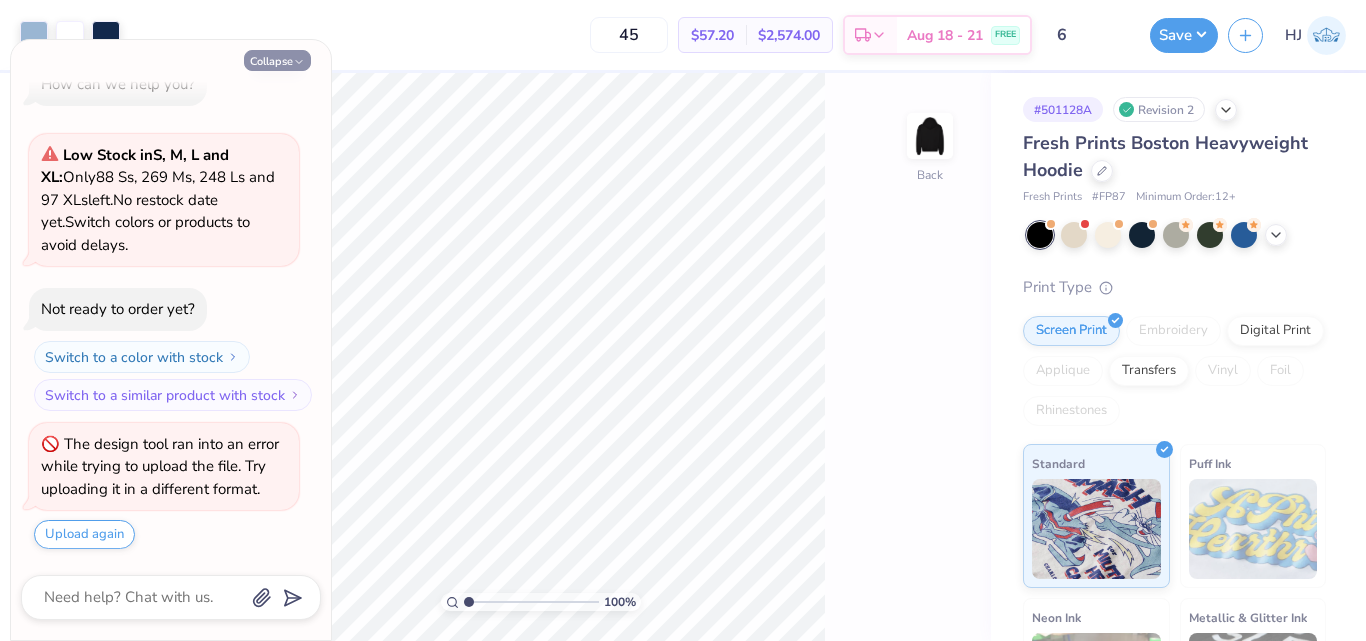 click on "Collapse" at bounding box center (277, 60) 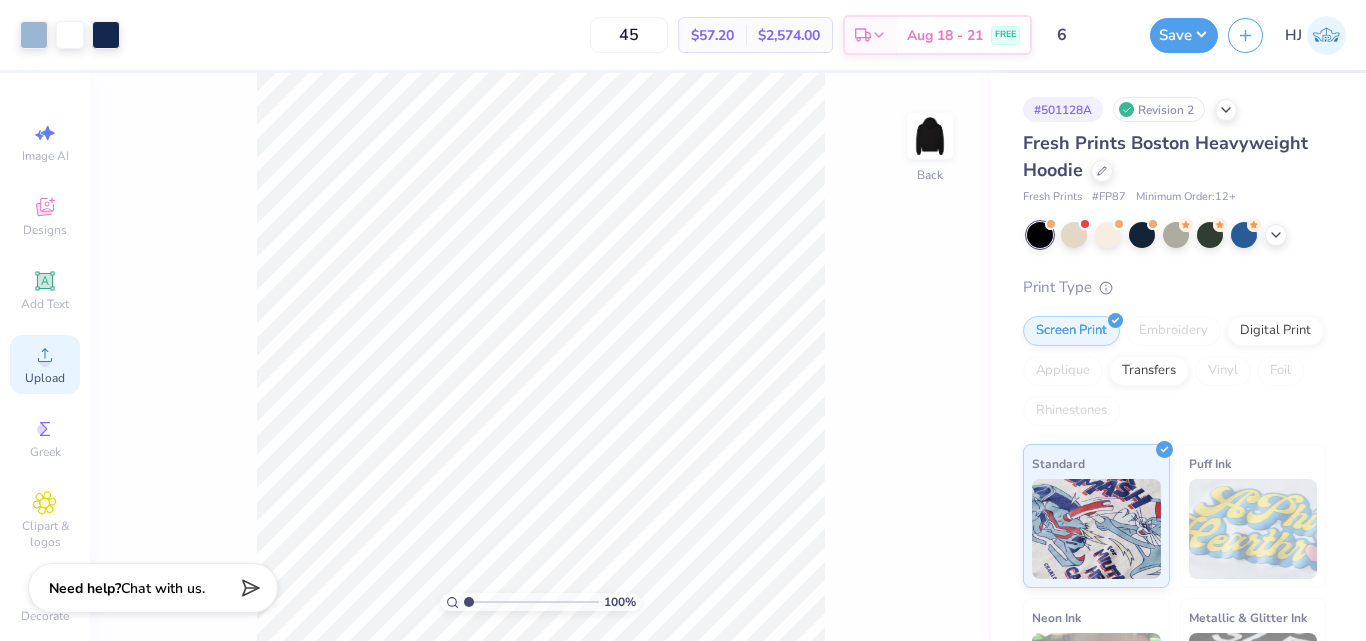 click 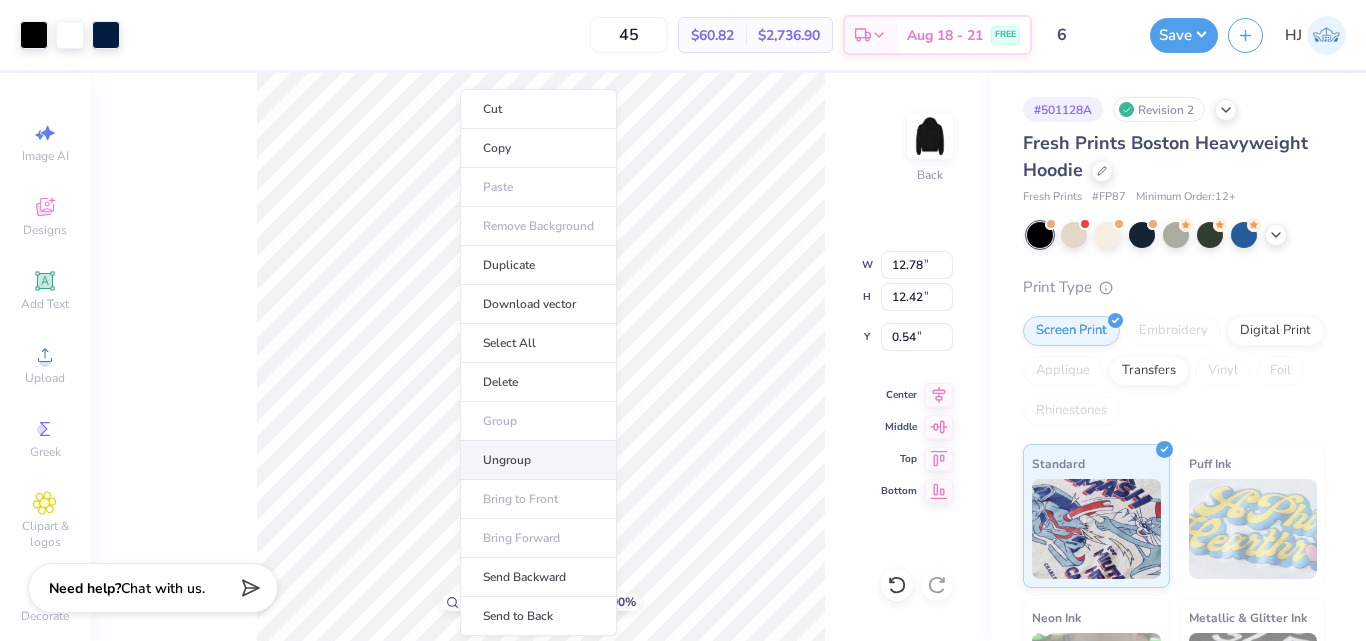 click on "Ungroup" at bounding box center [538, 460] 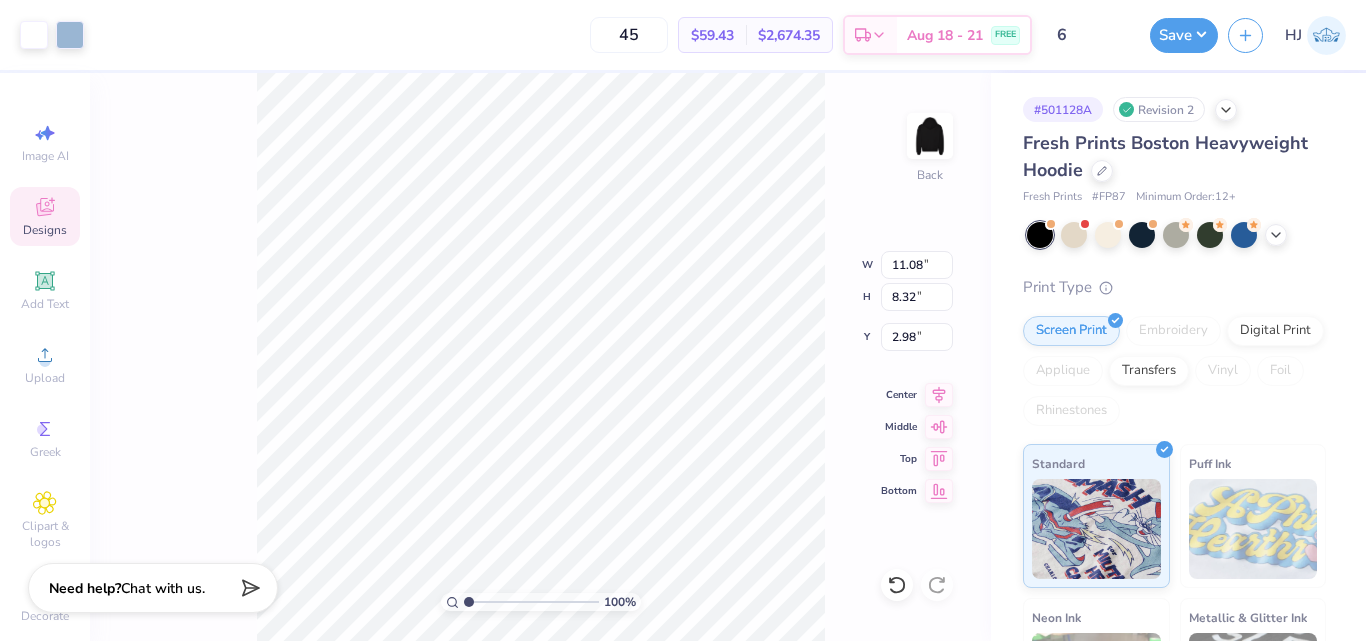 type on "1.73" 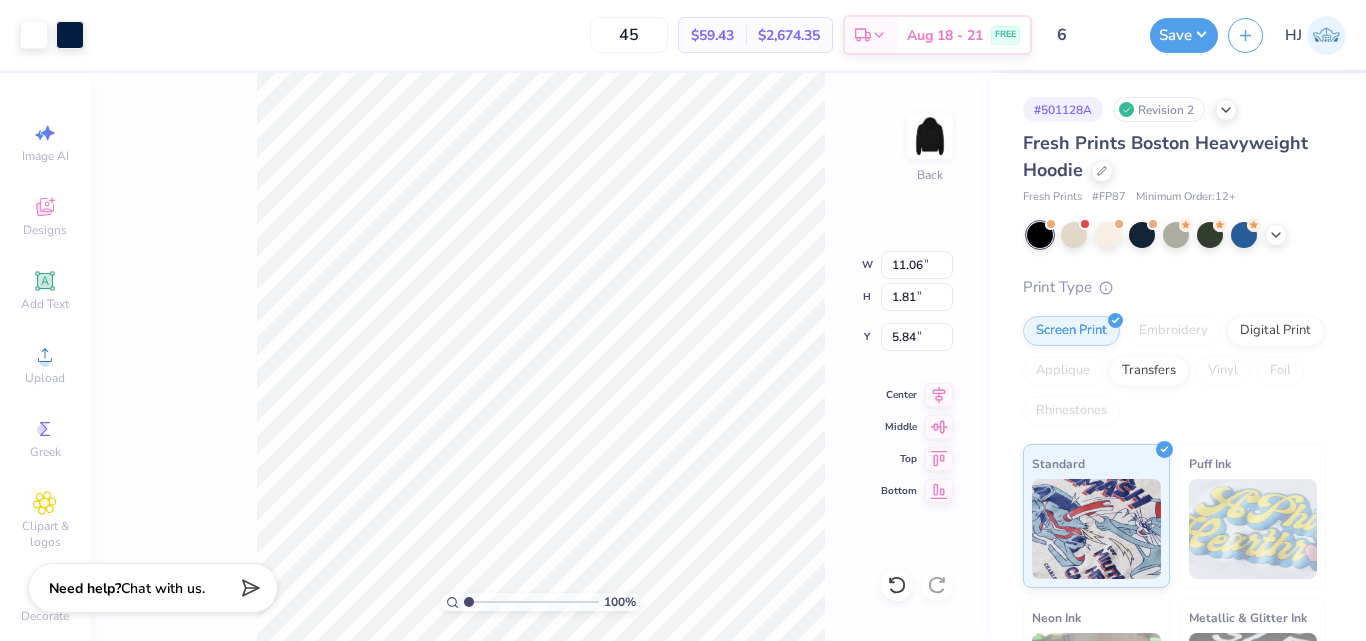 type on "11.06" 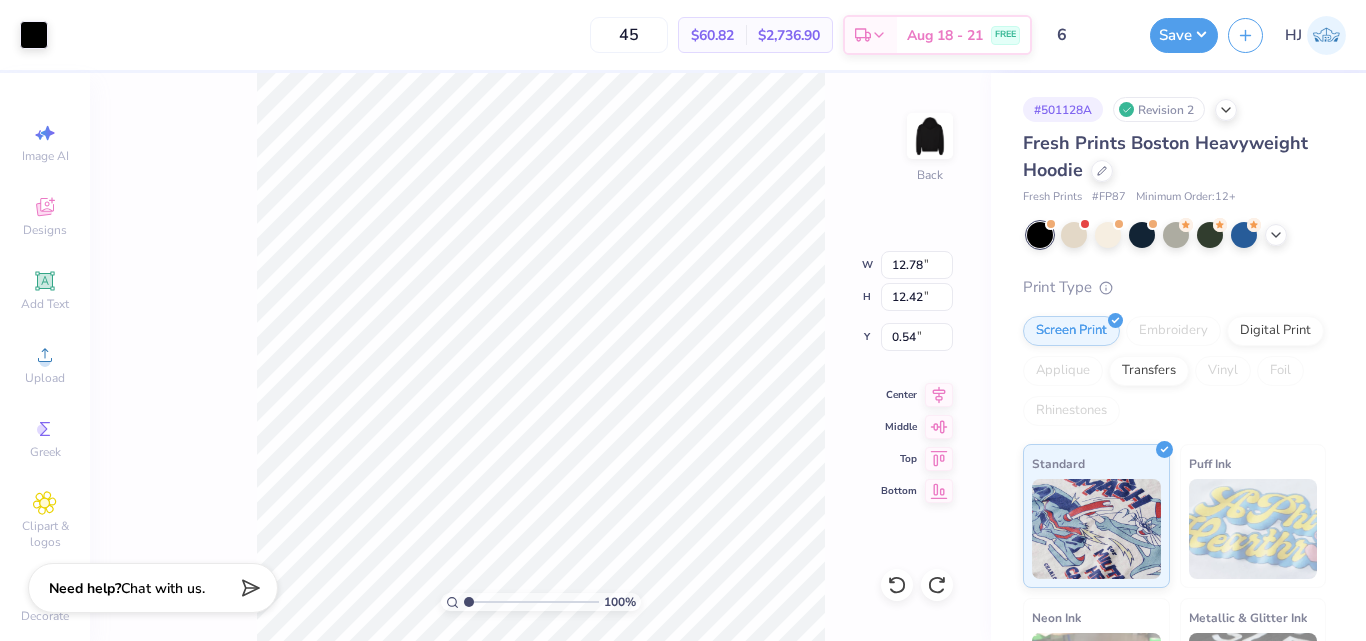 type on "3.59" 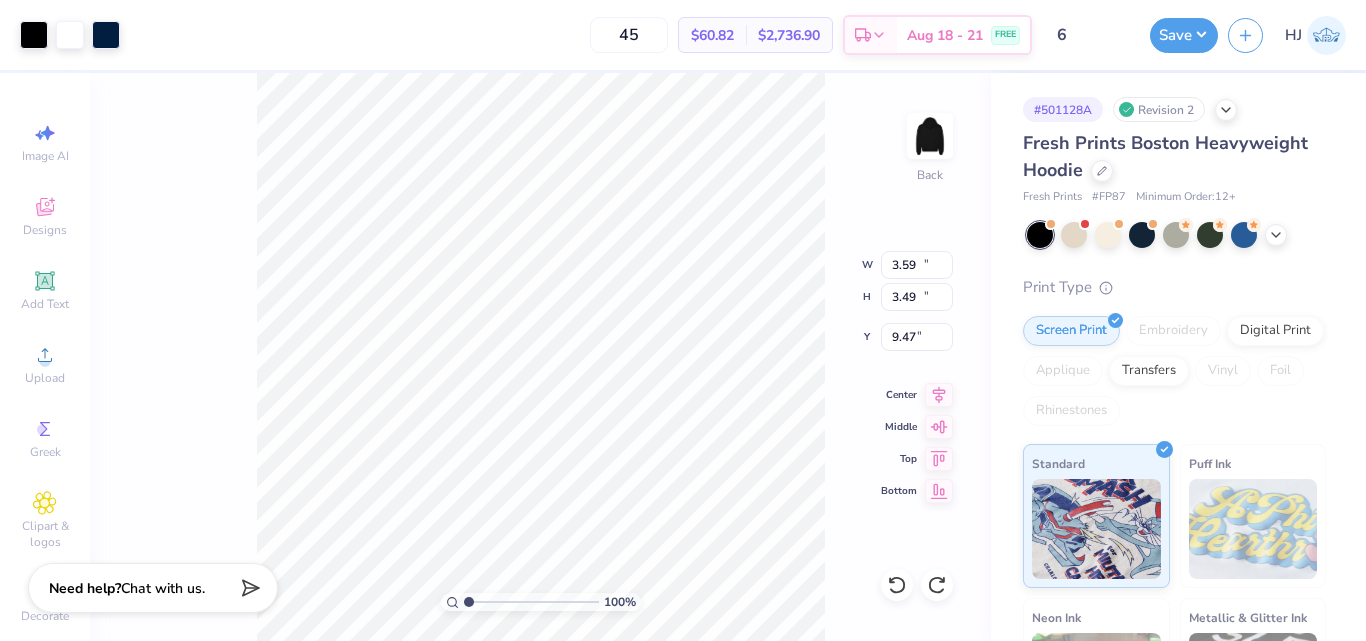 type on "12.78" 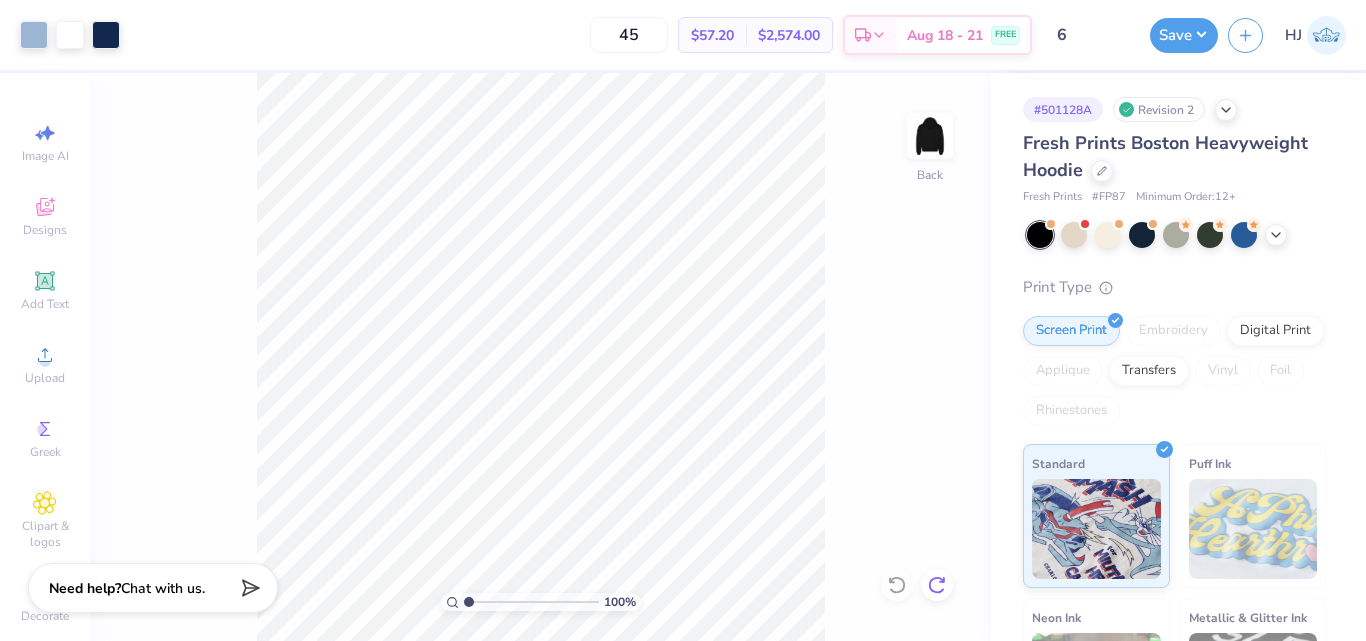 click at bounding box center [937, 585] 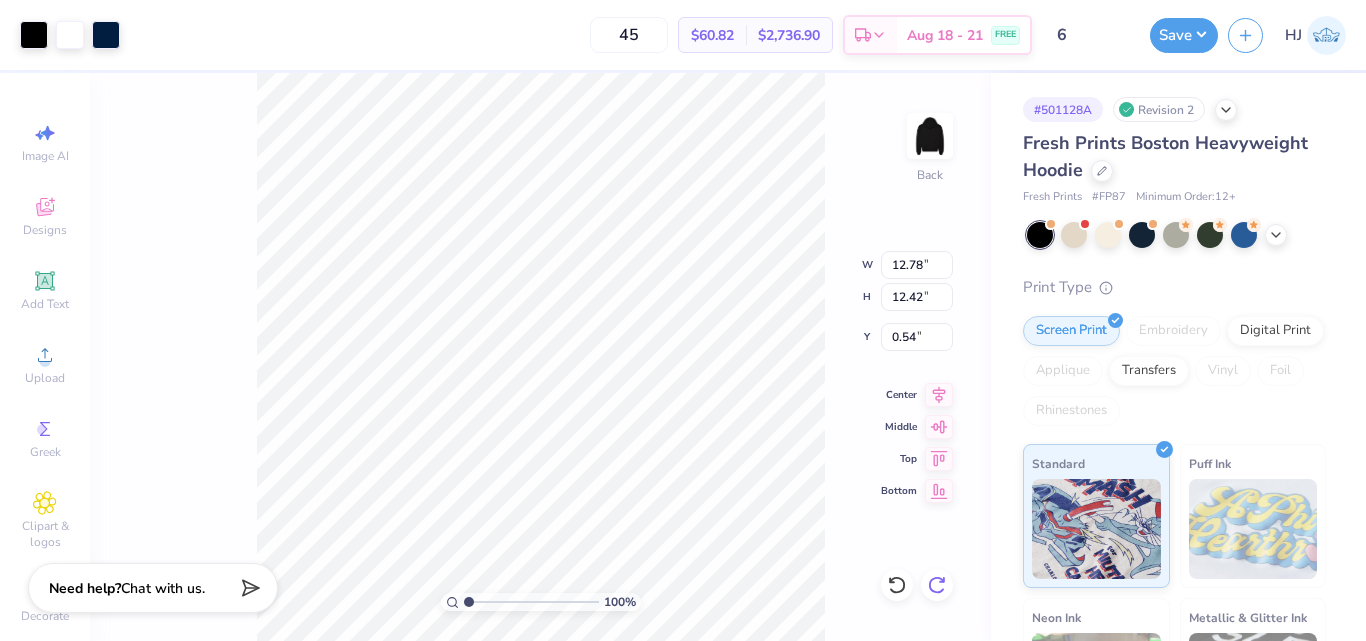 type on "2.83" 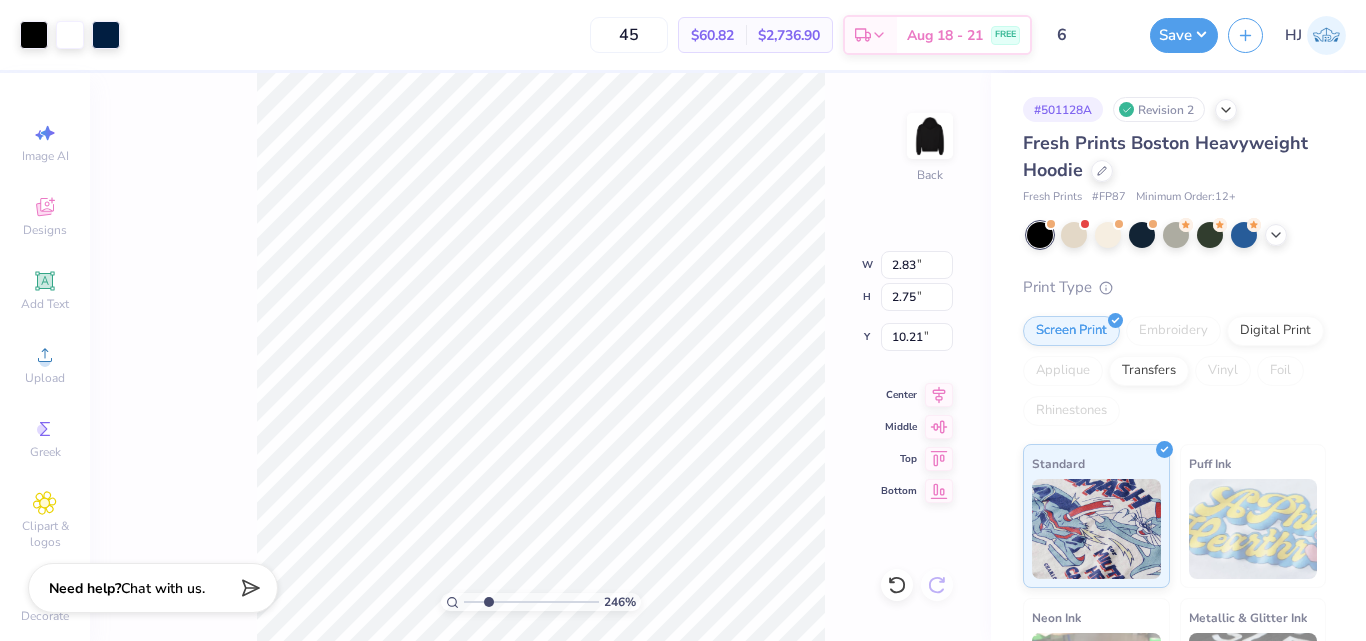 type on "2.46071092039642" 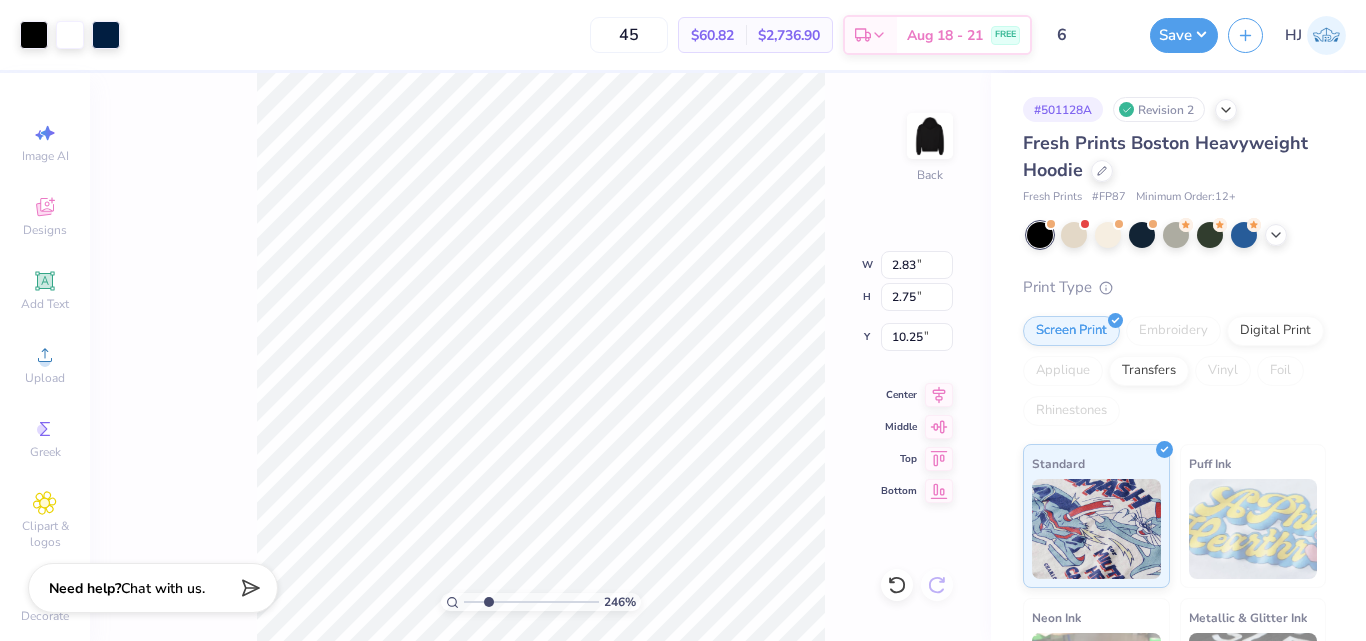 type on "2.46071092039642" 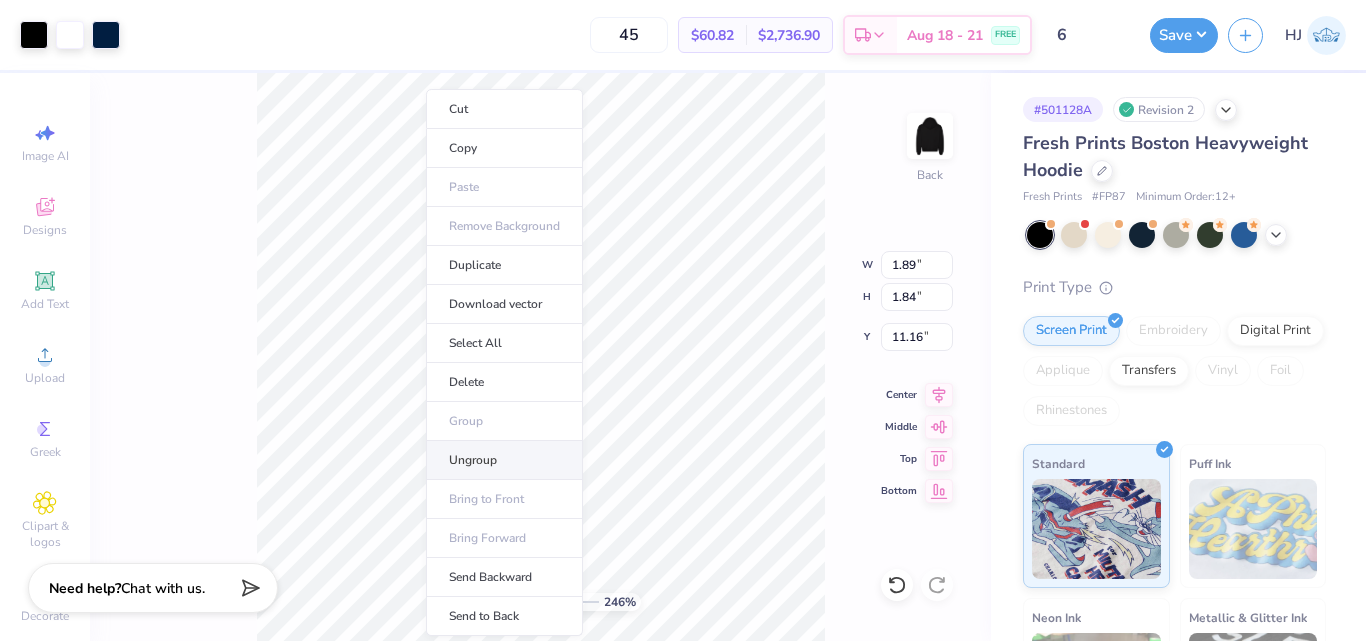 click on "Ungroup" at bounding box center (504, 460) 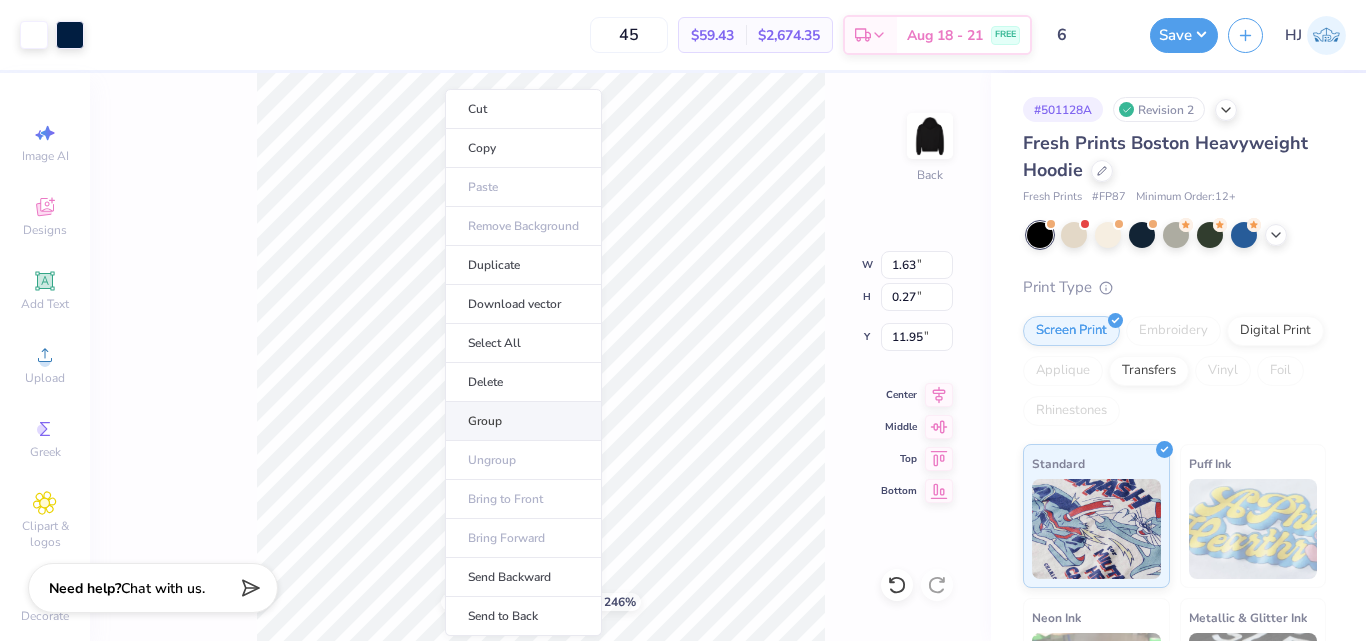 click on "Group" at bounding box center [523, 421] 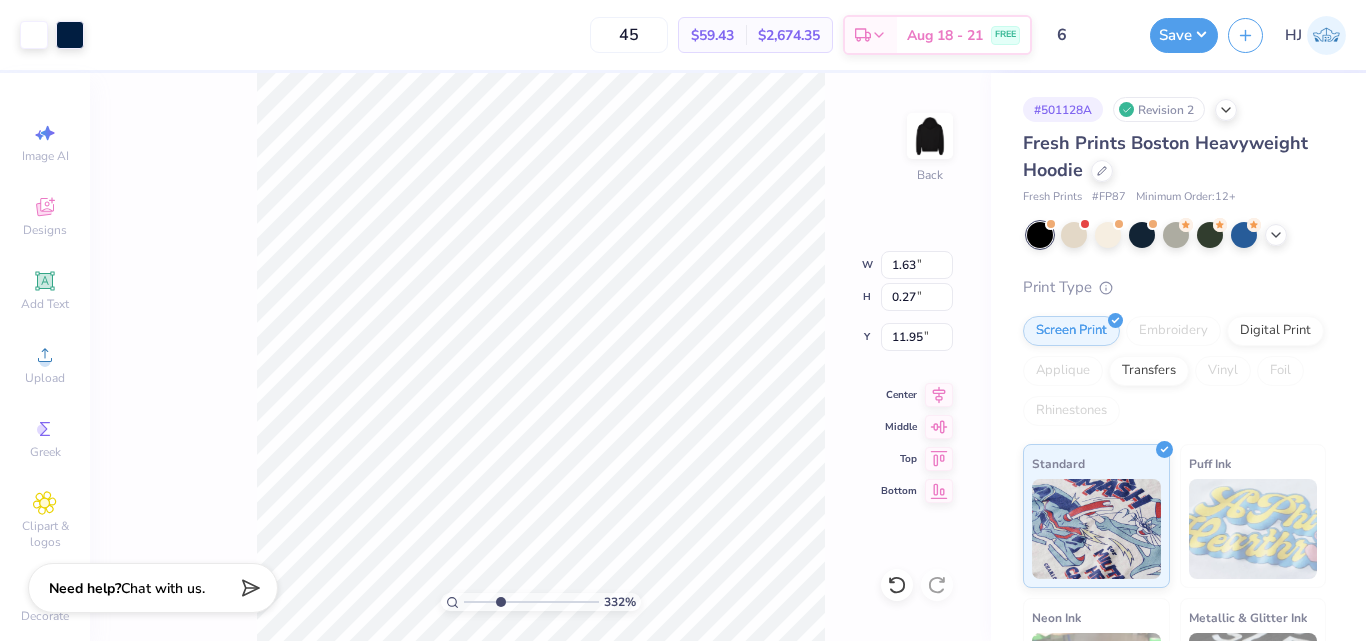 type on "3.32211092047231" 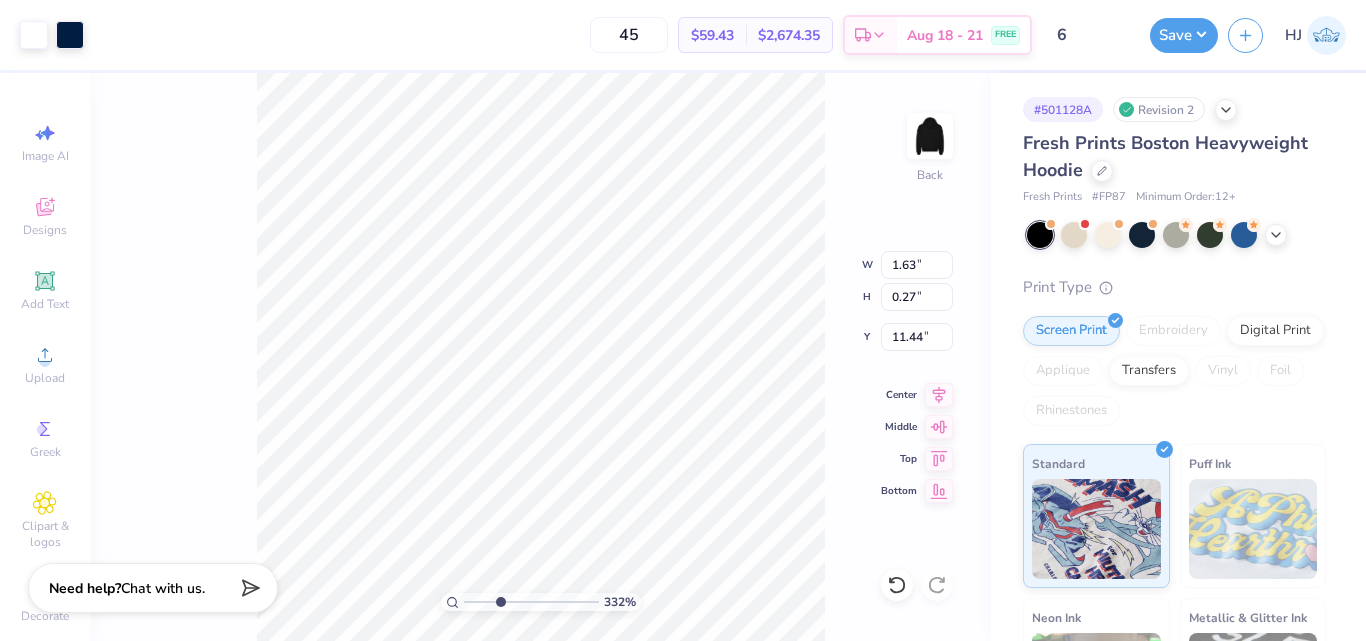 type on "3.32211092047231" 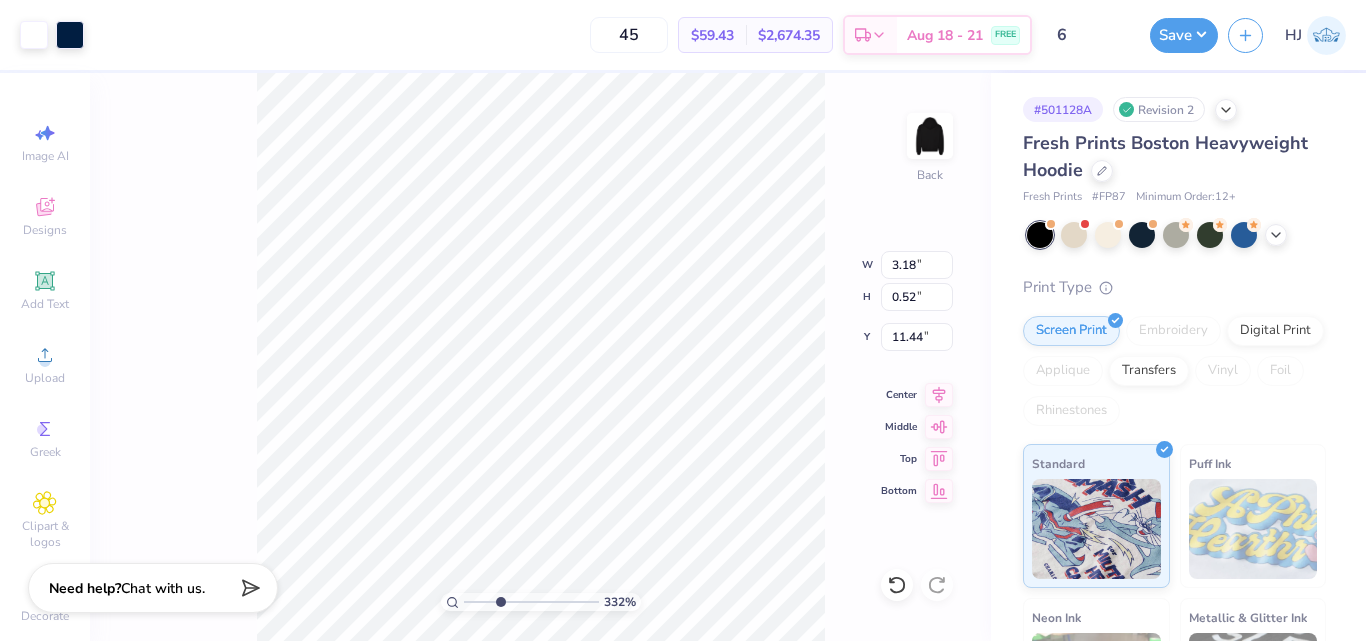 type on "3.32211092047231" 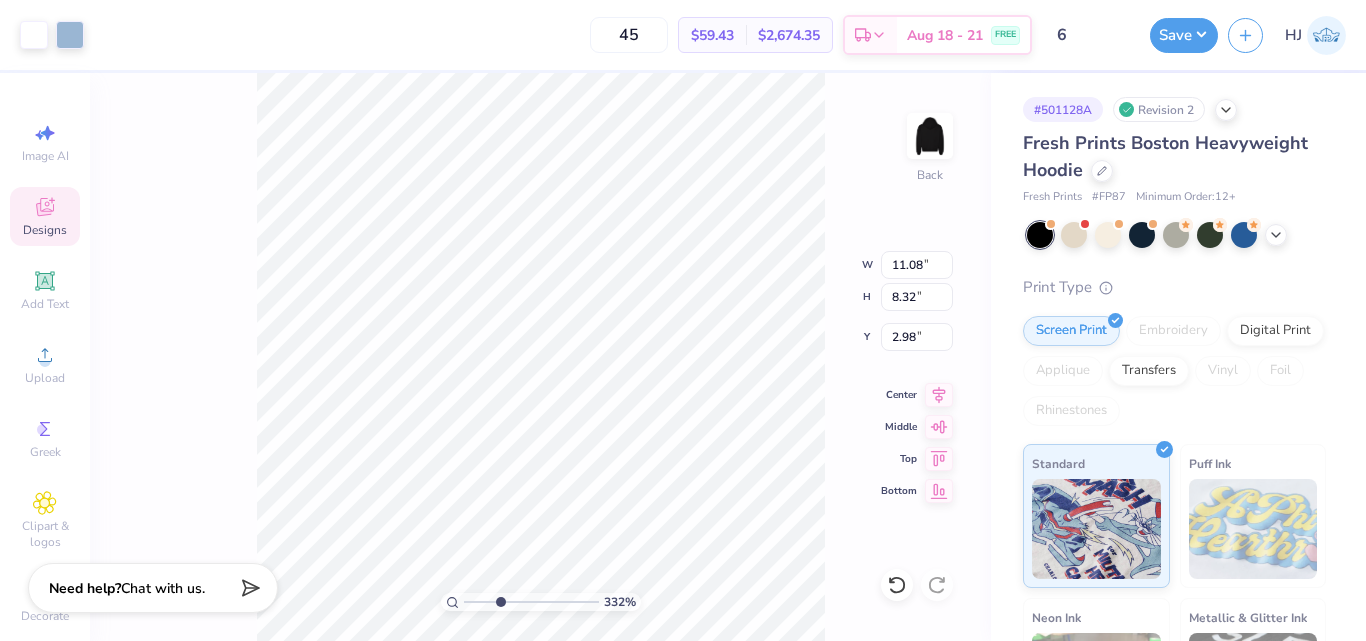 type on "3.32211092047231" 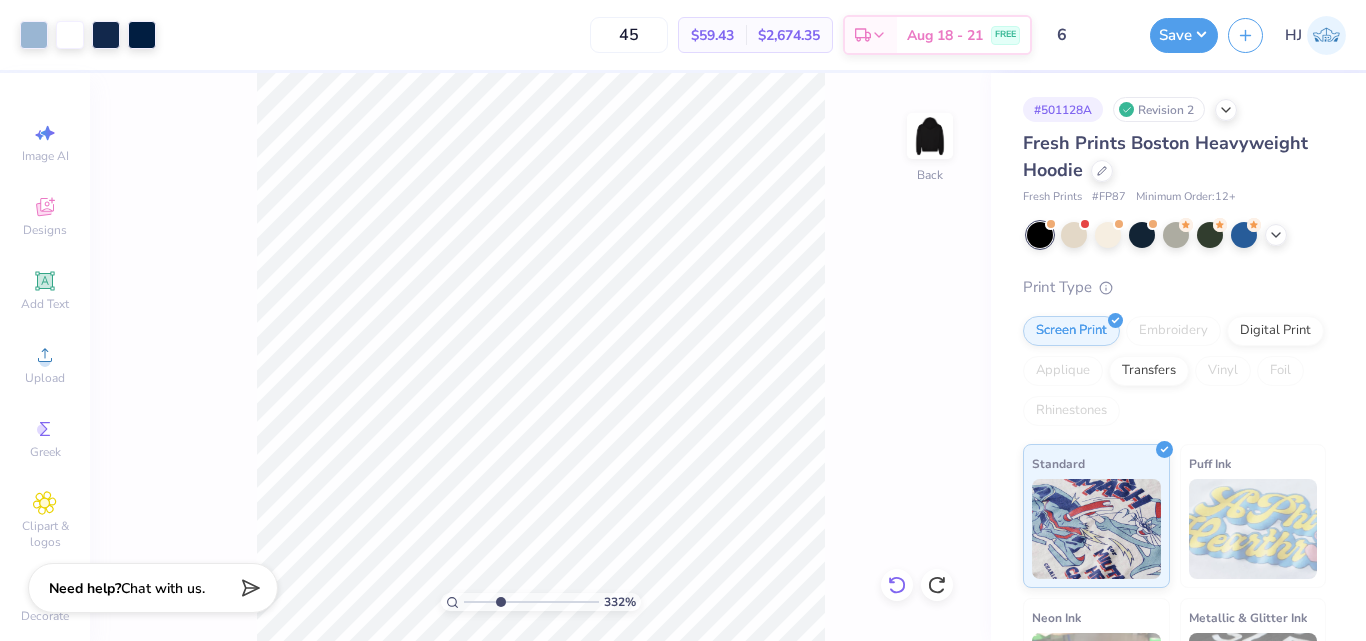 click 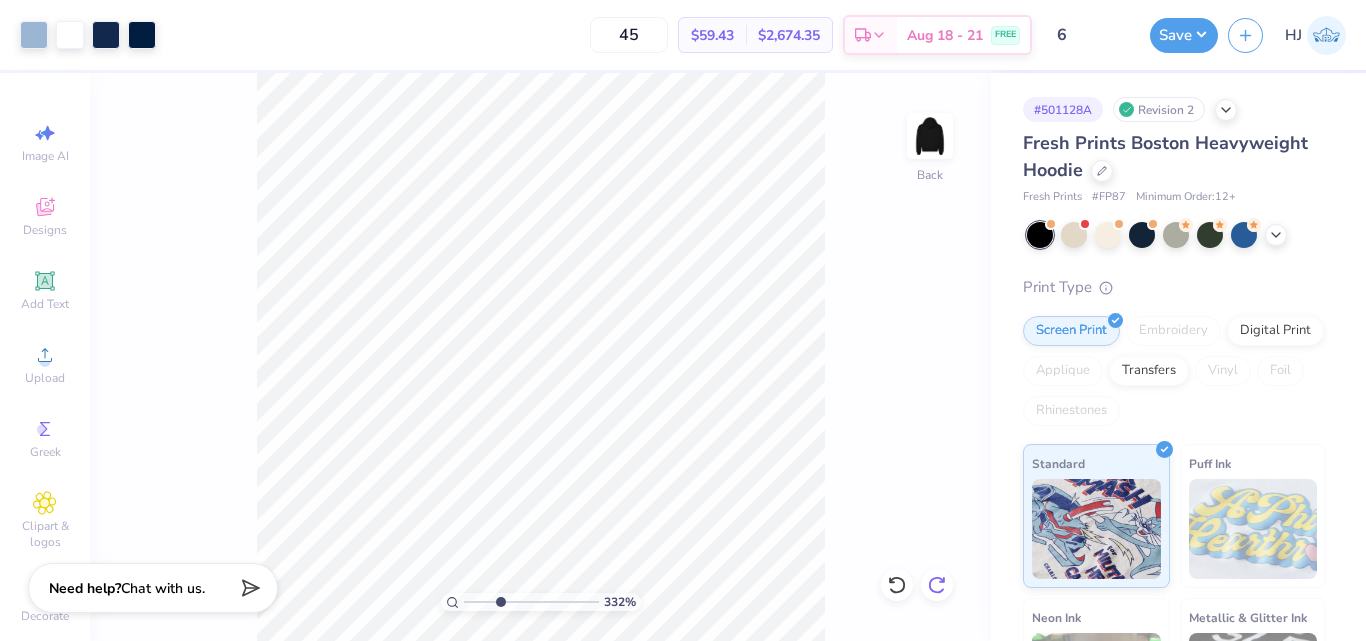 click 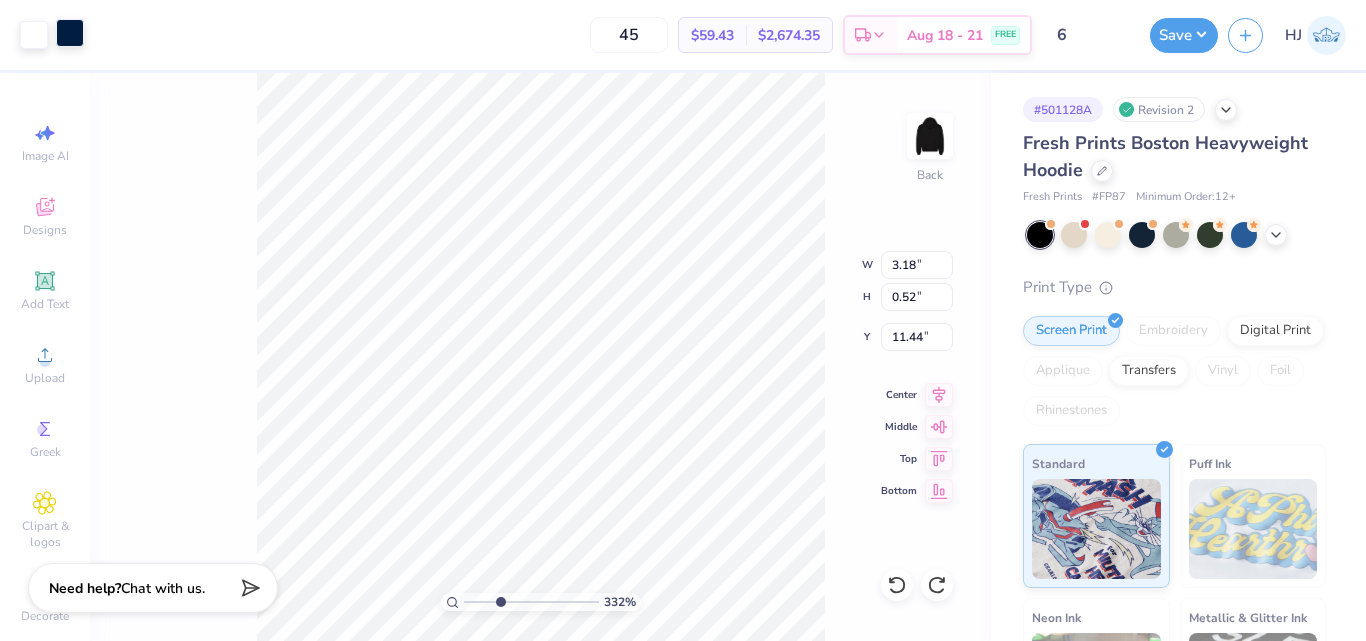 click at bounding box center [70, 33] 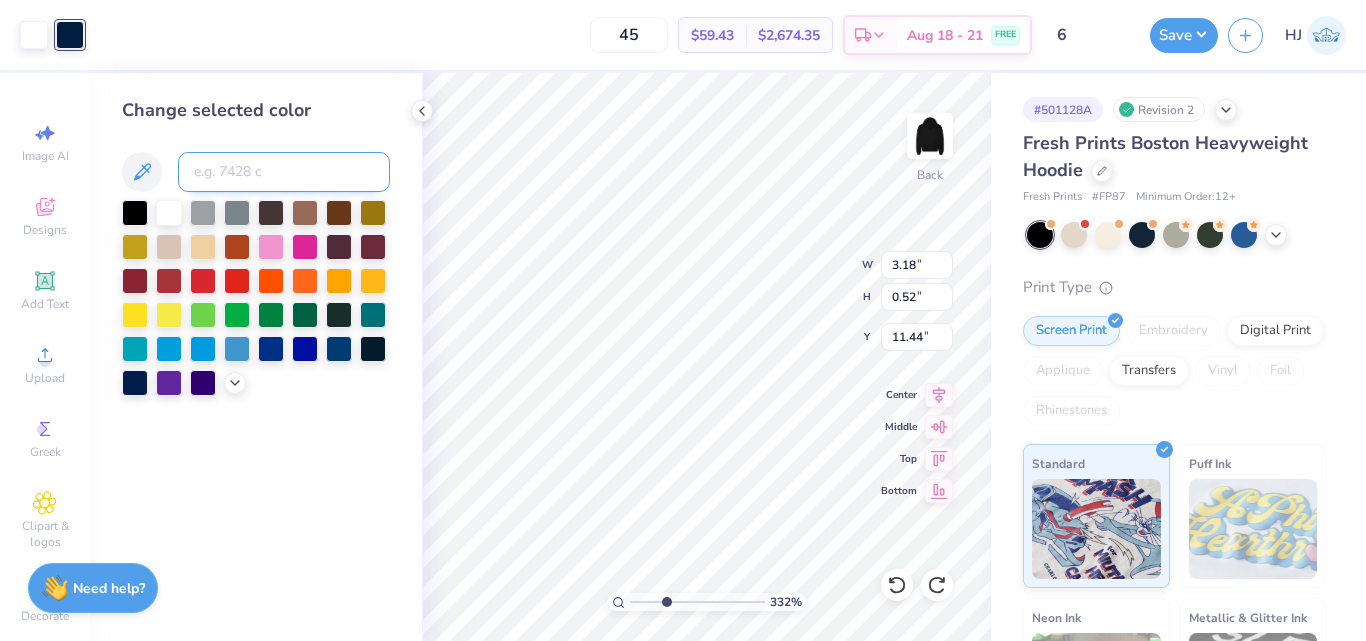 click at bounding box center [284, 172] 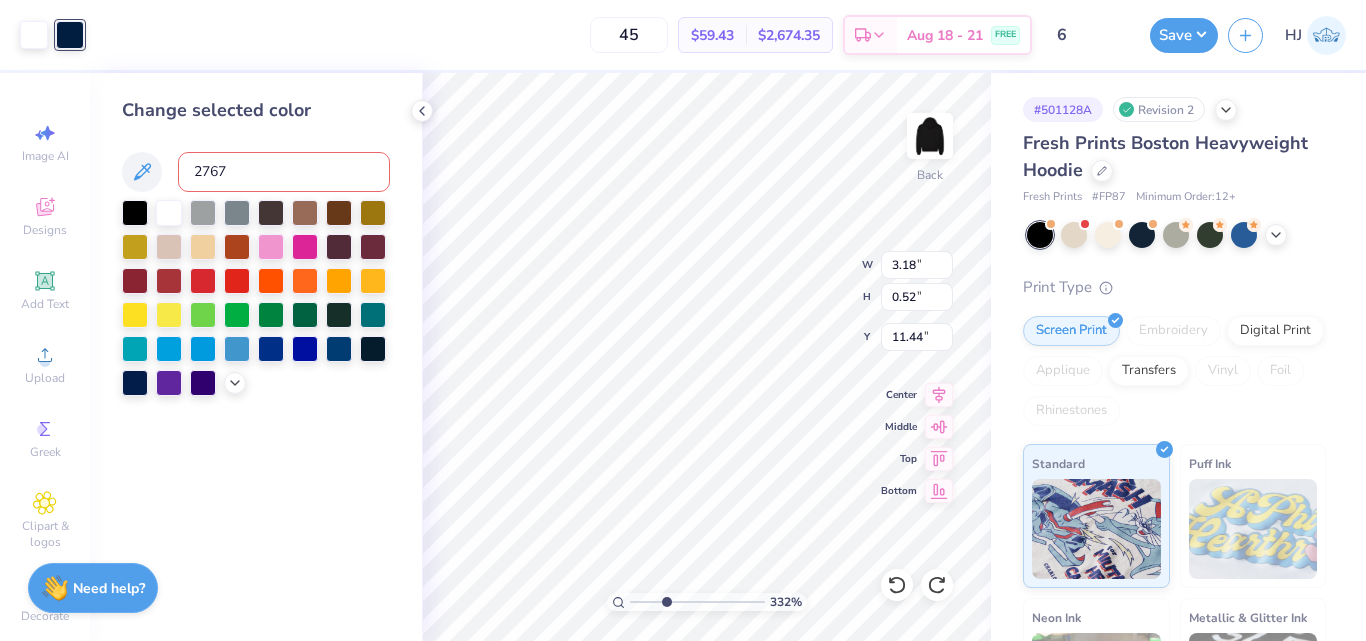 type on "2767" 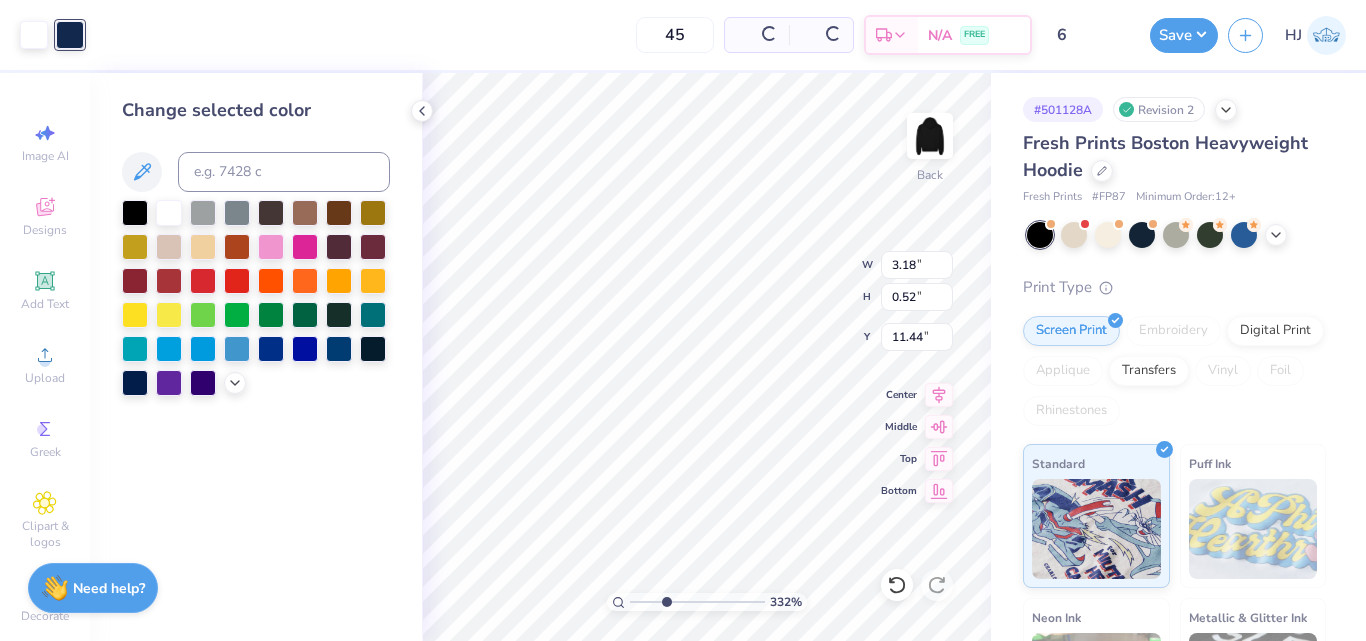 type on "3.32211092047231" 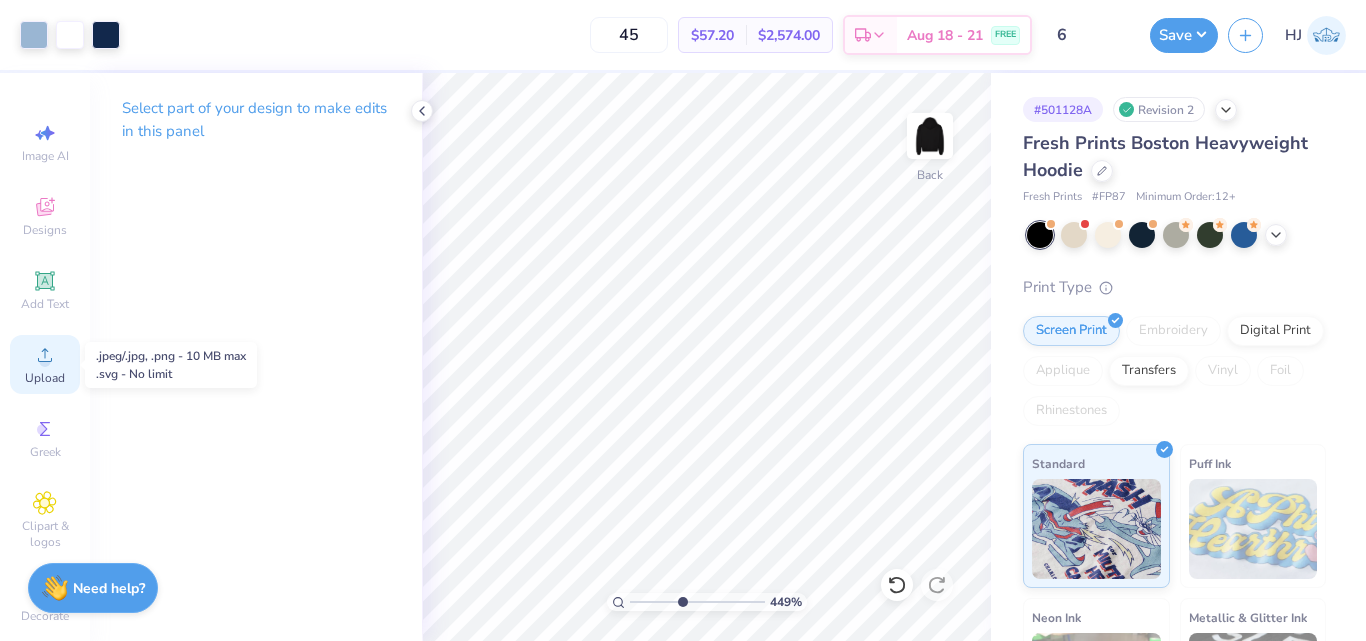 click on "Upload" at bounding box center [45, 364] 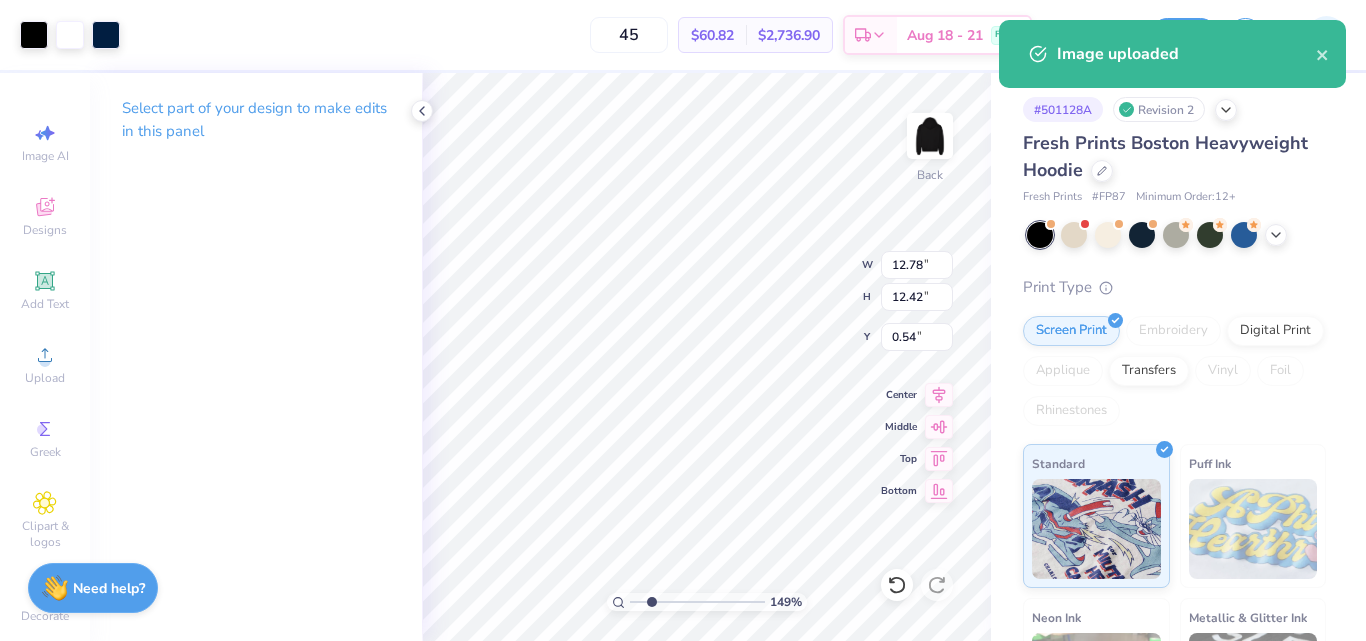 type on "1.49426501797996" 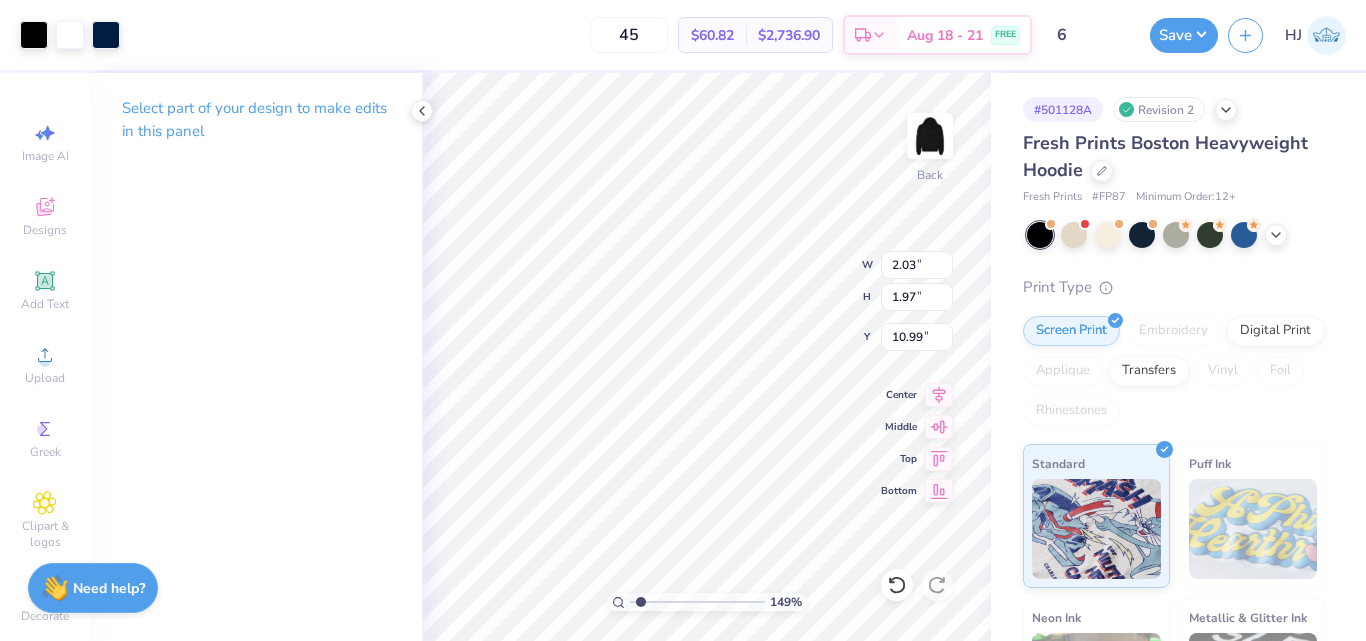 type on "2.03" 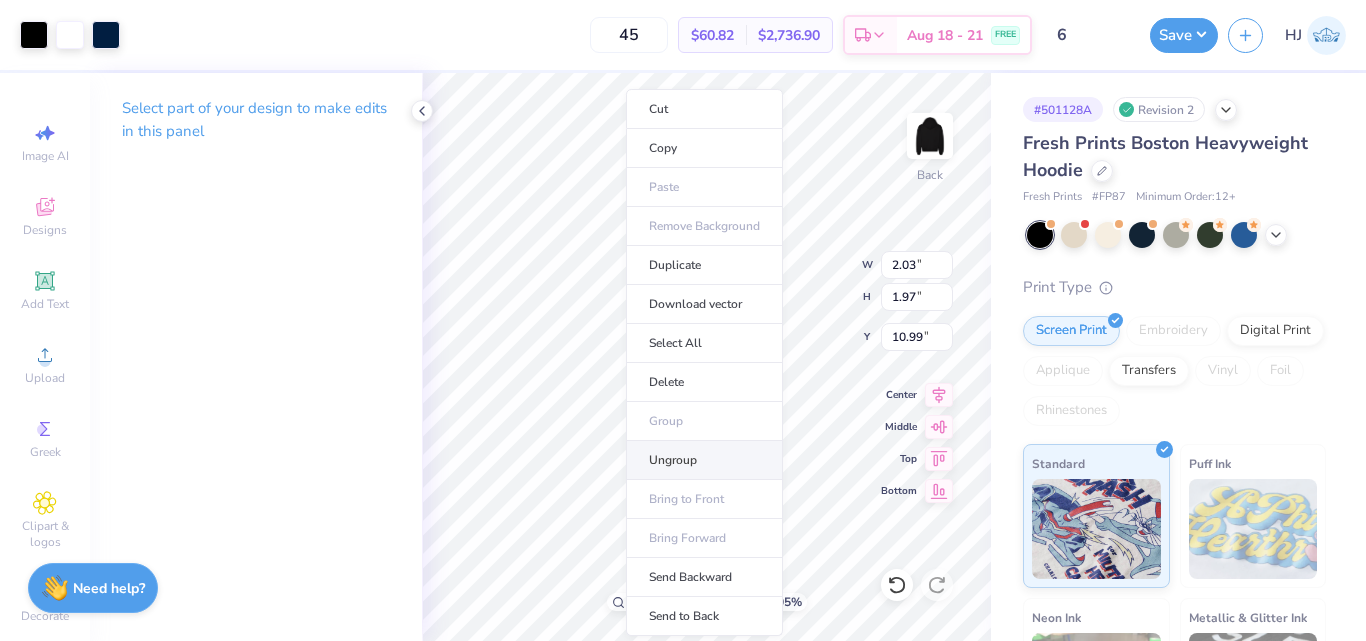 click on "Ungroup" at bounding box center [704, 460] 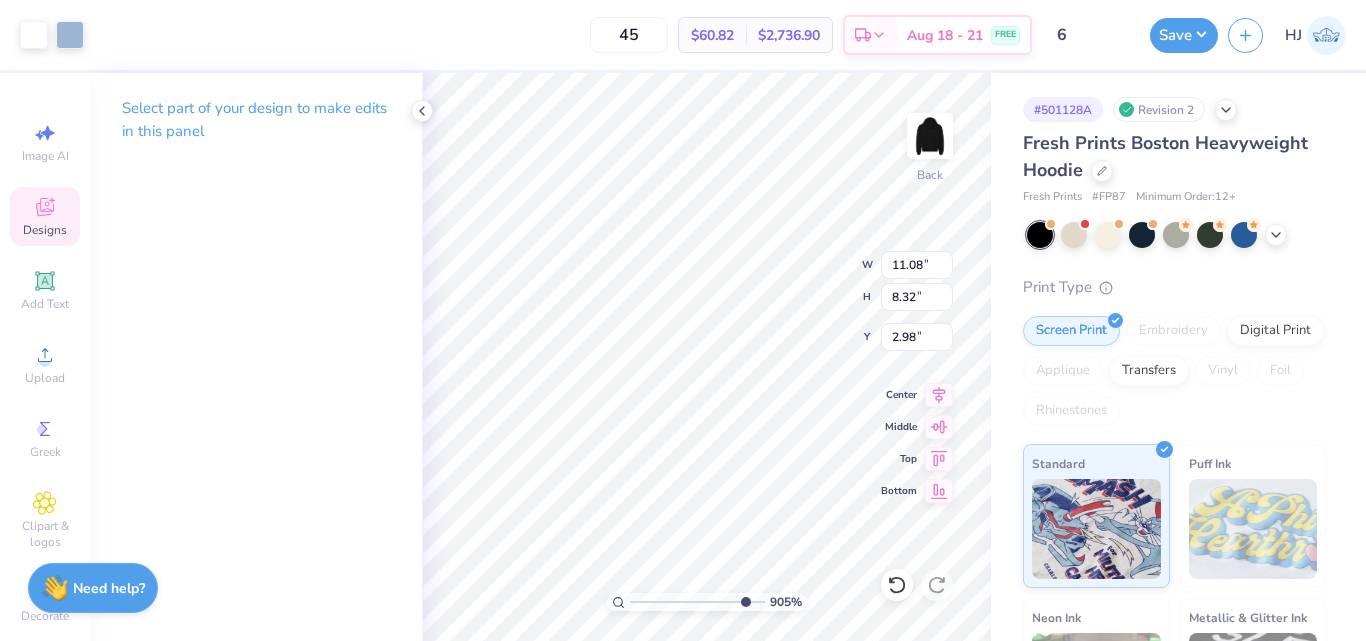 type on "9.04792147113707" 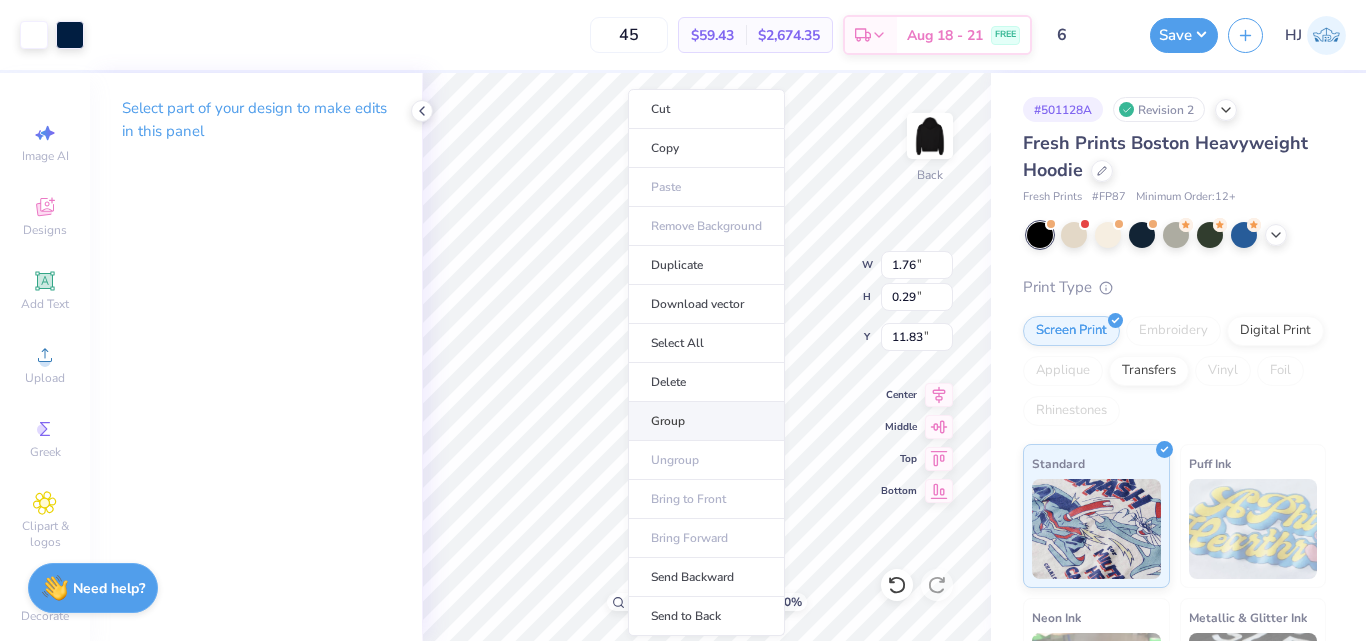 click on "Group" at bounding box center [706, 421] 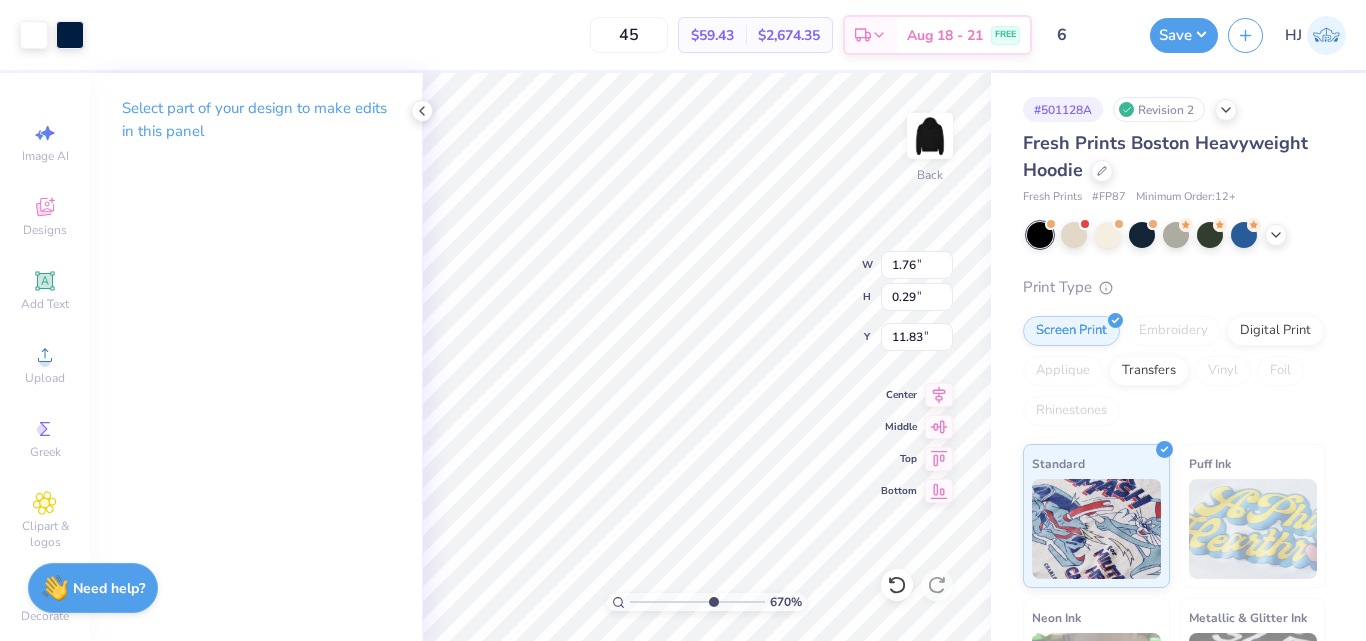 type on "6.70185906006739" 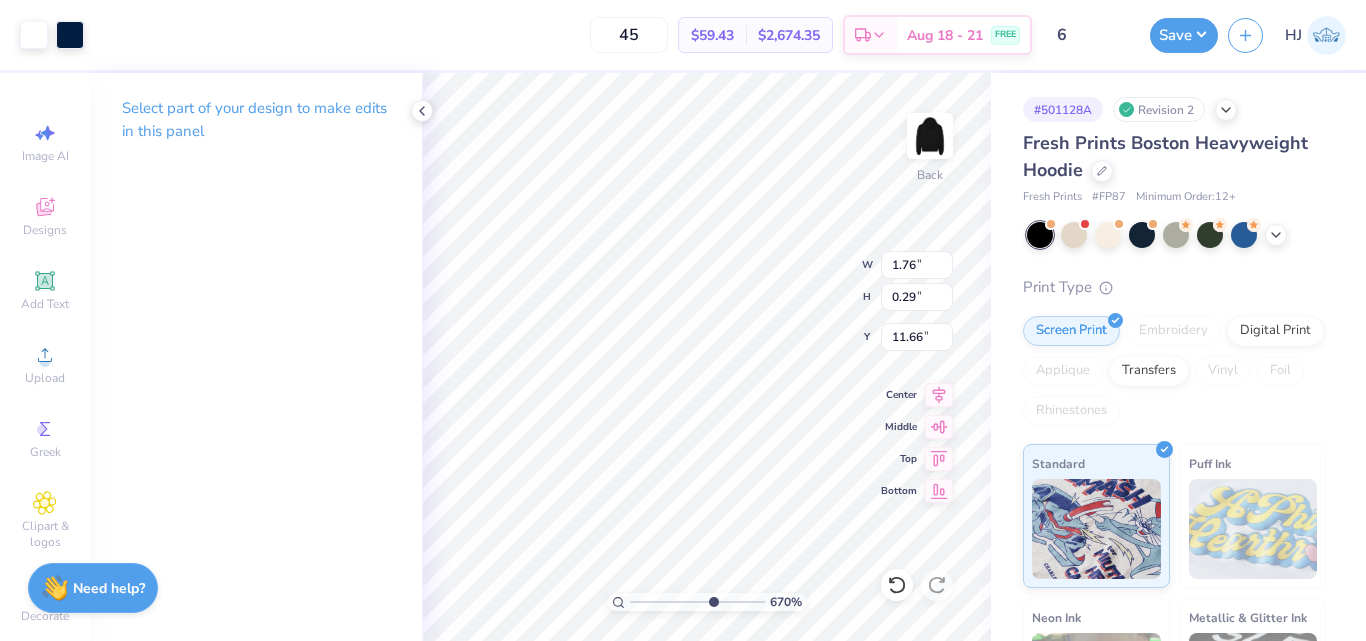 type on "6.70185906006739" 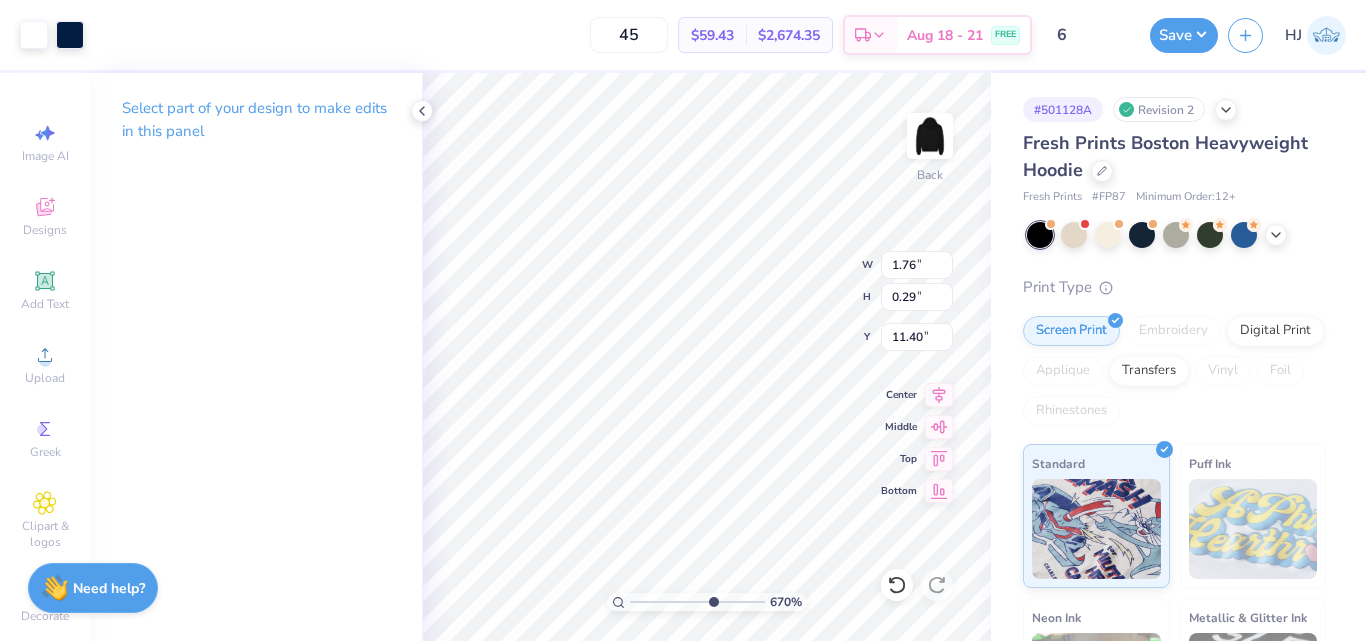type on "6.70185906006739" 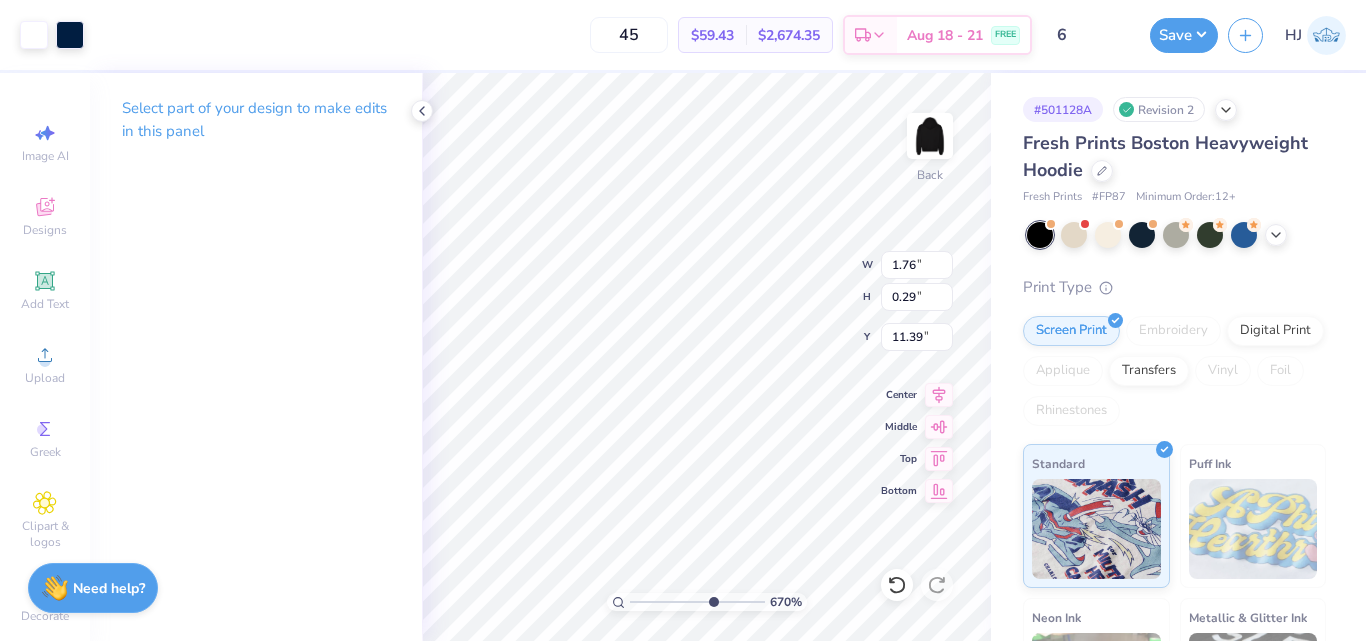type on "6.70185906006739" 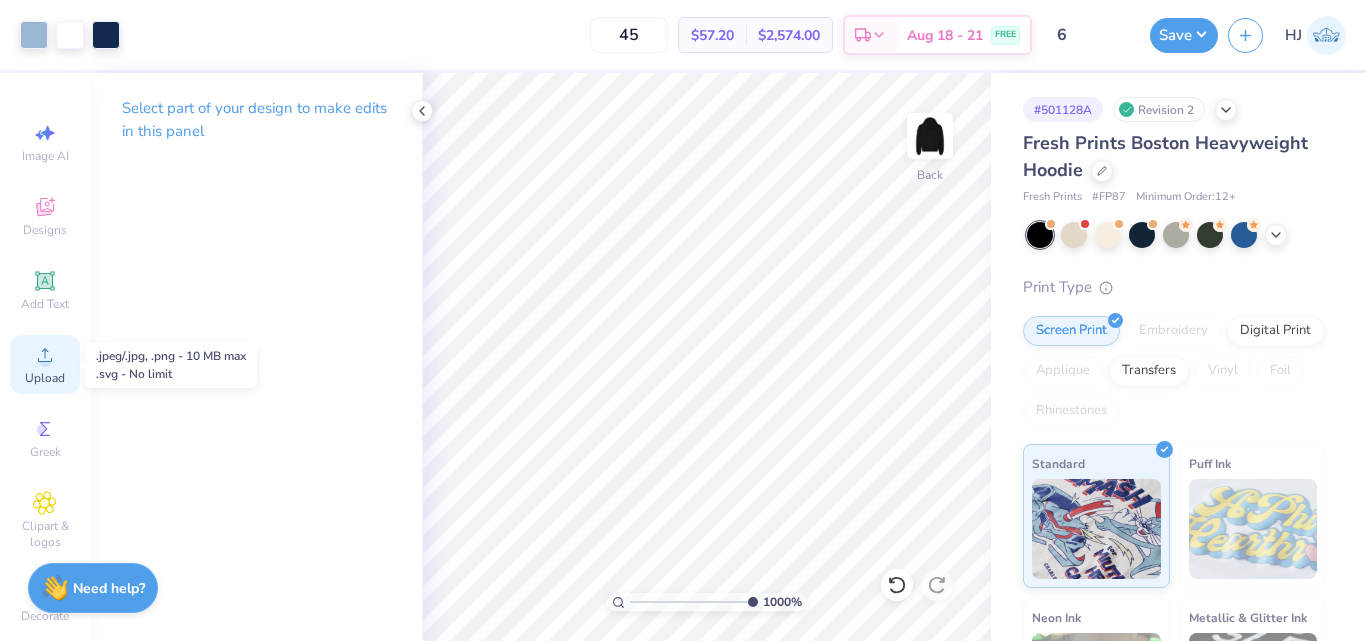 click 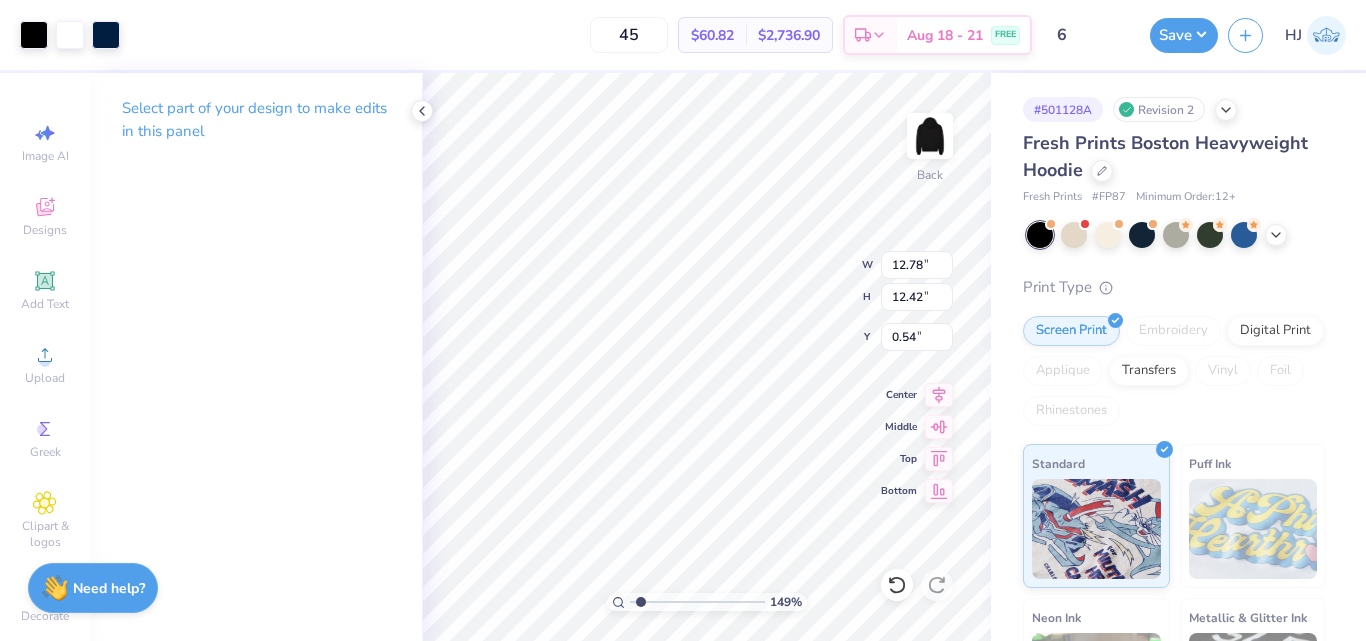 type on "1.49426501797996" 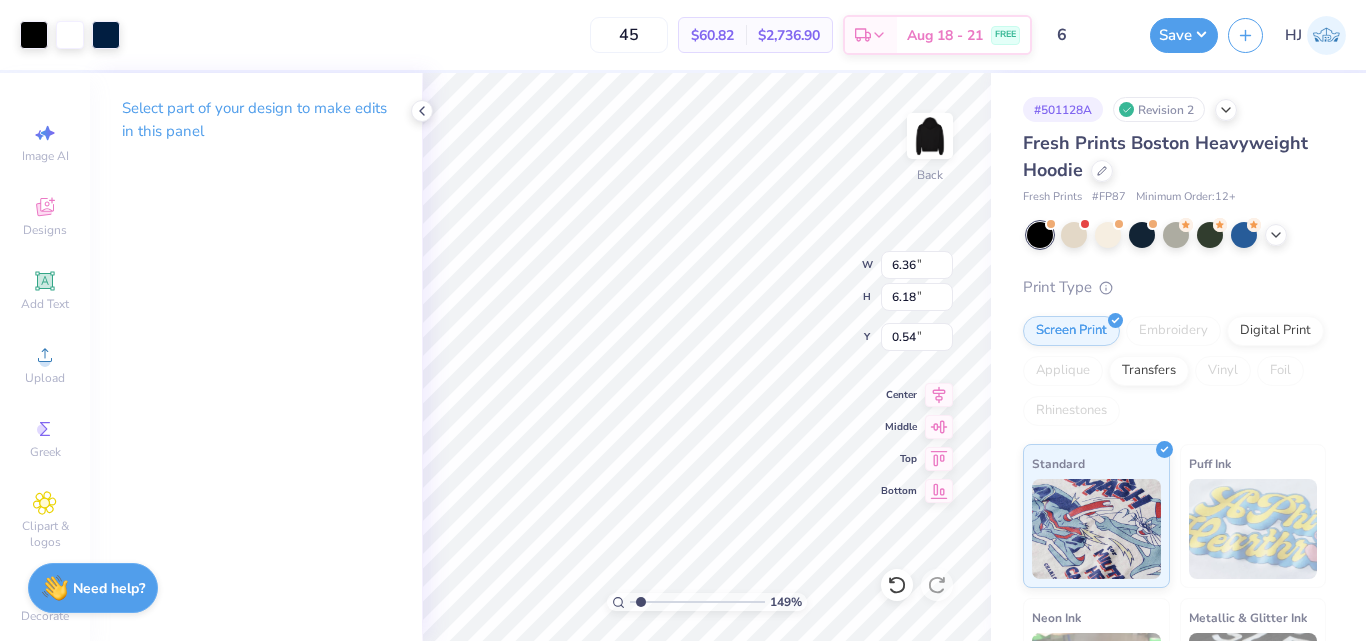 type on "1.49426501797996" 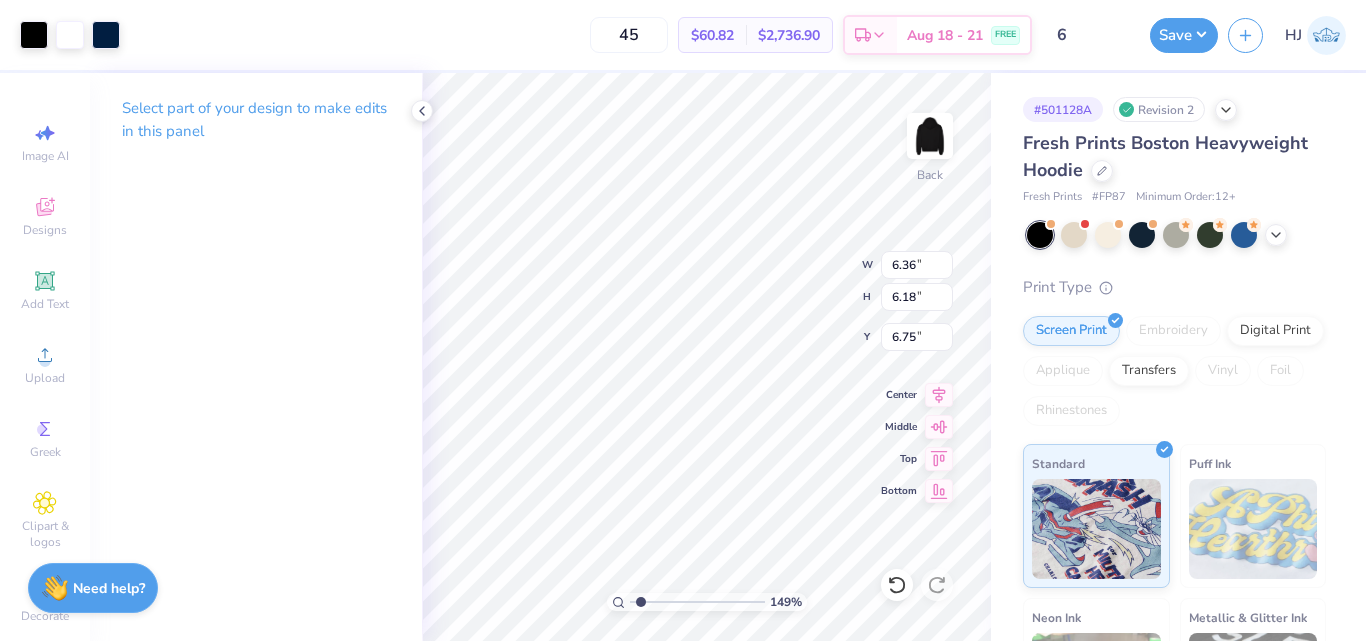 type on "1.49426501797996" 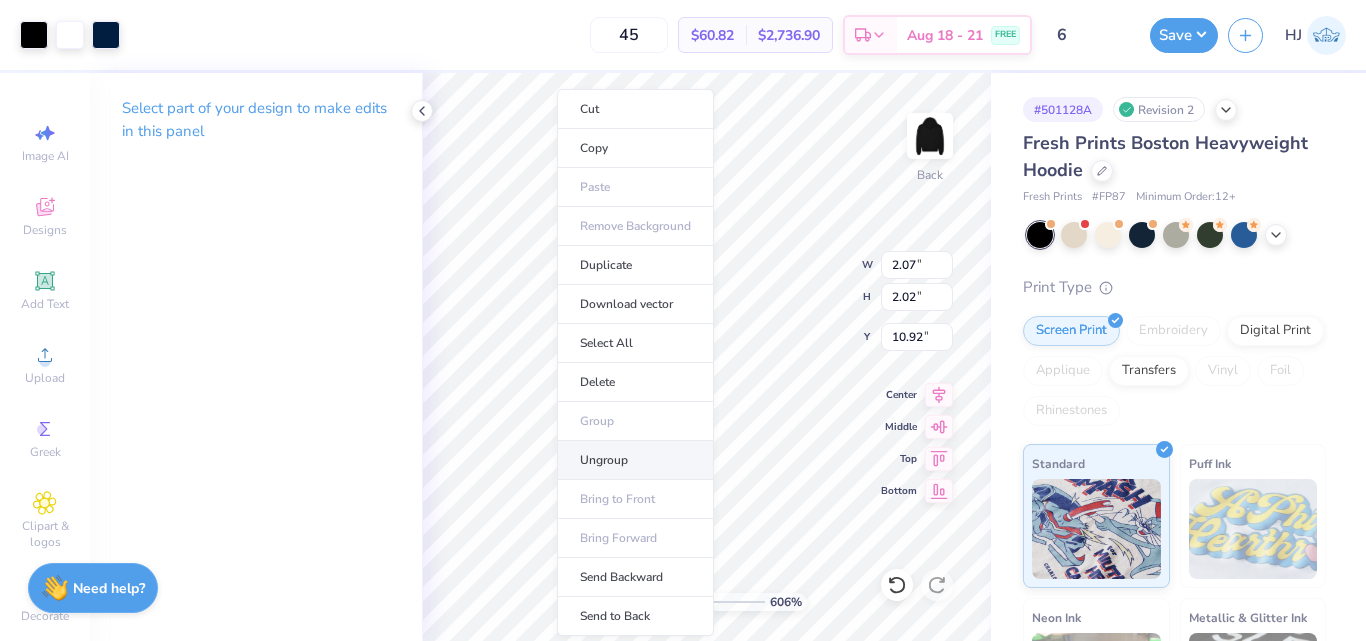 click on "Ungroup" at bounding box center [635, 460] 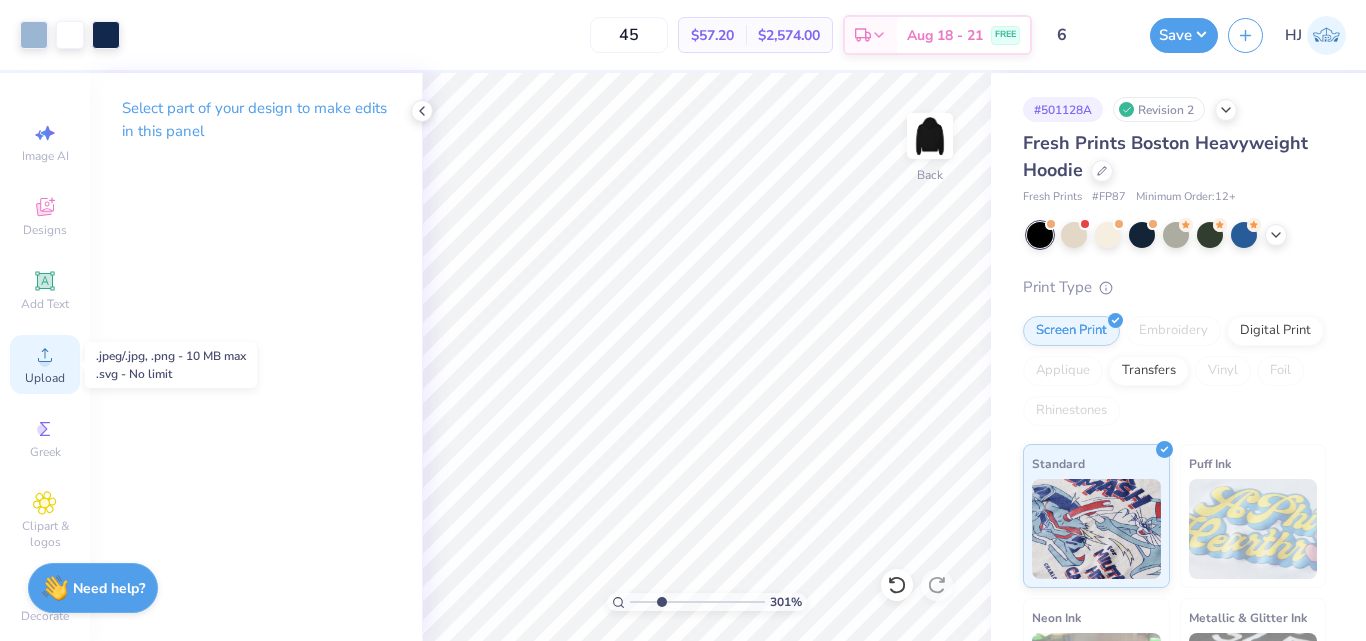 click 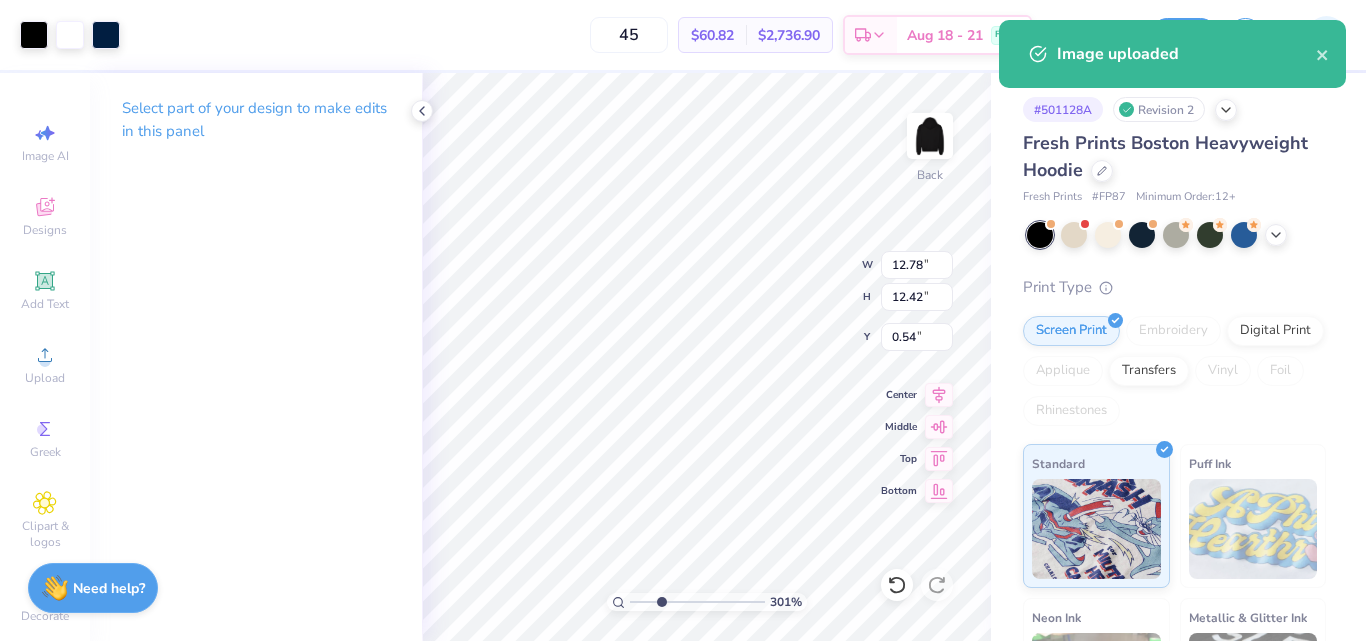 type on "3.01013429093399" 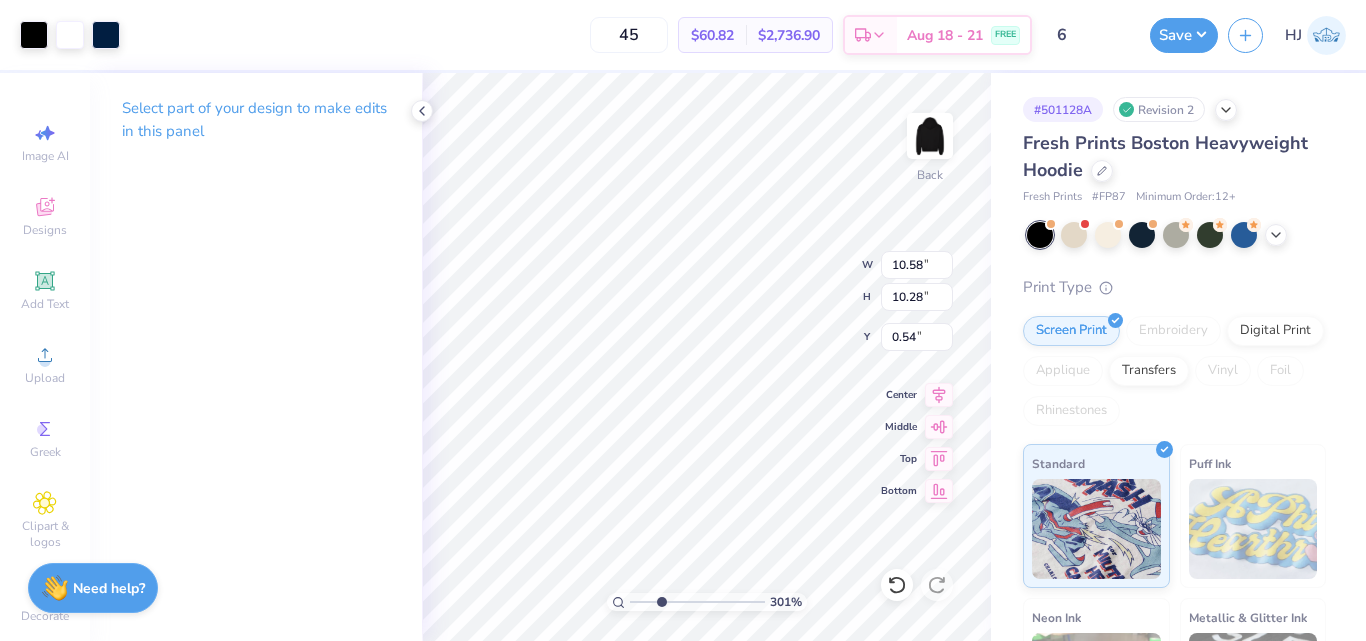 type on "3.01013429093399" 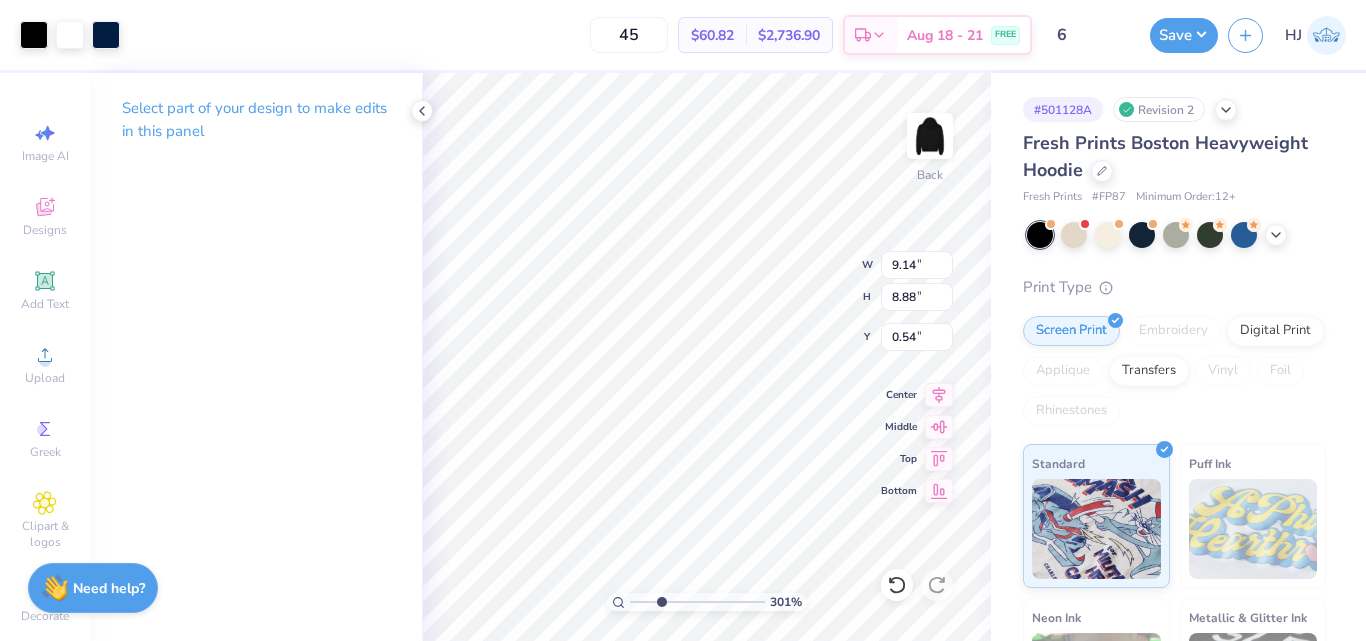 type on "3.01013429093399" 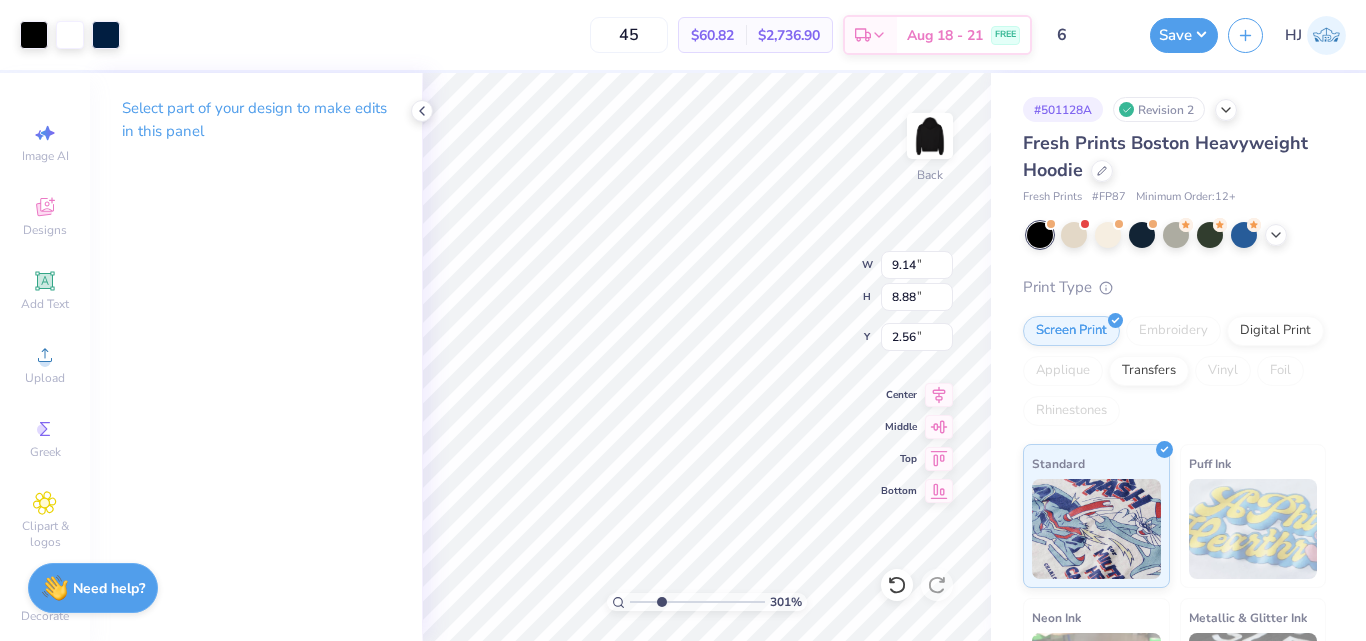 type on "3.01013429093399" 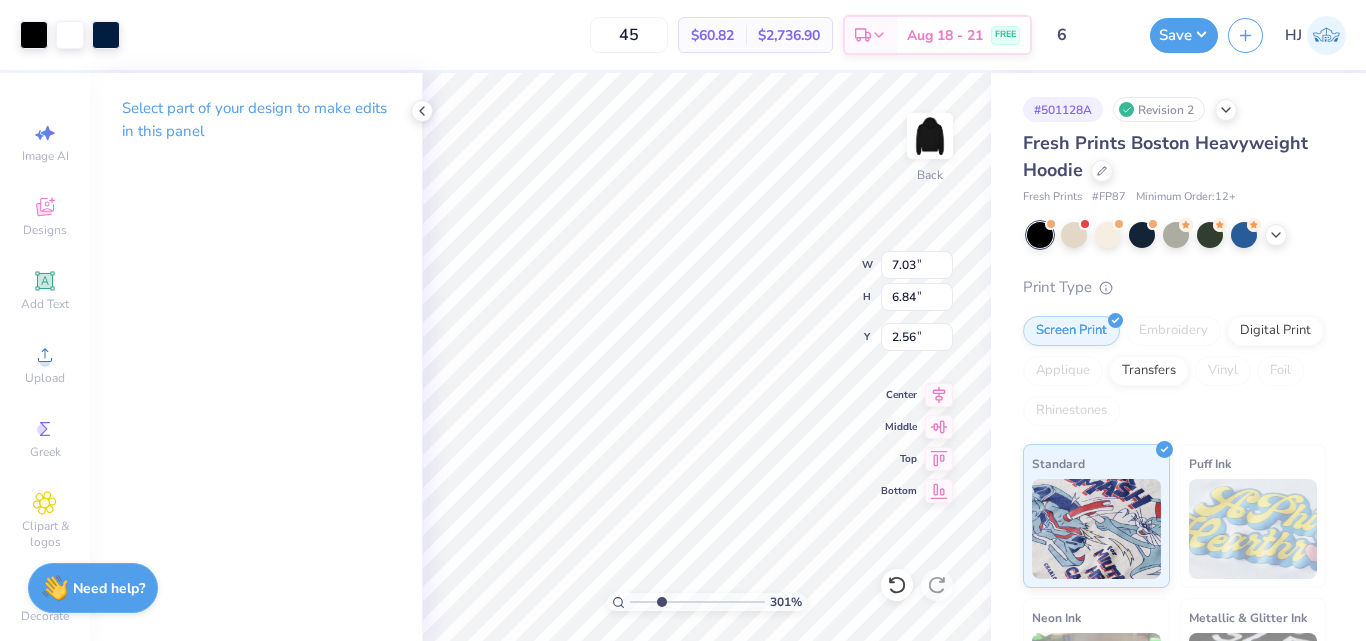 type on "3.01013429093399" 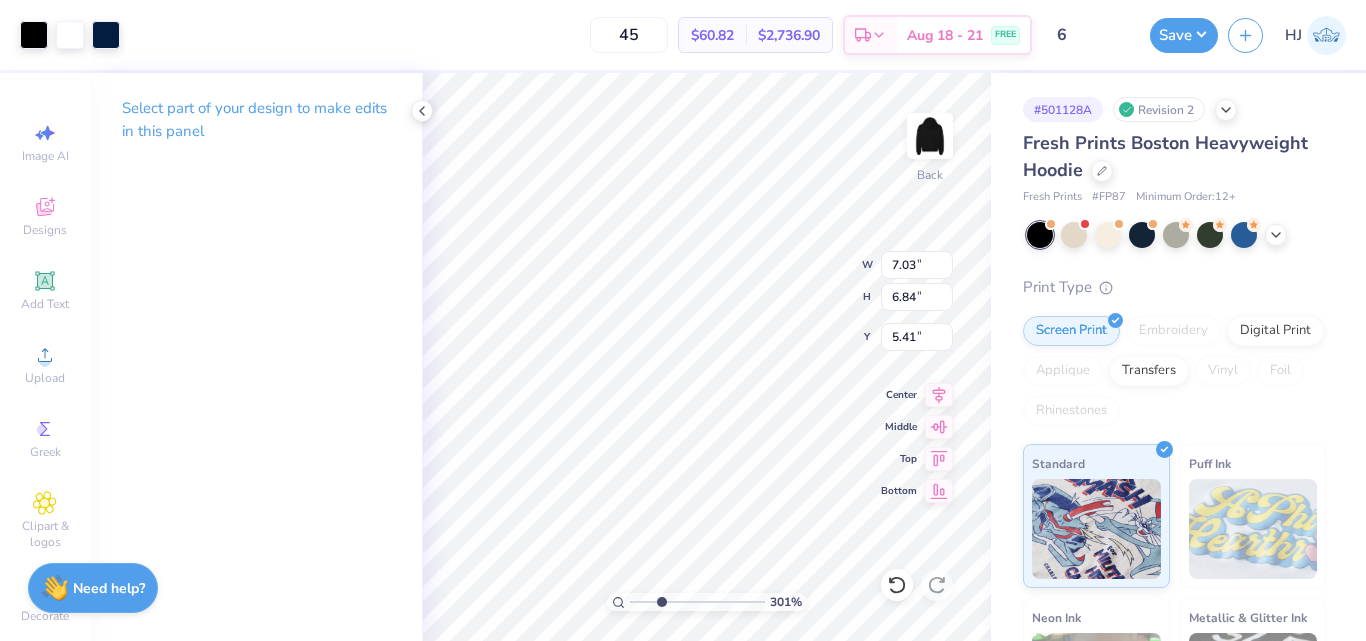 type on "3.01013429093399" 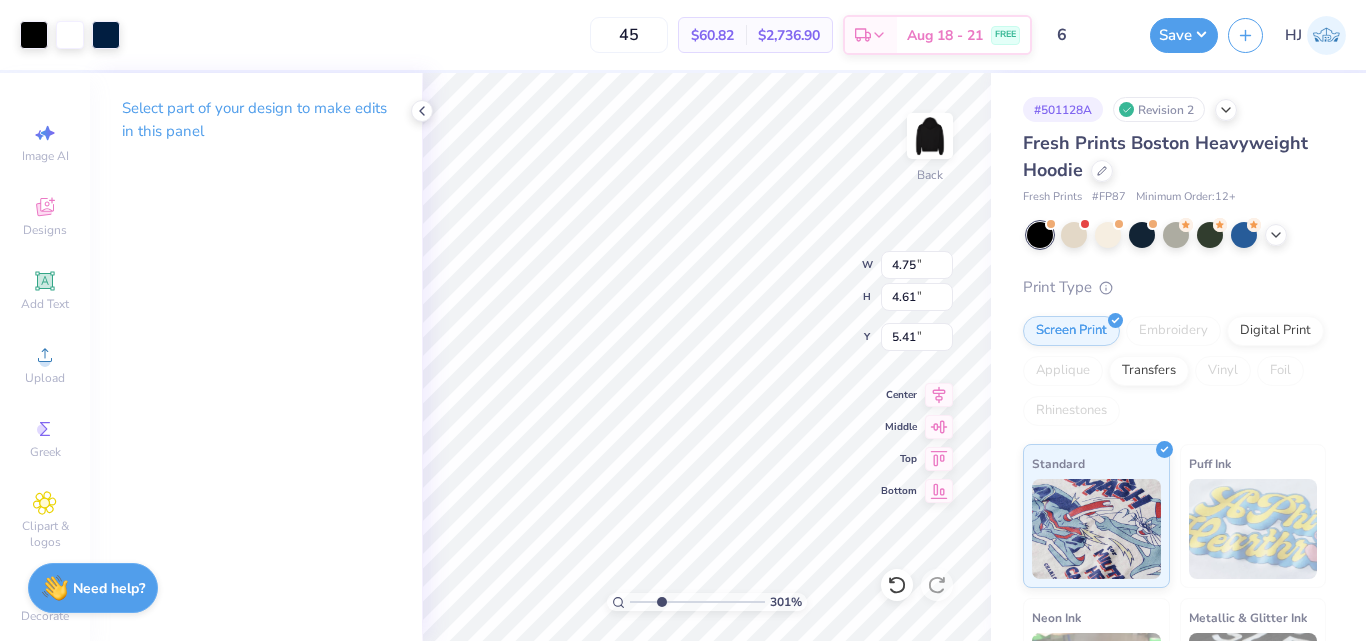type on "3.01013429093399" 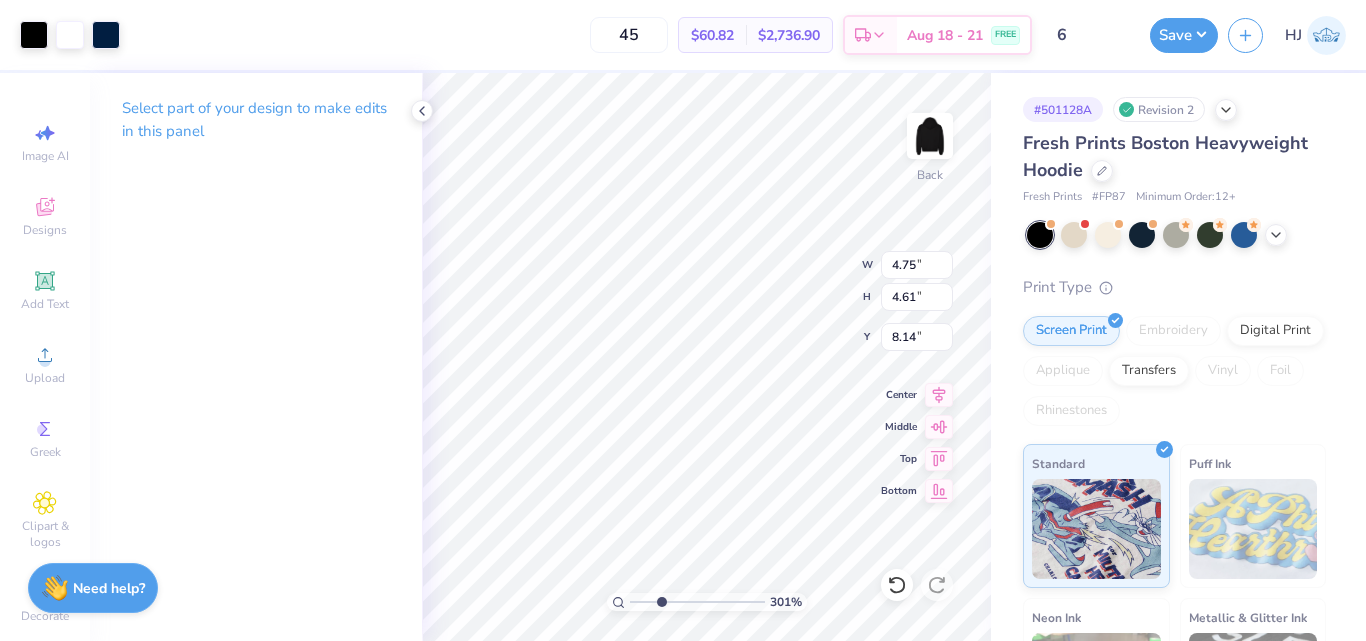 type on "3.01013429093399" 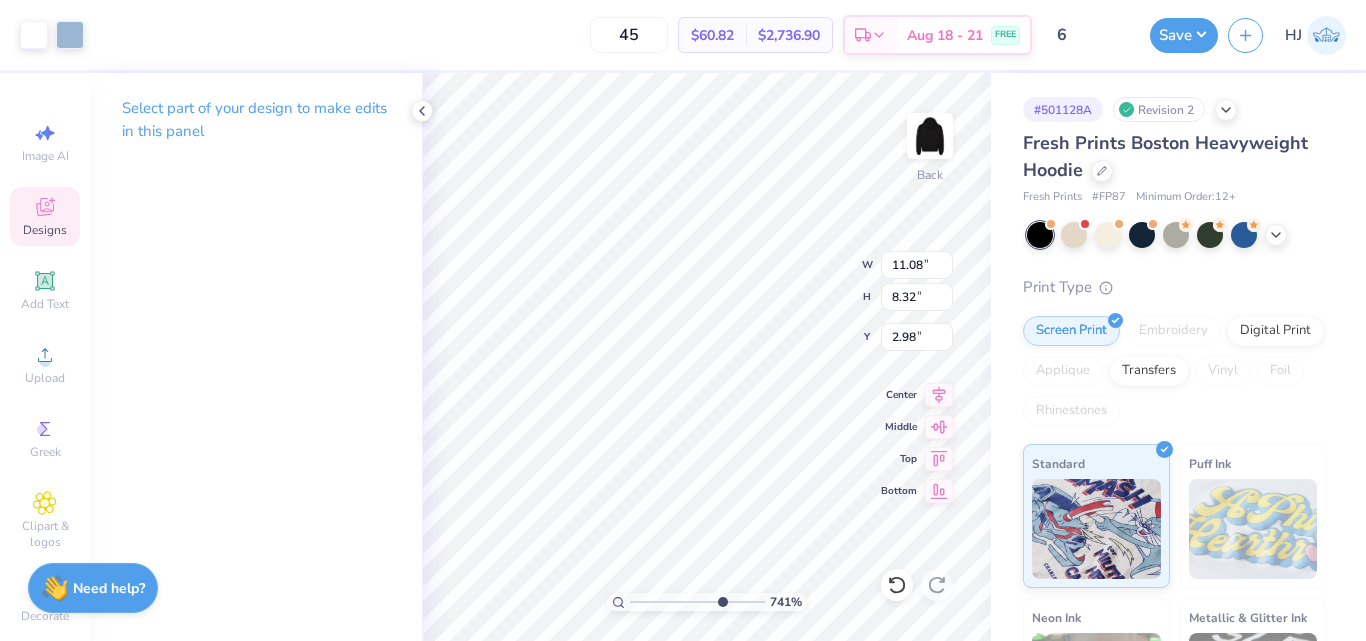 type on "7.40707032156098" 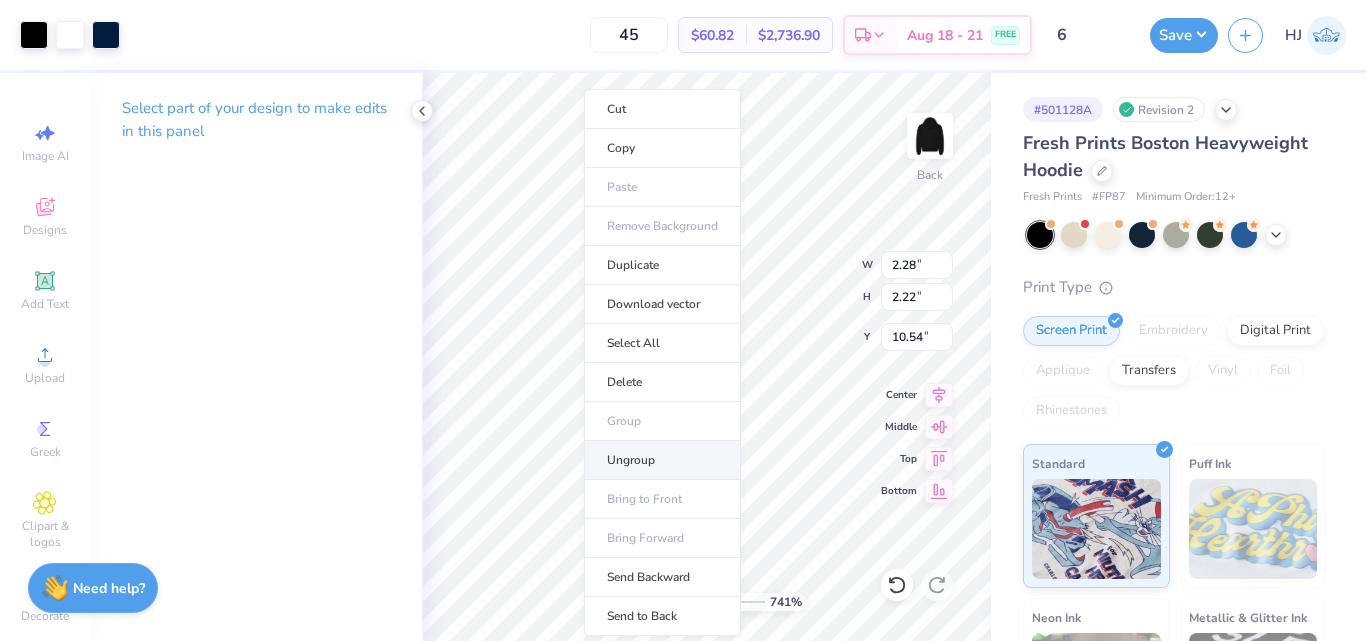 click on "Ungroup" at bounding box center (662, 460) 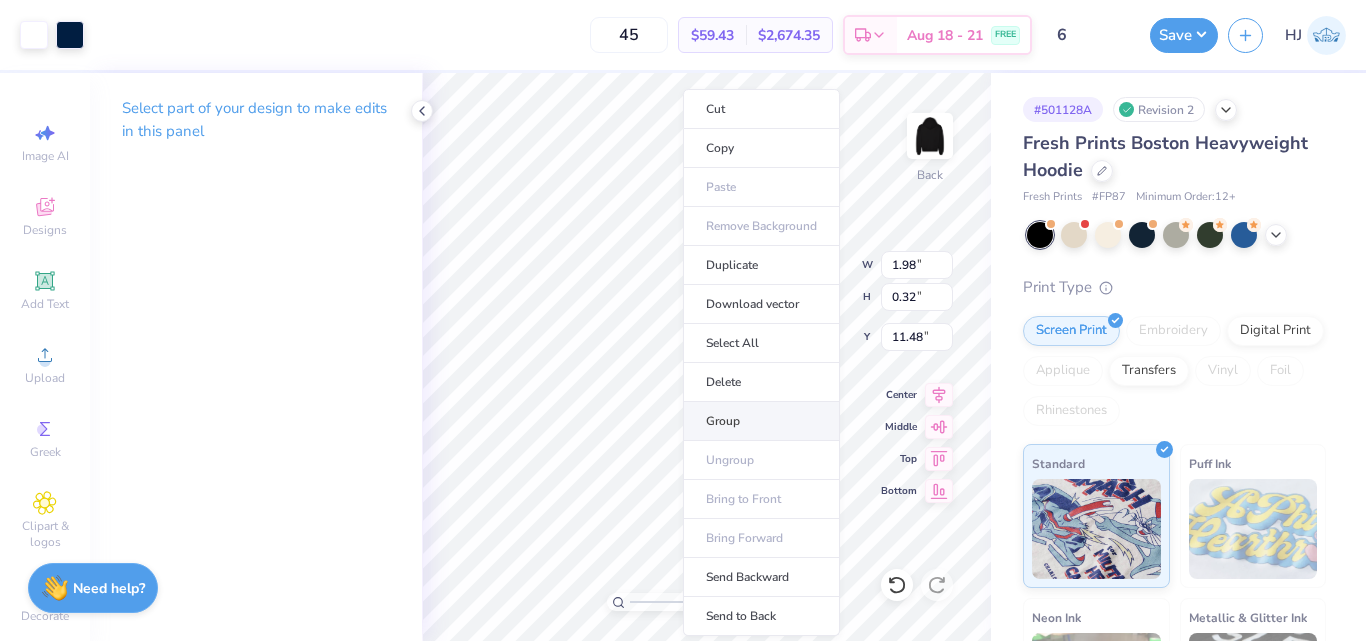 click on "Group" at bounding box center [761, 421] 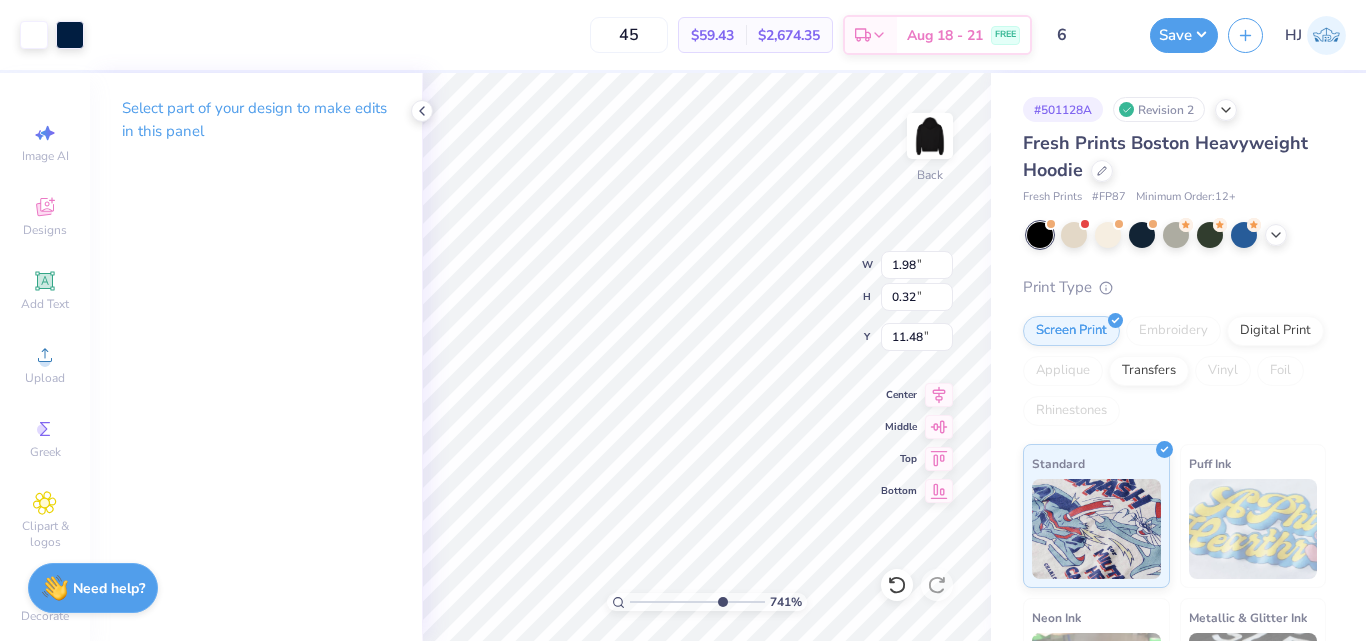 type on "7.40707032156098" 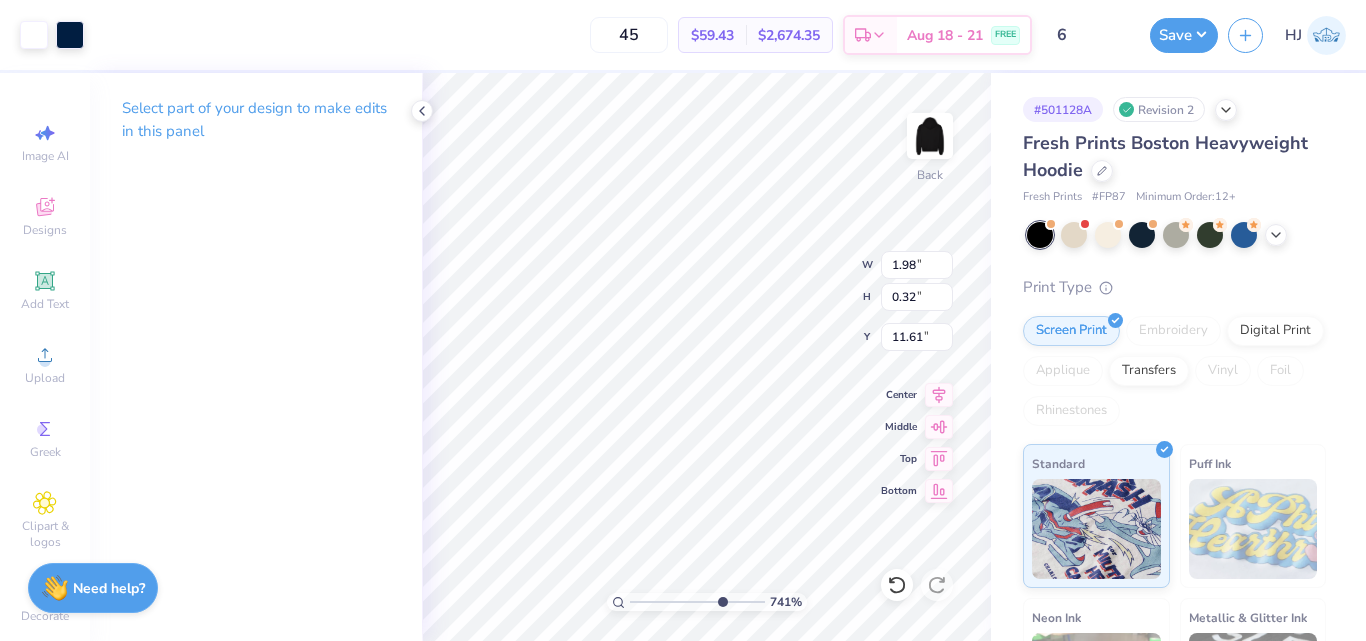 type on "7.40707032156098" 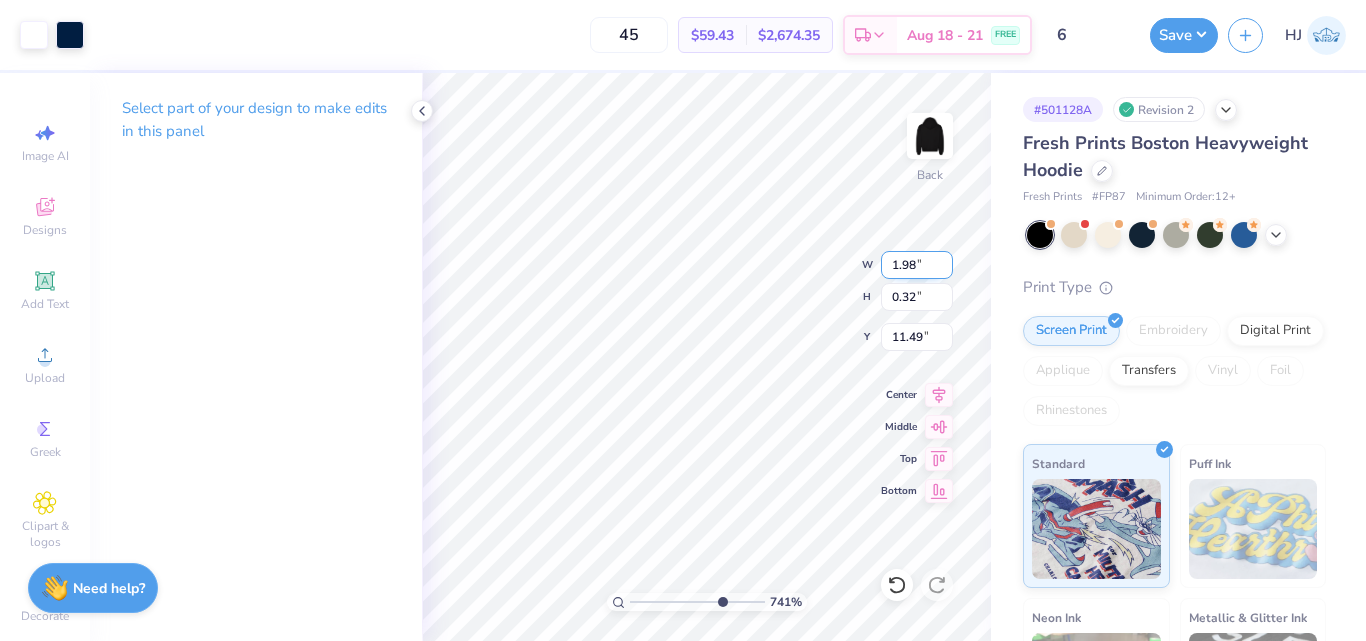 click on "741  % Back W 1.98 1.98 " H 0.32 0.32 " Y 11.49 11.49 " Center Middle Top Bottom" at bounding box center (706, 357) 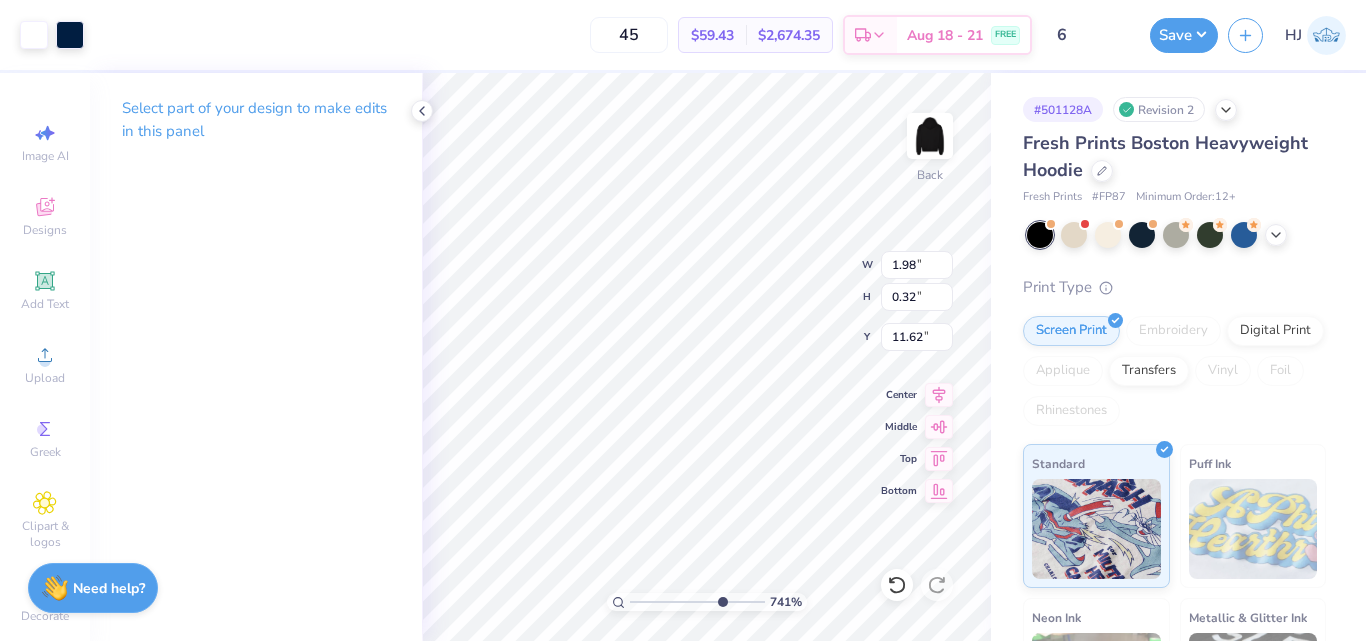 type on "7.40707032156098" 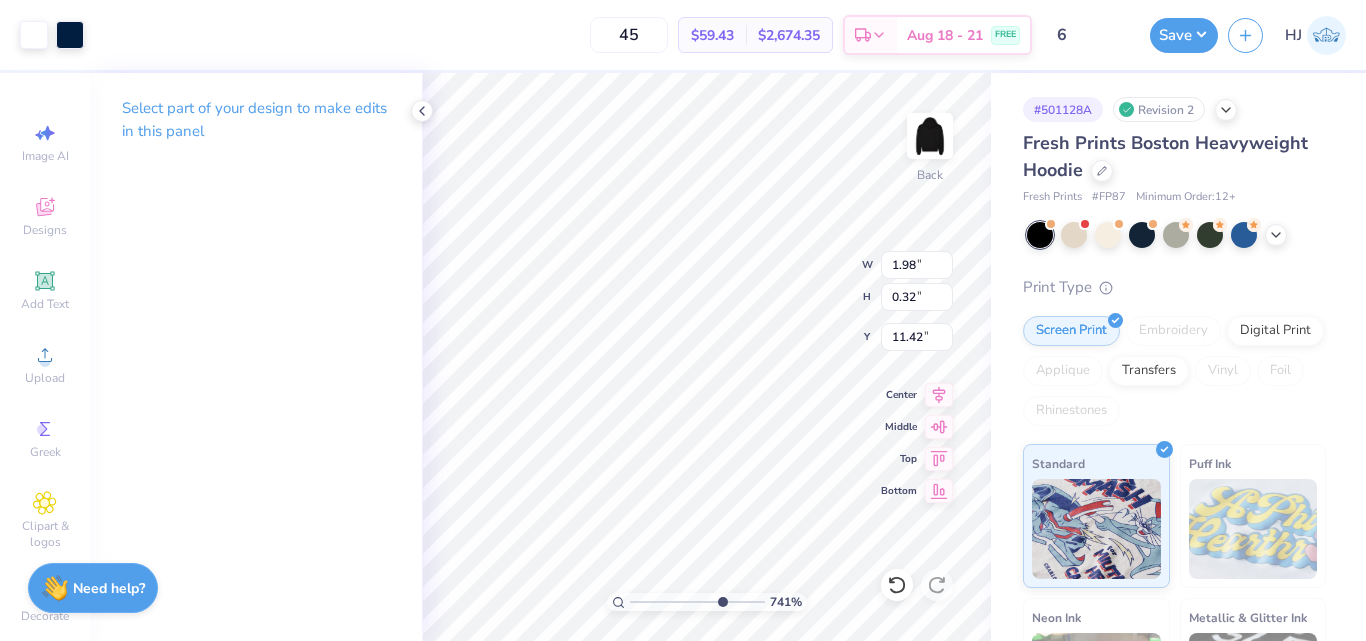 type on "7.40707032156098" 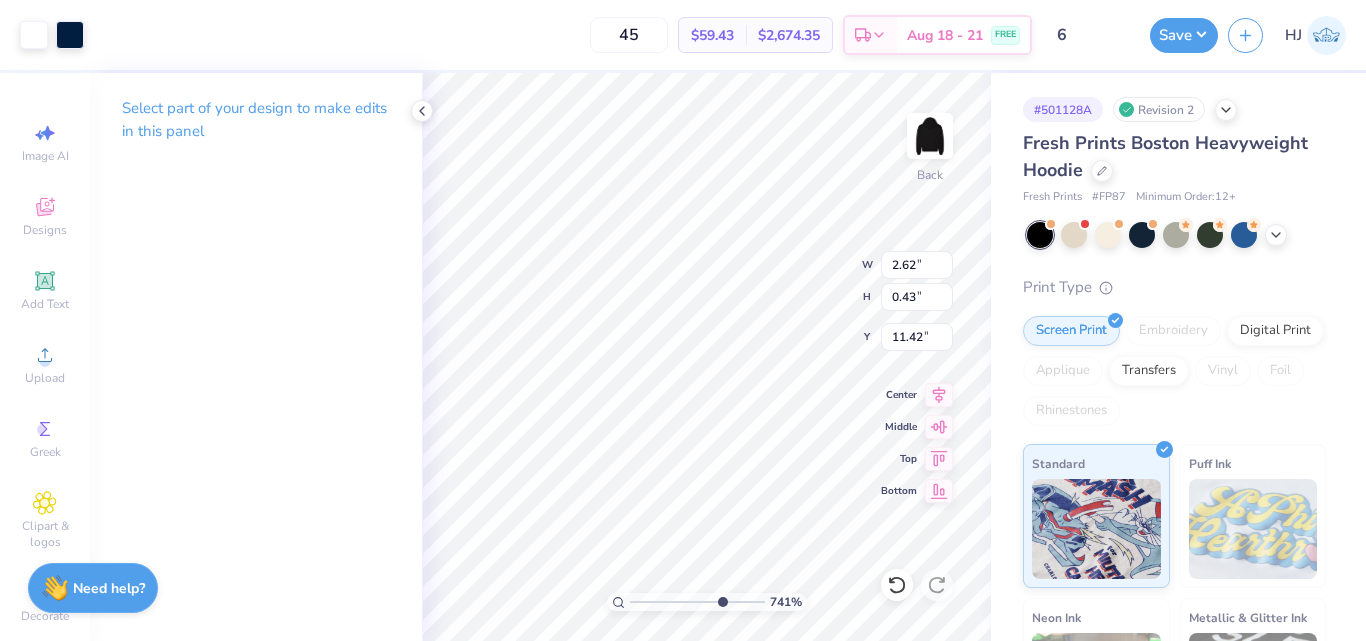 type on "7.40707032156098" 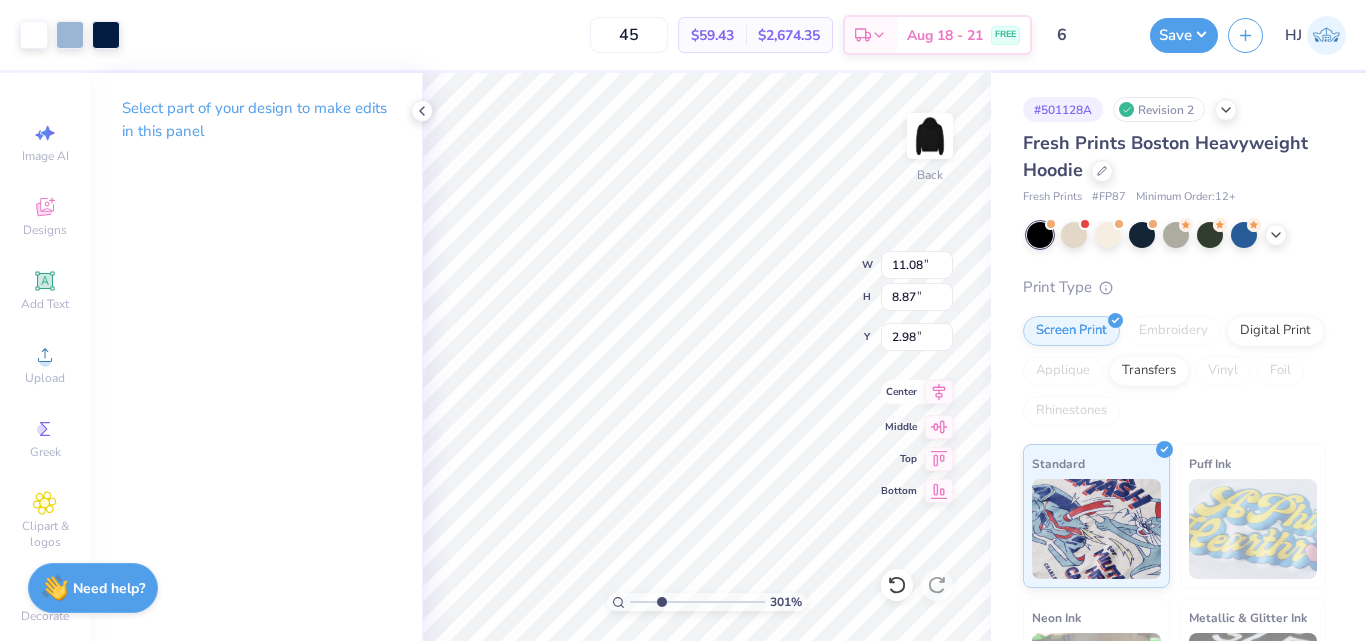 click 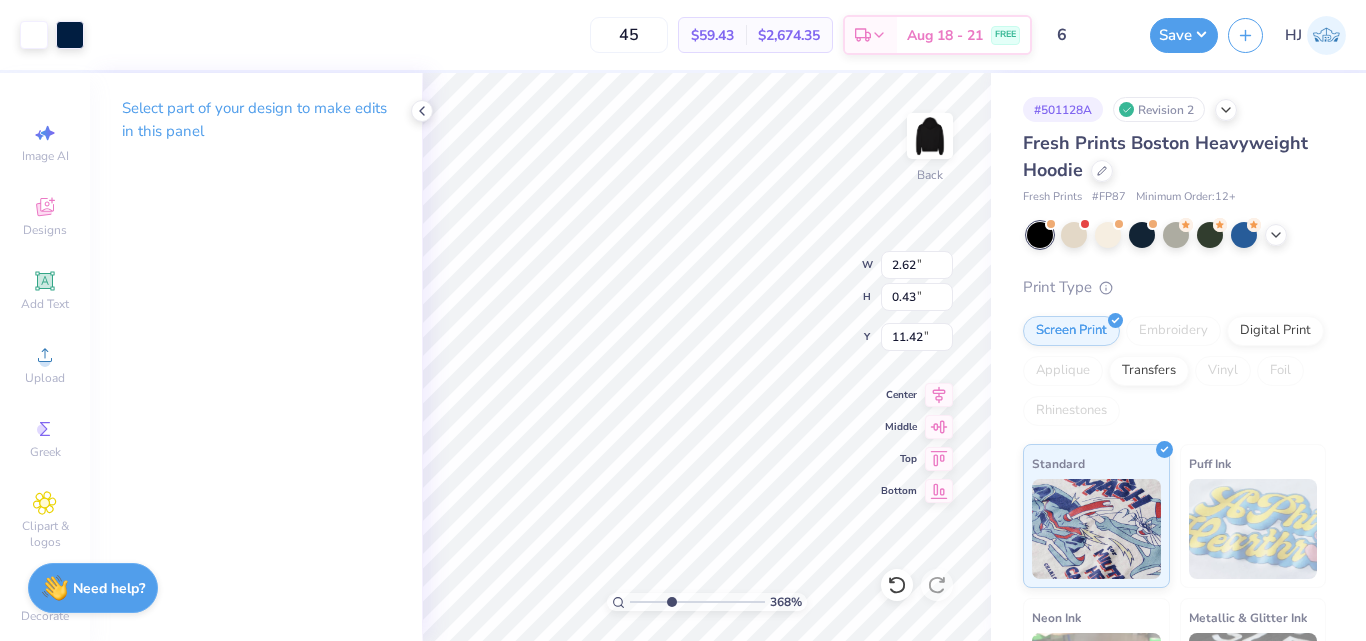 type on "3.67695424770963" 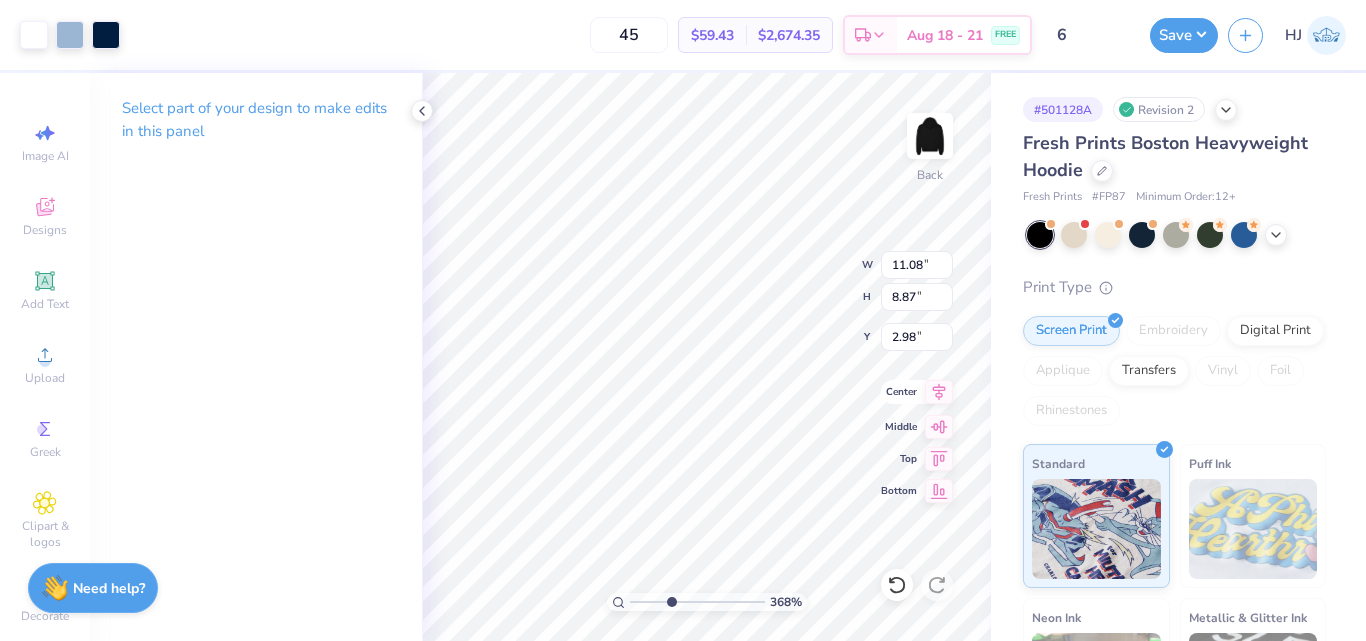 click 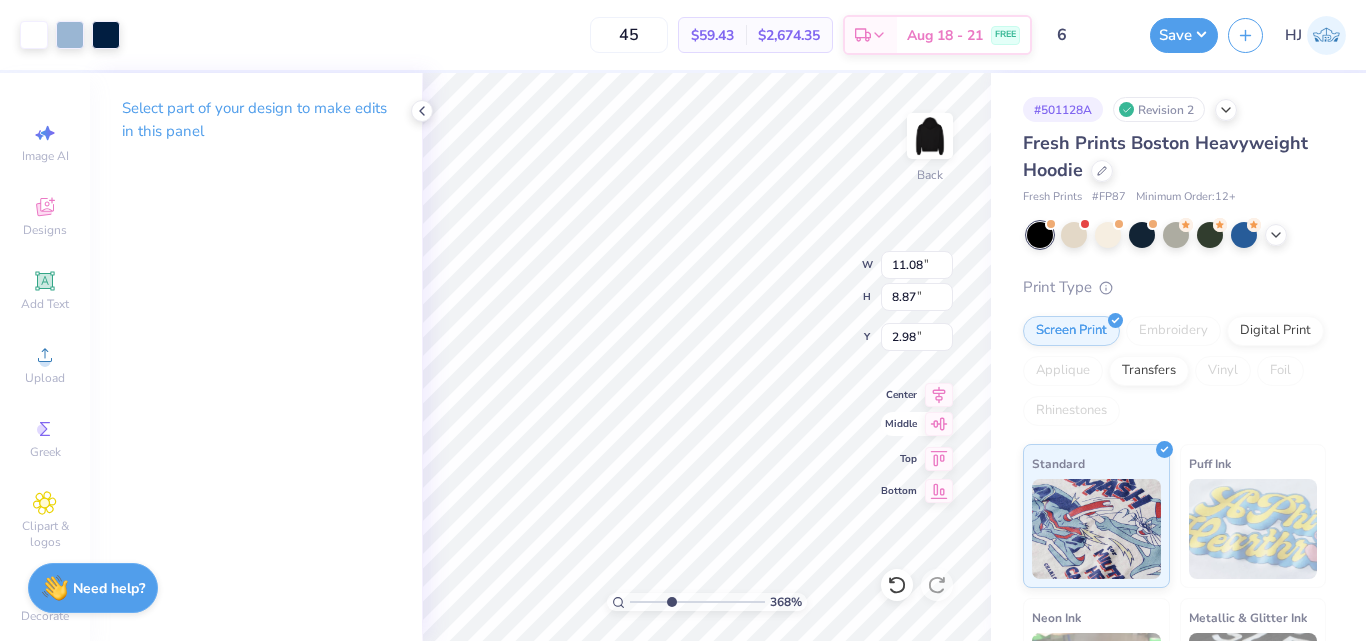 click 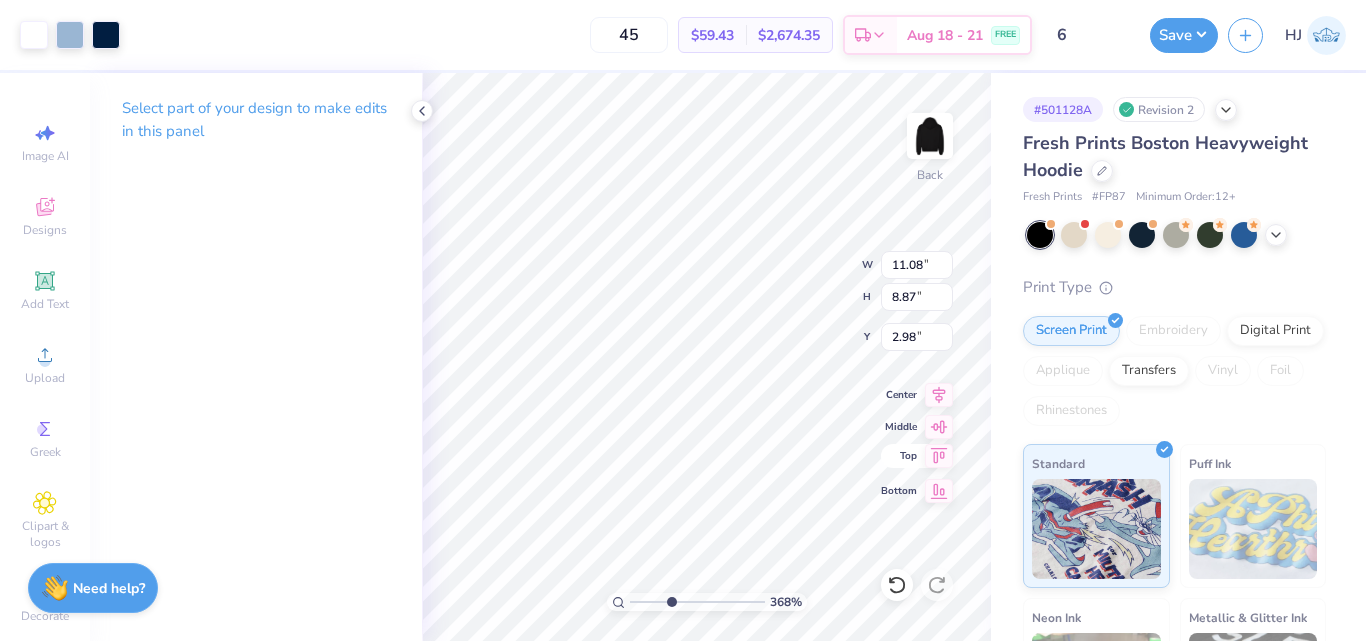 type on "3.67695424770963" 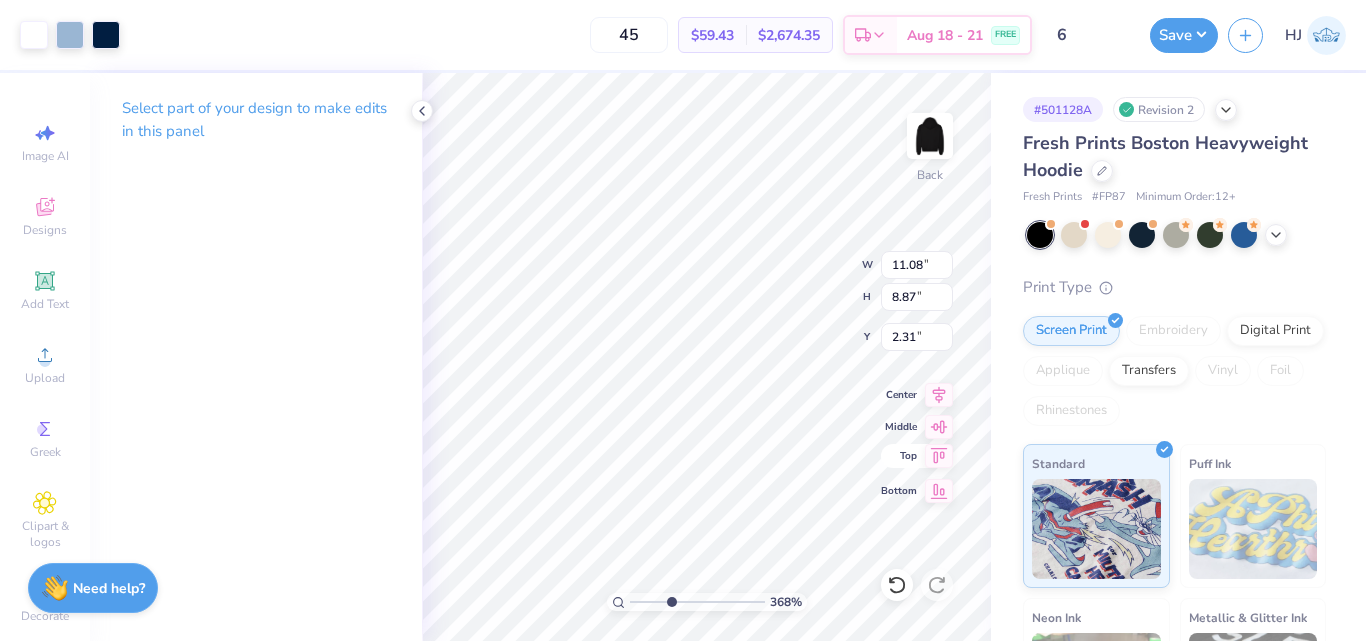 click 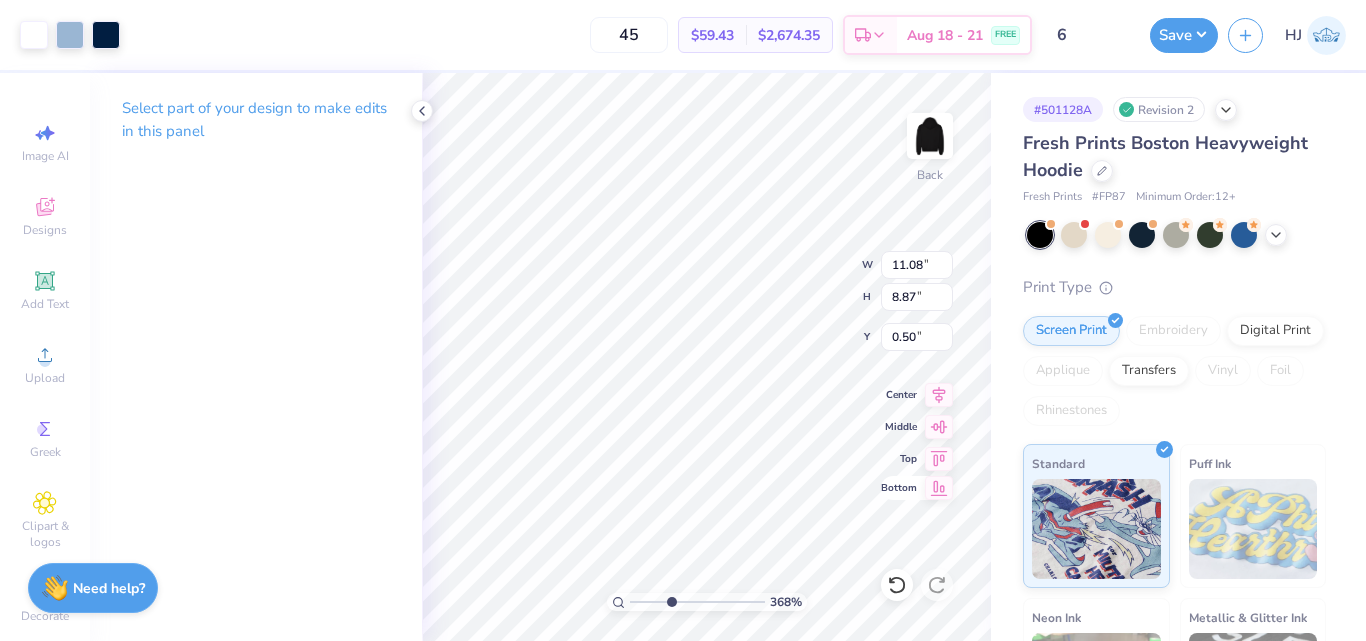 click 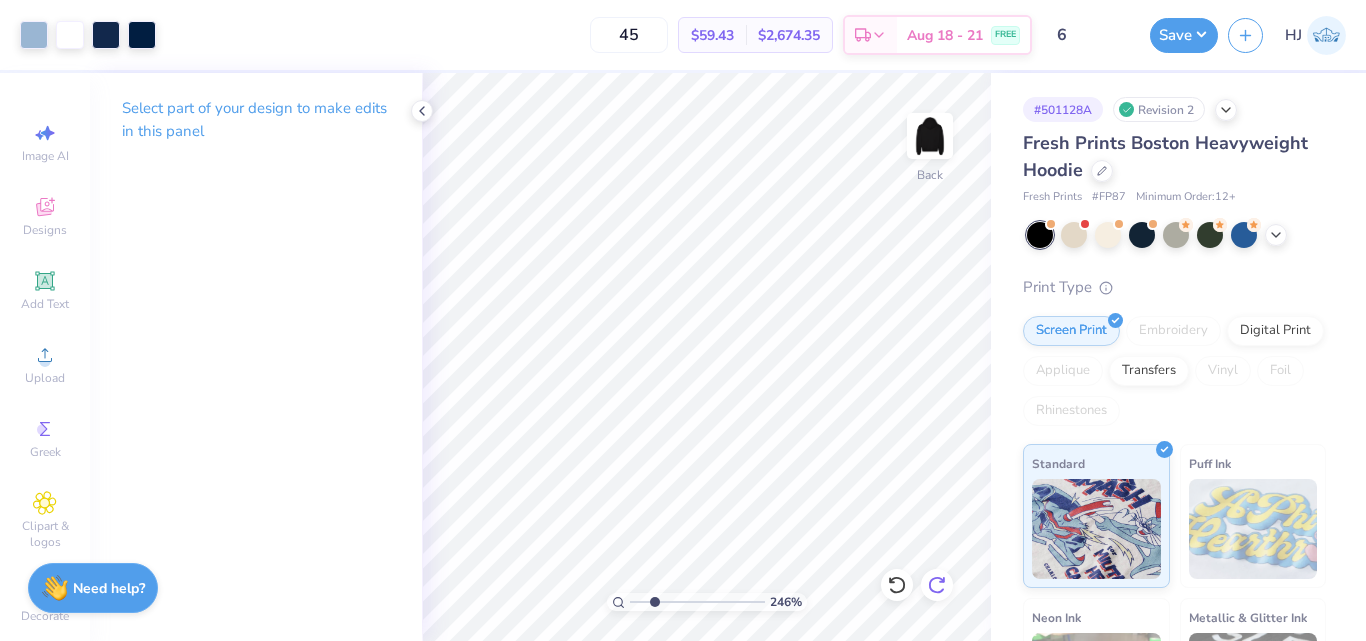 click 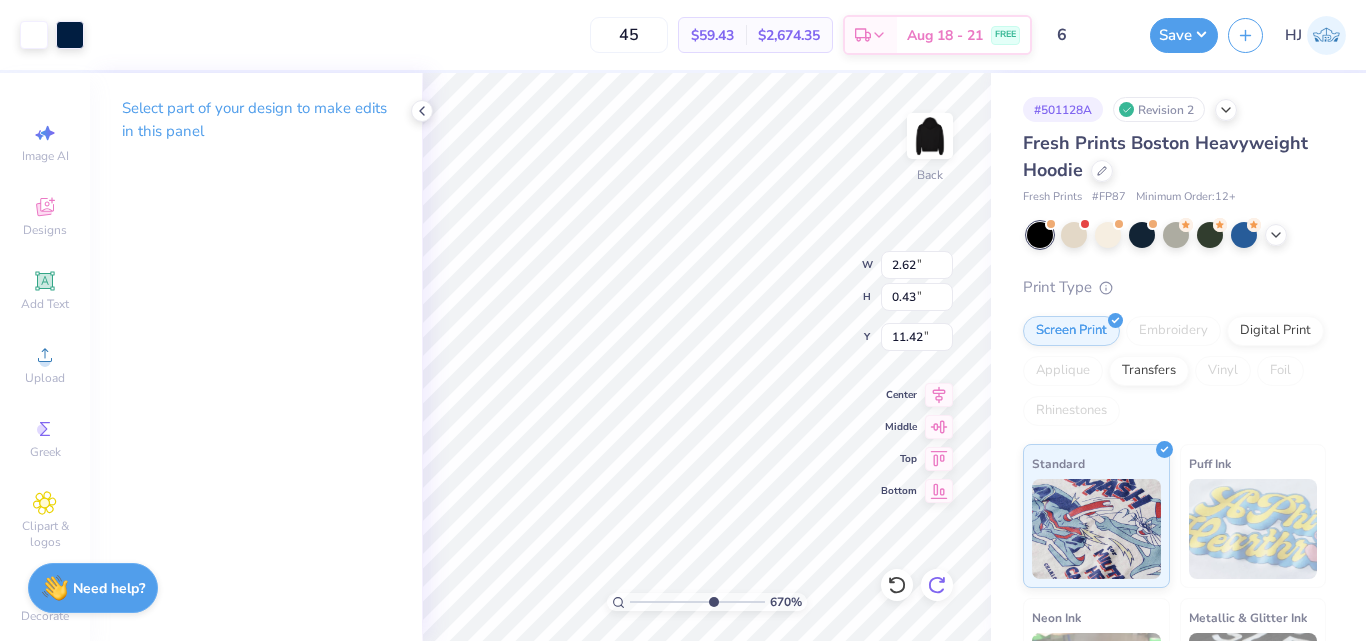 type on "6.70185906006739" 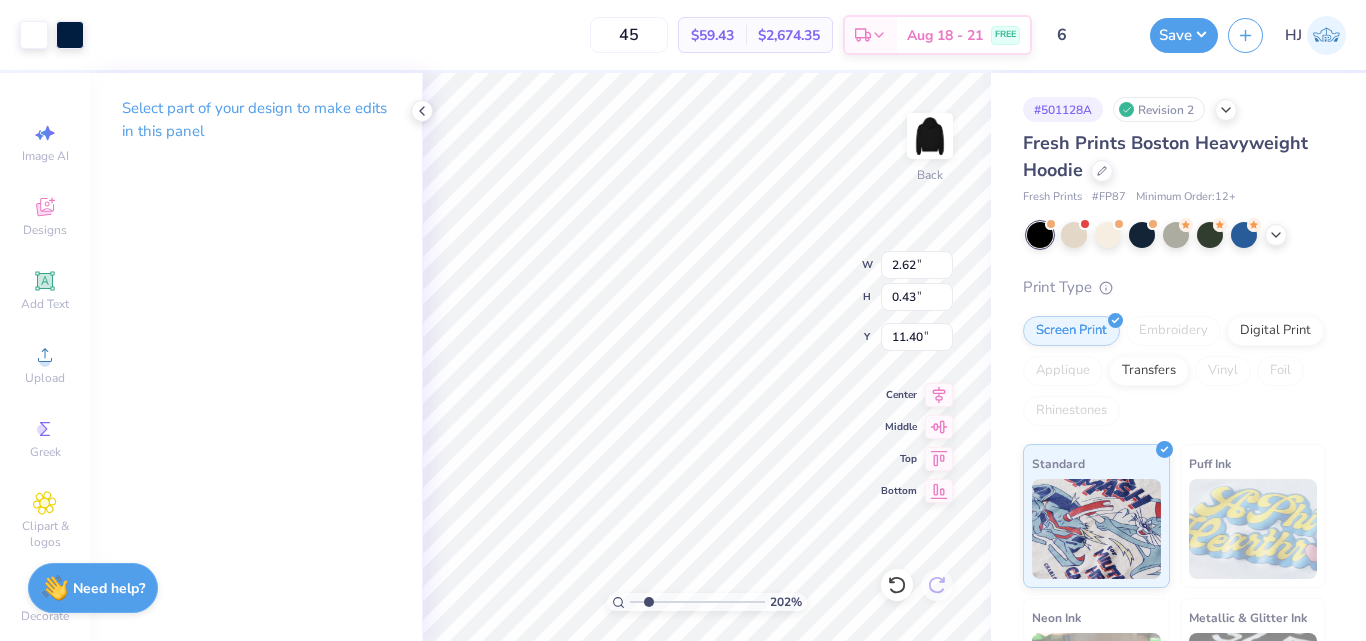 type on "2.01734957697155" 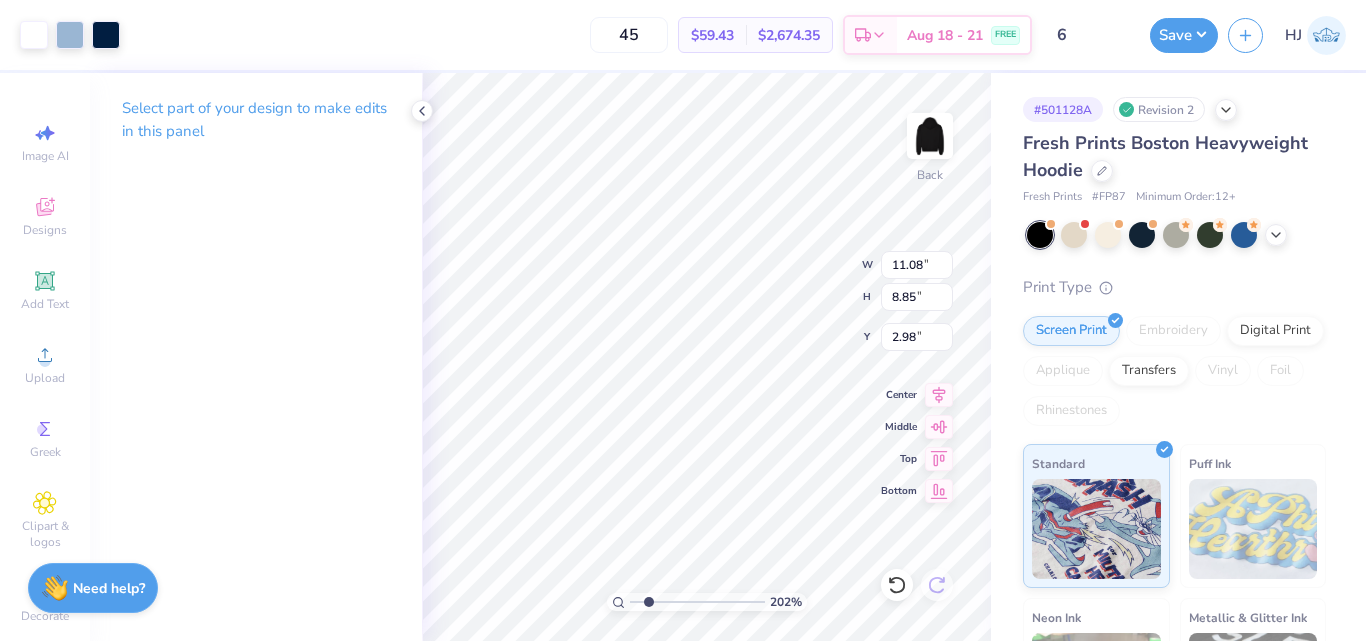 type on "2.01734957697155" 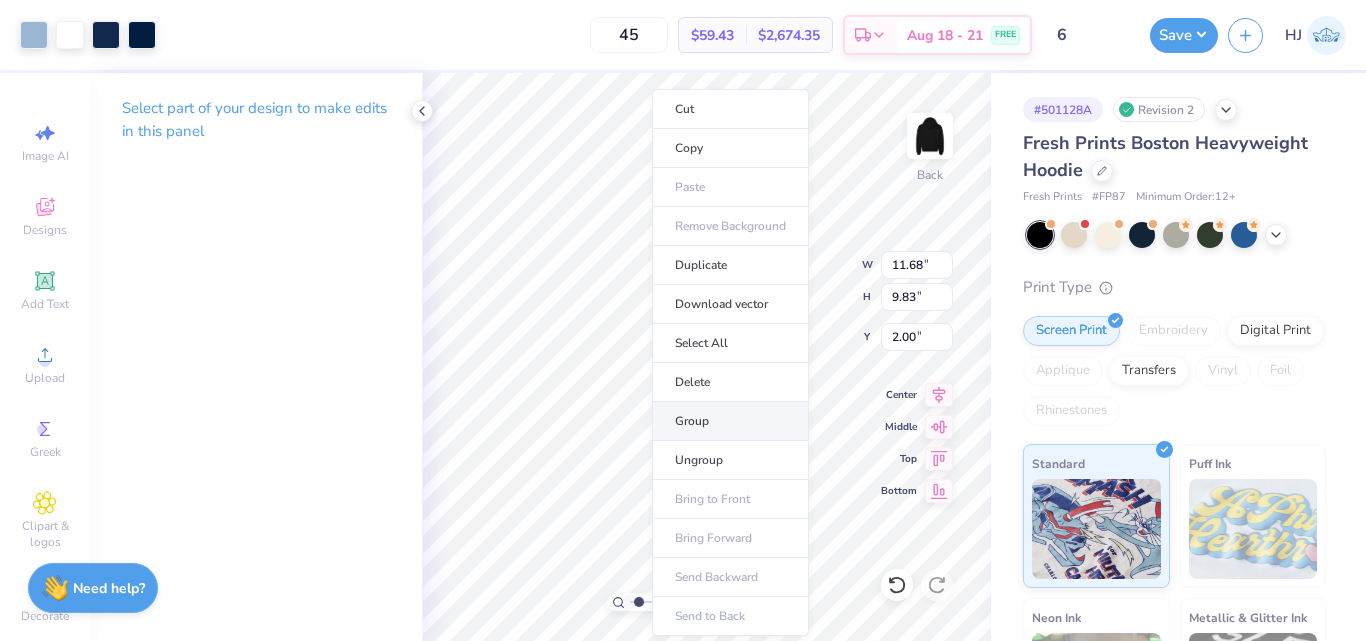 click on "Group" at bounding box center [730, 421] 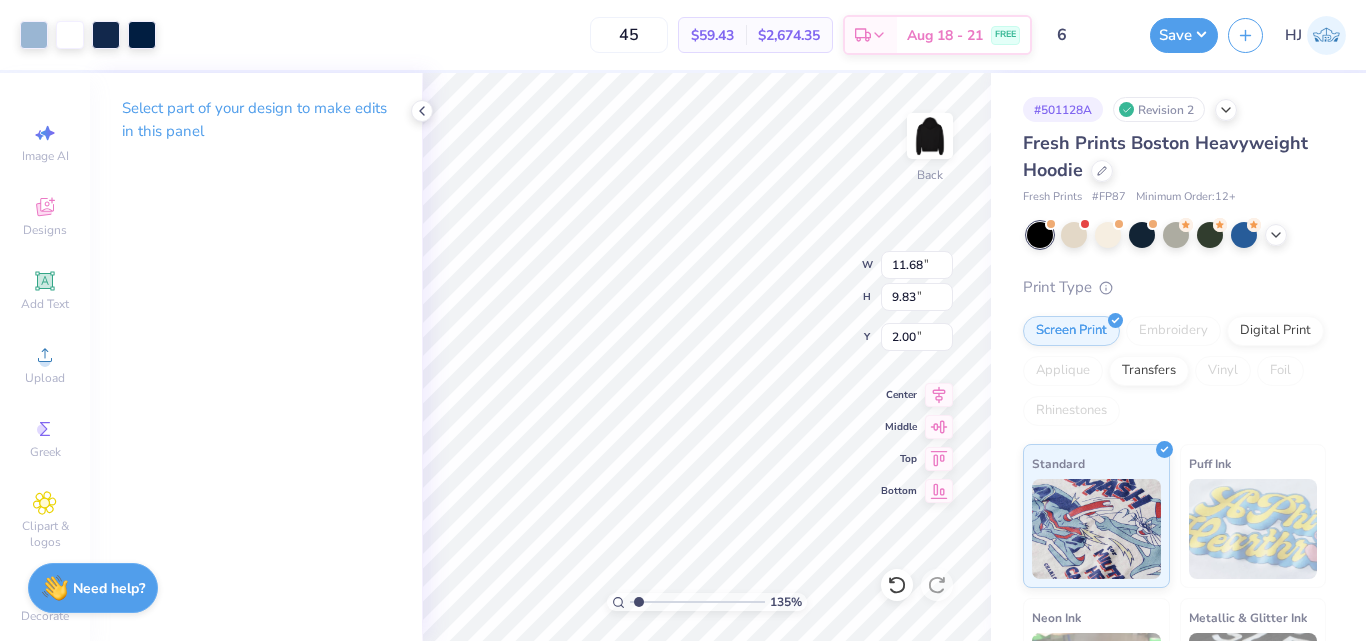 type on "1.35199925397499" 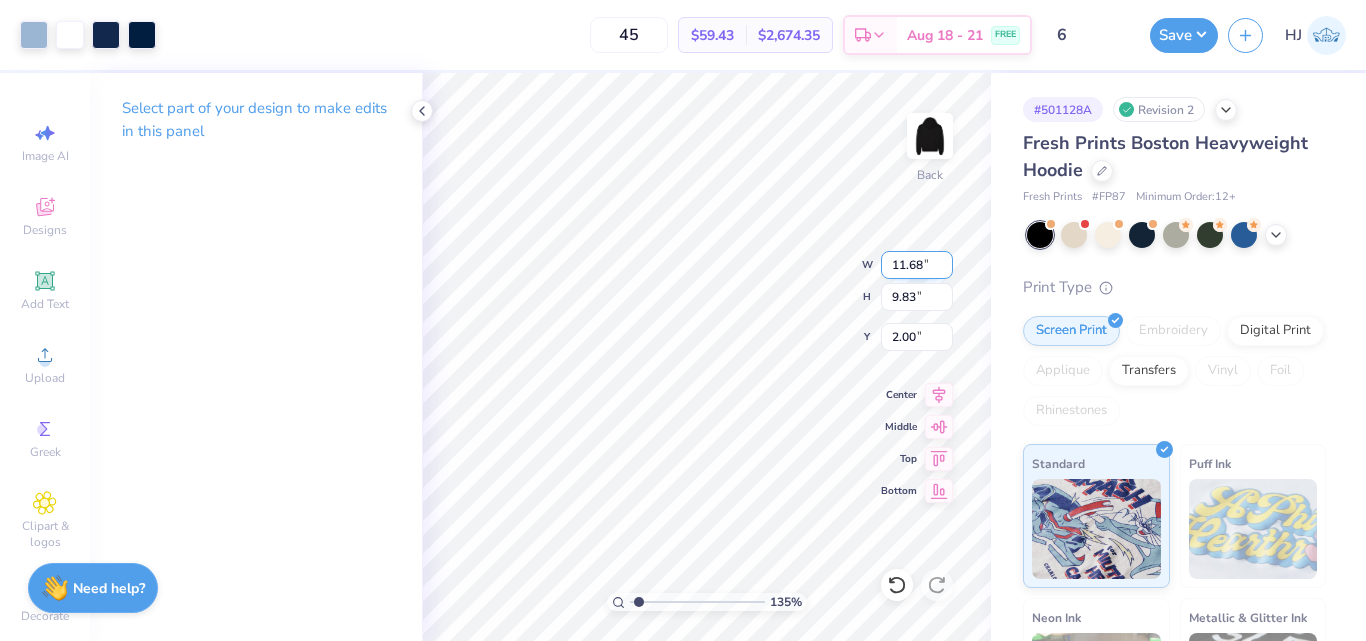 click on "11.68" at bounding box center [917, 265] 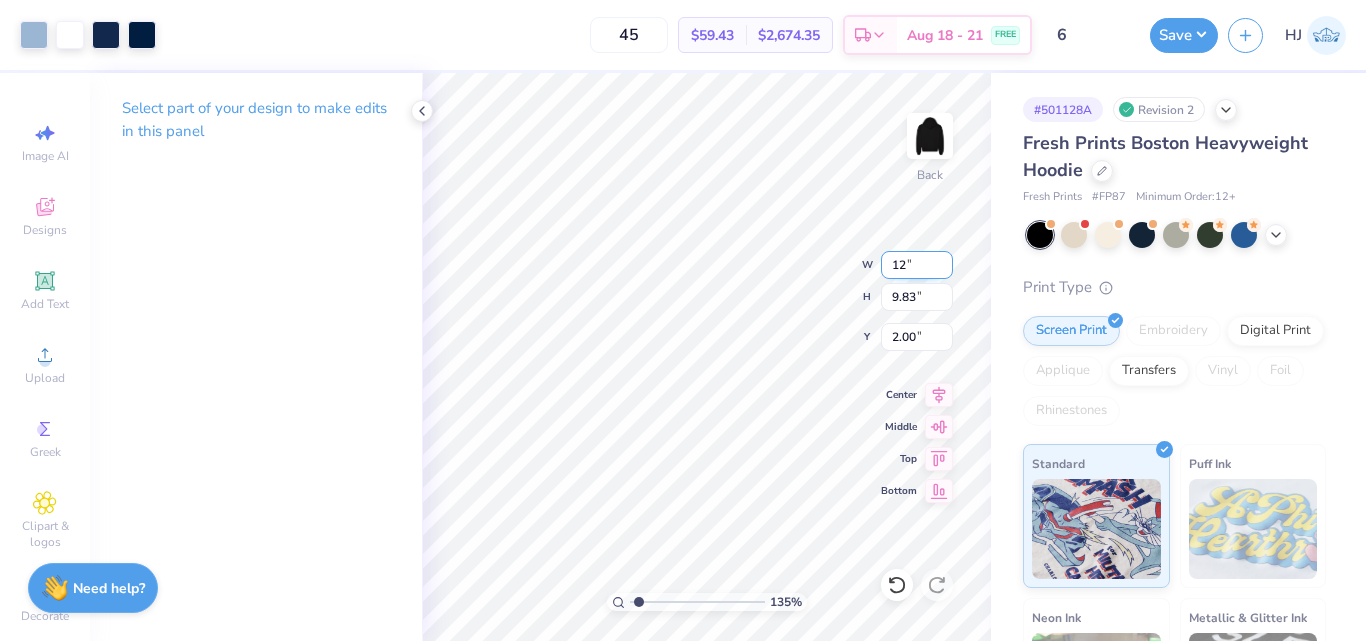 type on "12" 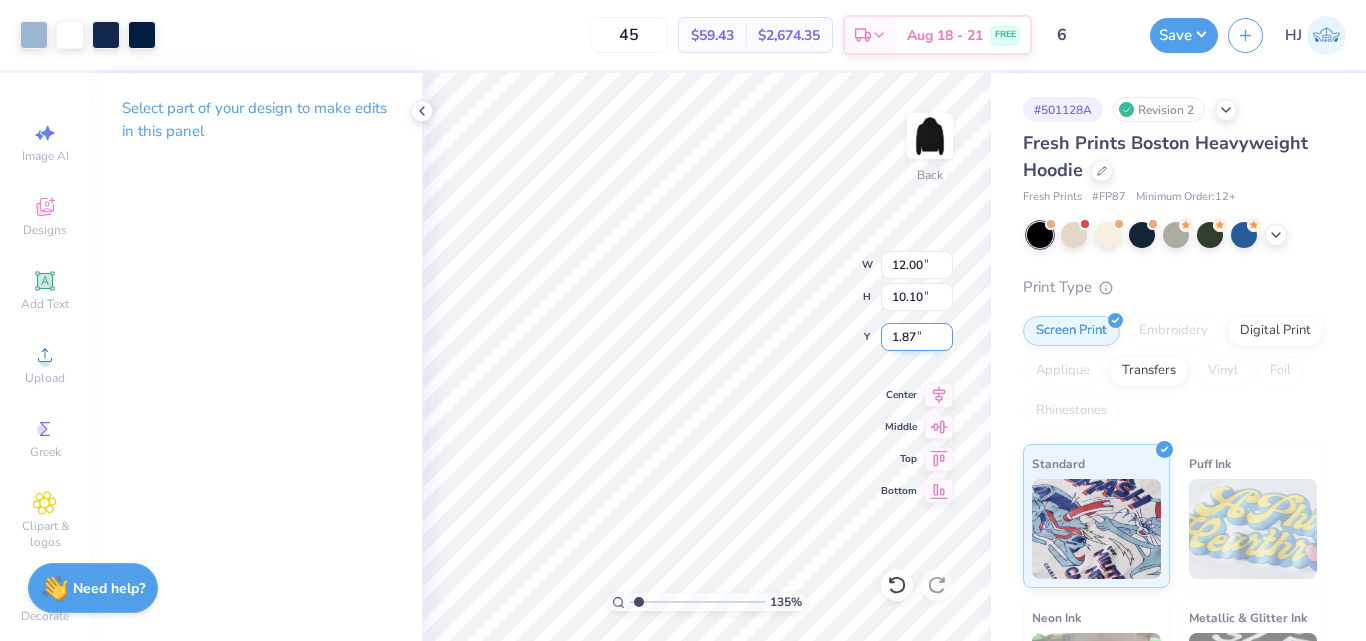 click on "1.87" at bounding box center [917, 337] 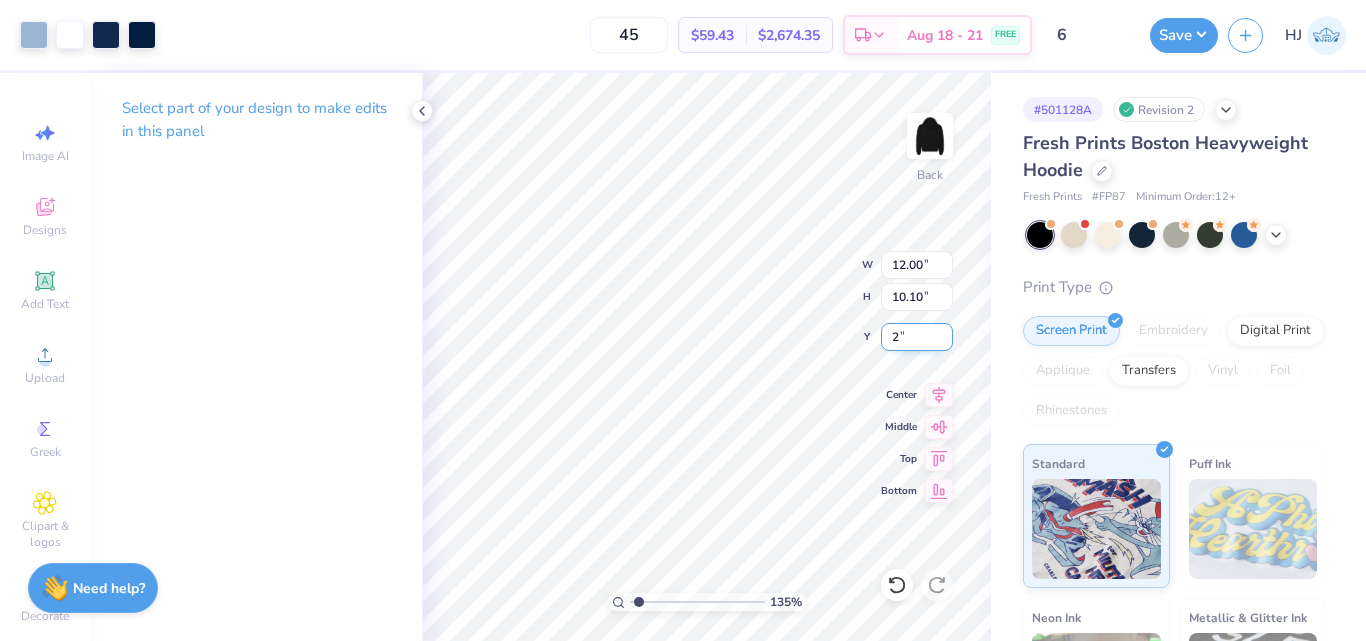 type on "2" 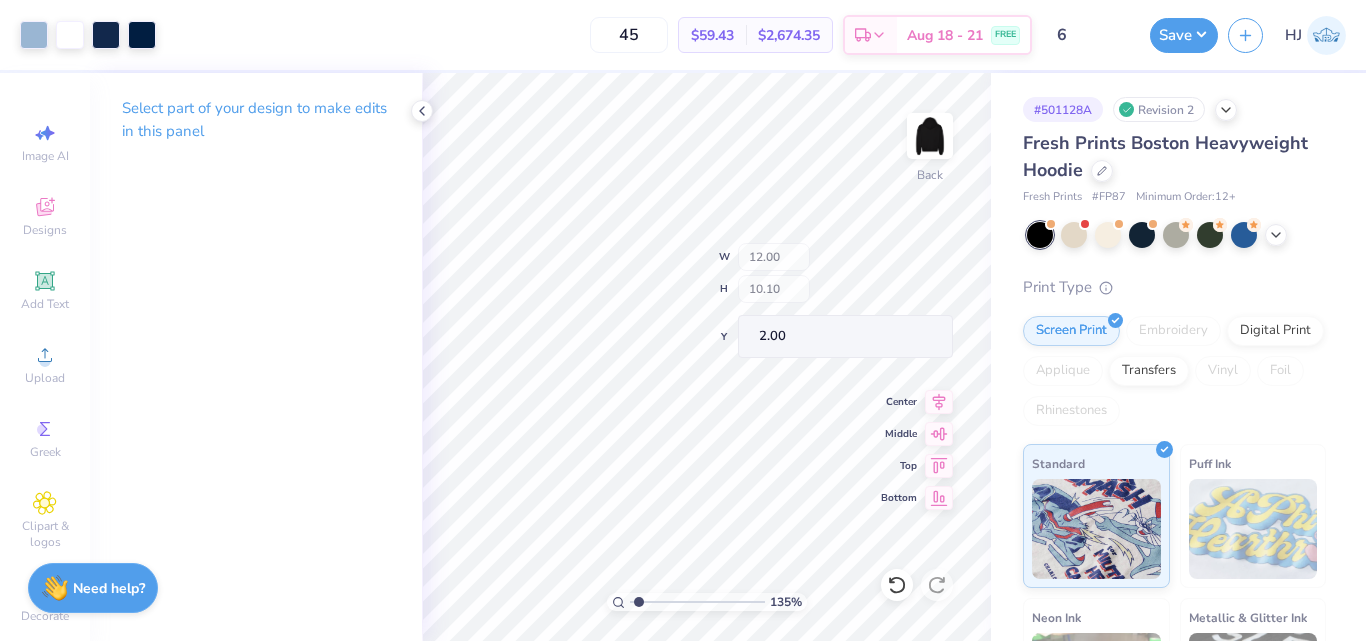 click on "135  % Back W 12.00 H 10.10 Y 2.00 Center Middle Top Bottom" at bounding box center [706, 357] 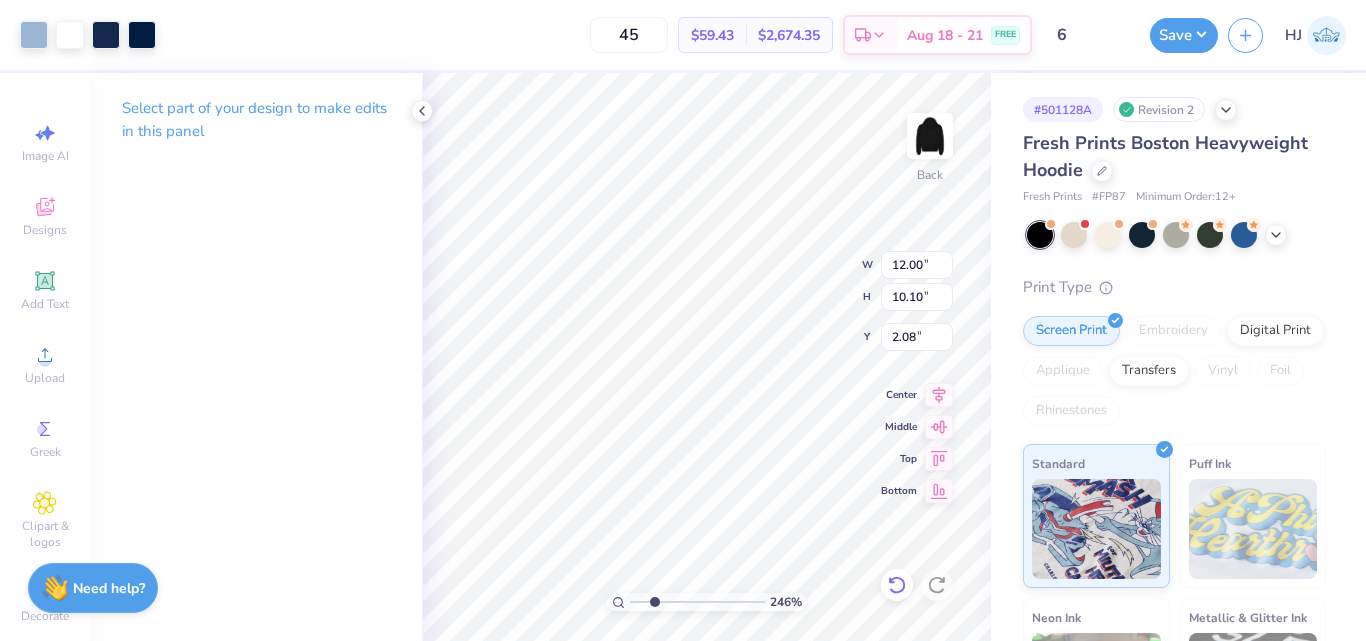 click 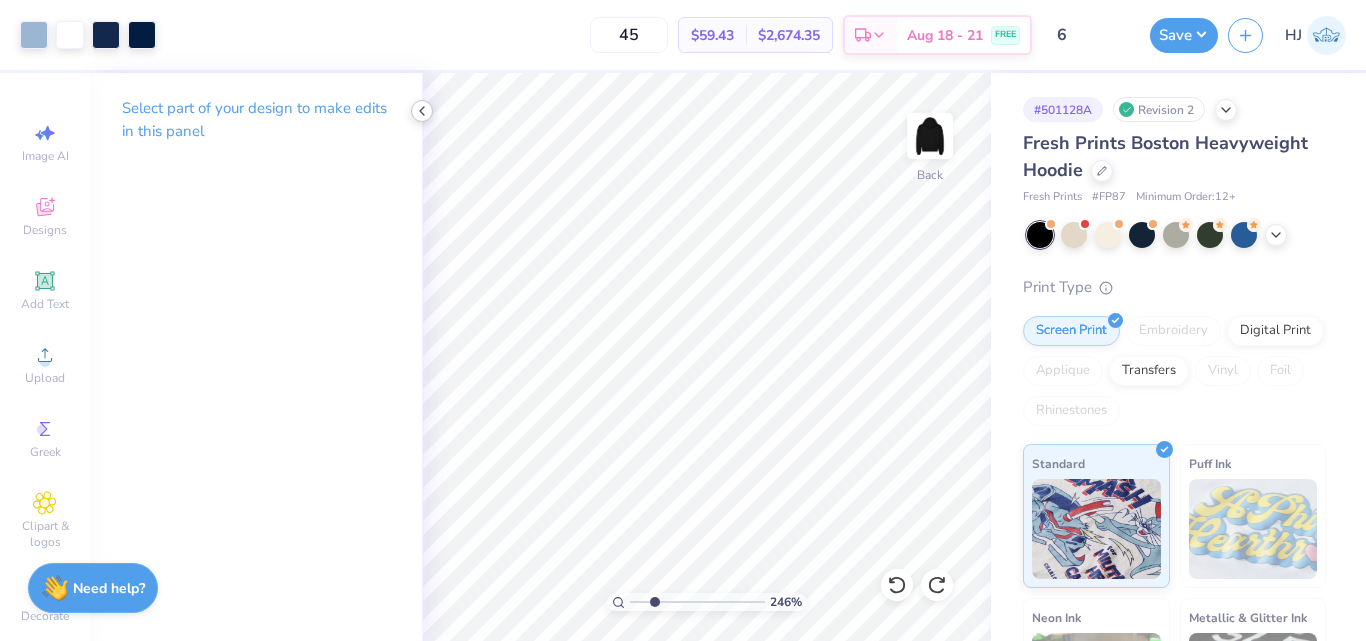 click 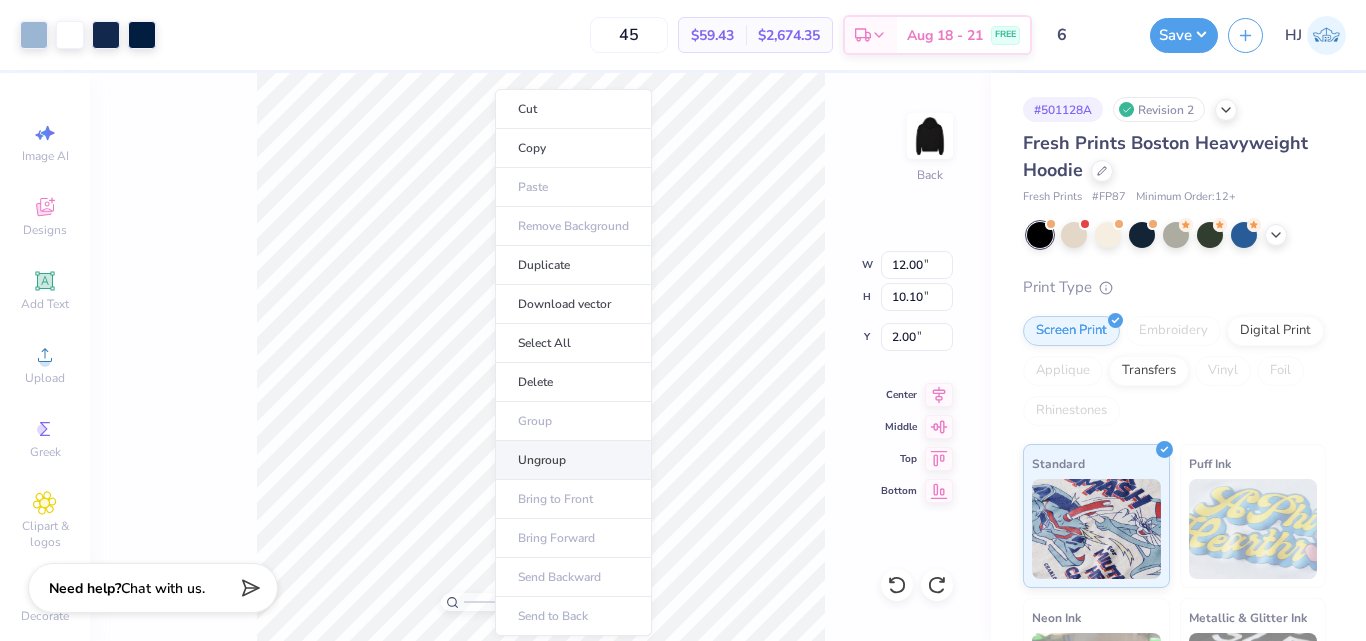 click on "Ungroup" at bounding box center (573, 460) 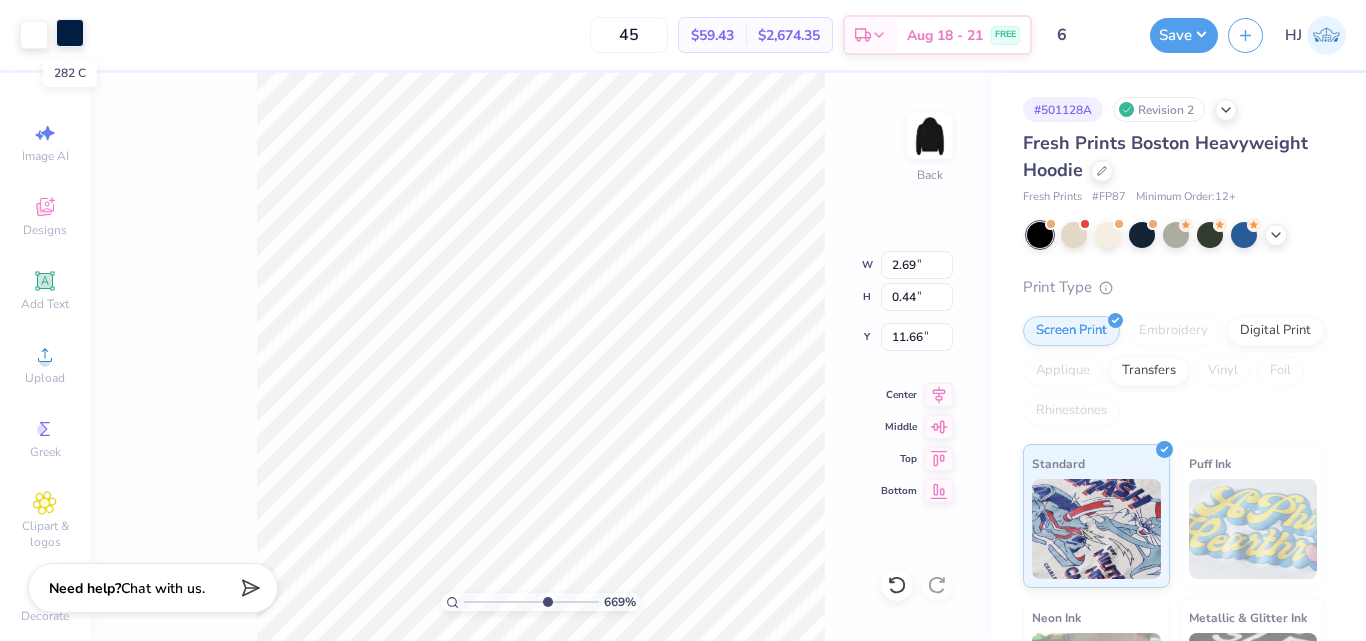 click at bounding box center [70, 33] 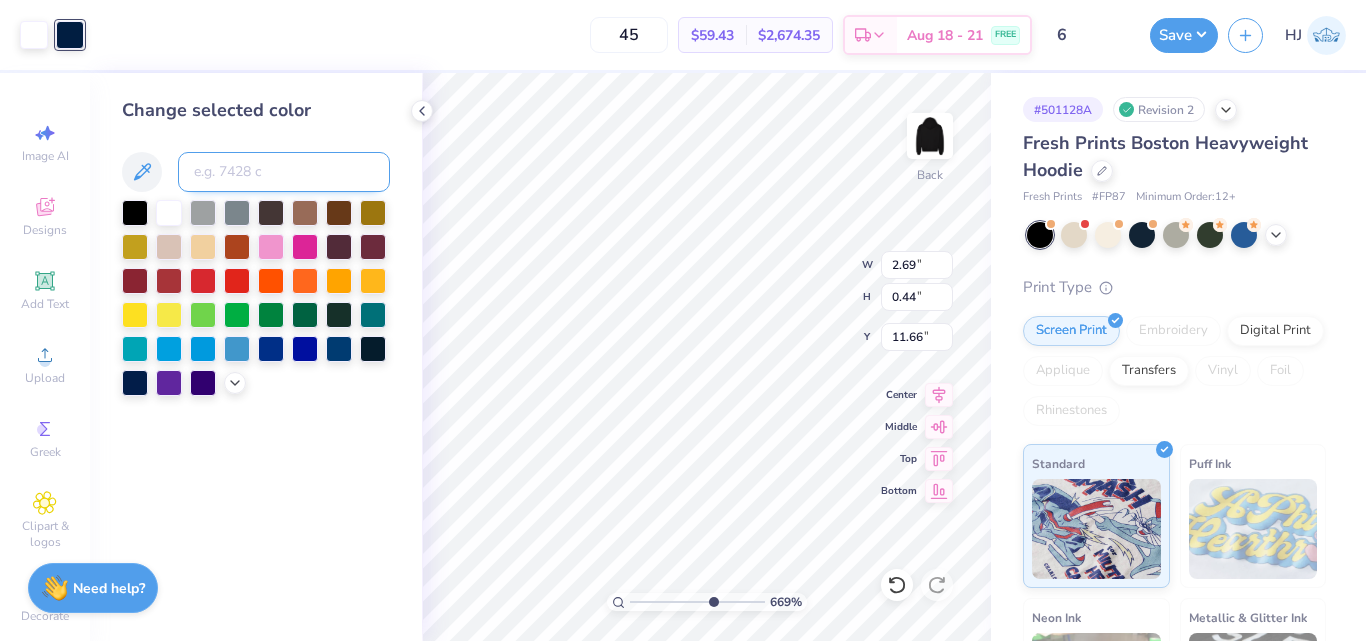 click at bounding box center (284, 172) 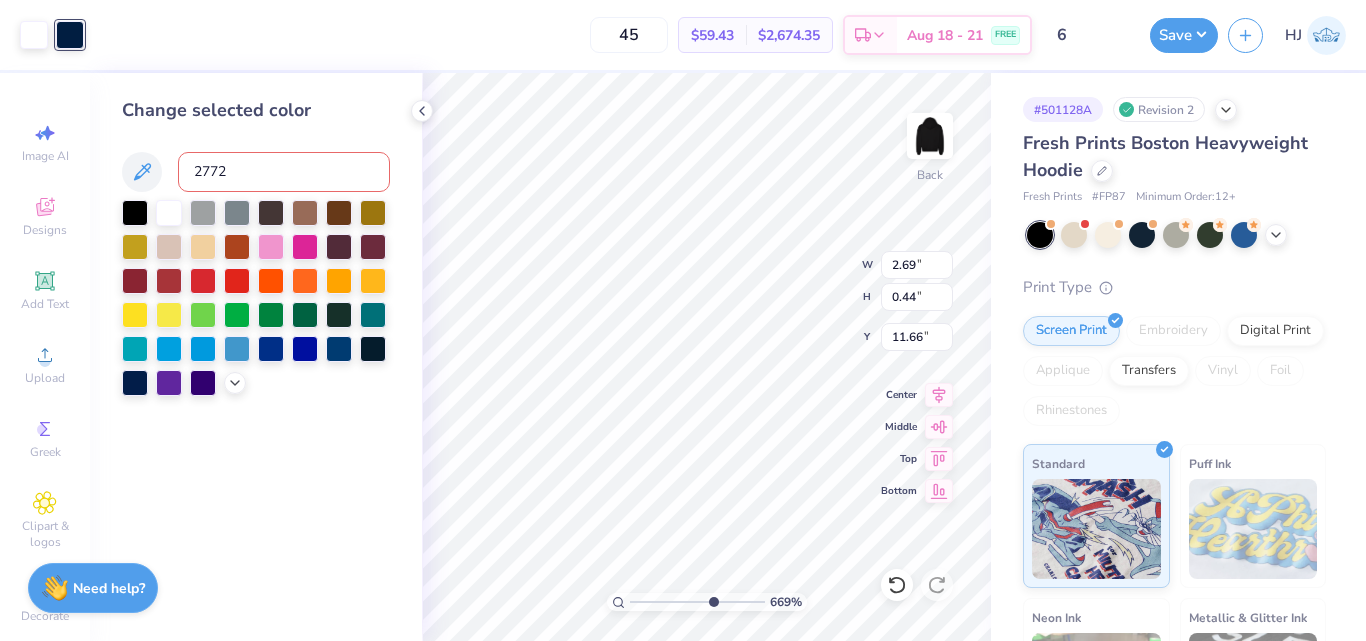 type on "2772 c" 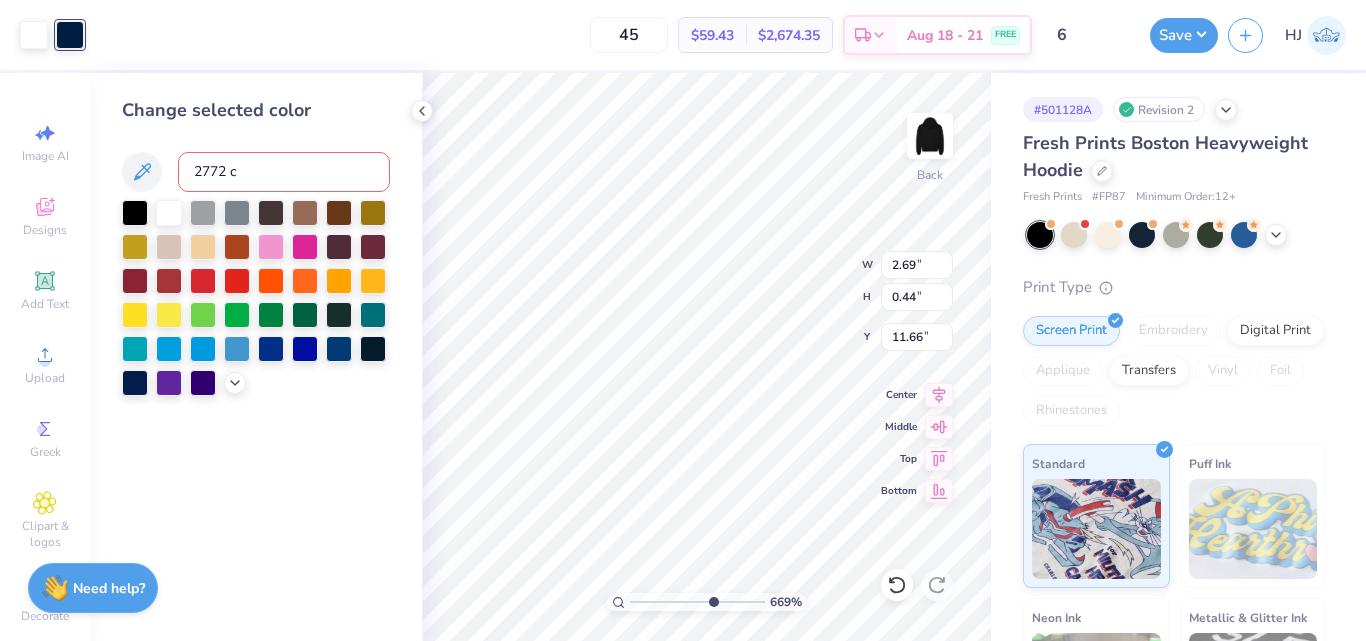 click on "2772 c" at bounding box center [284, 172] 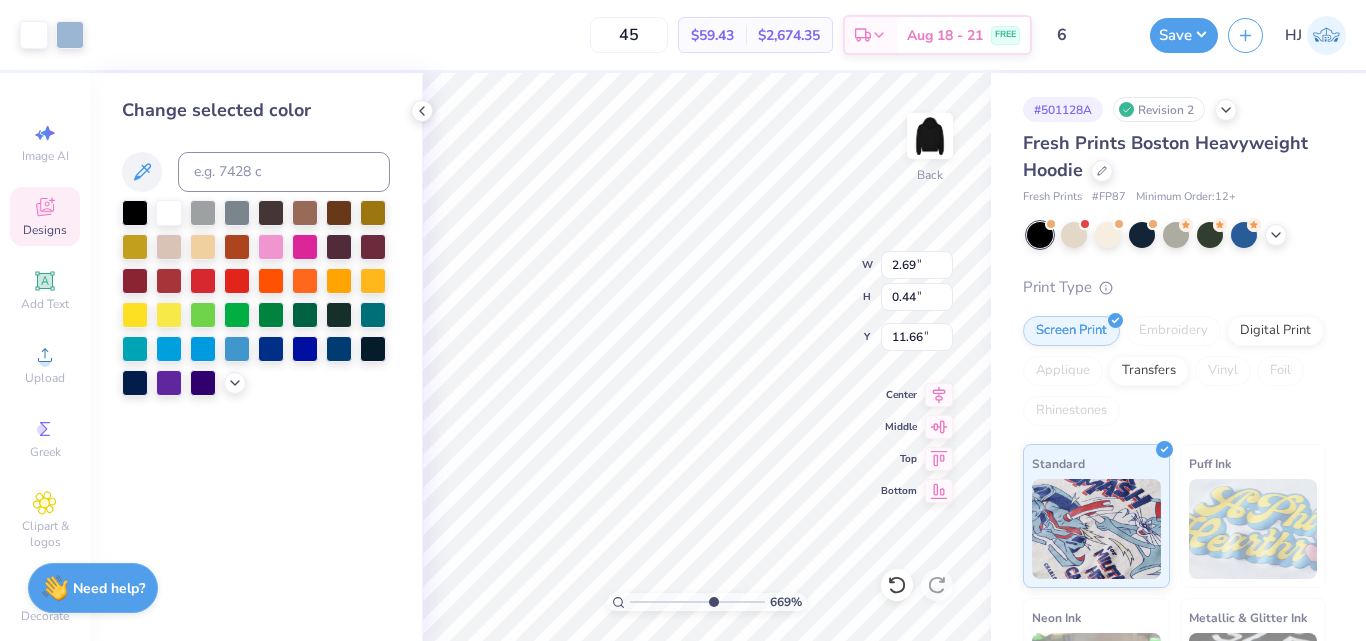 type on "6.69225330157204" 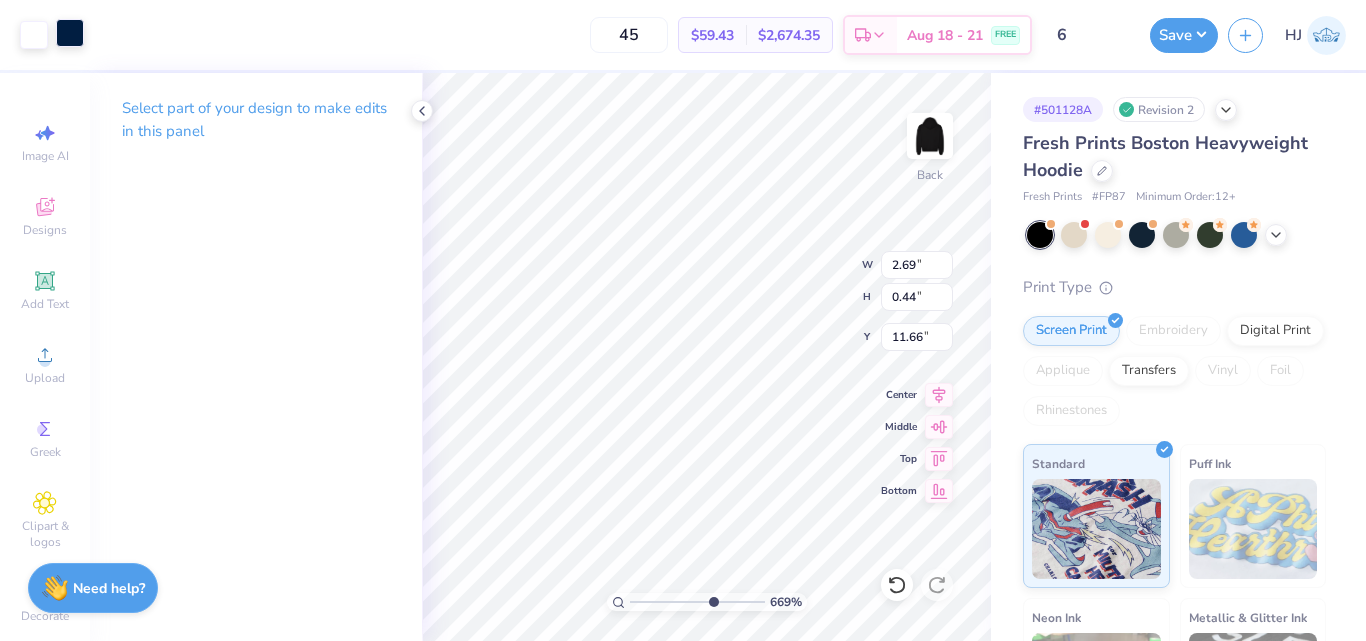 click at bounding box center [70, 33] 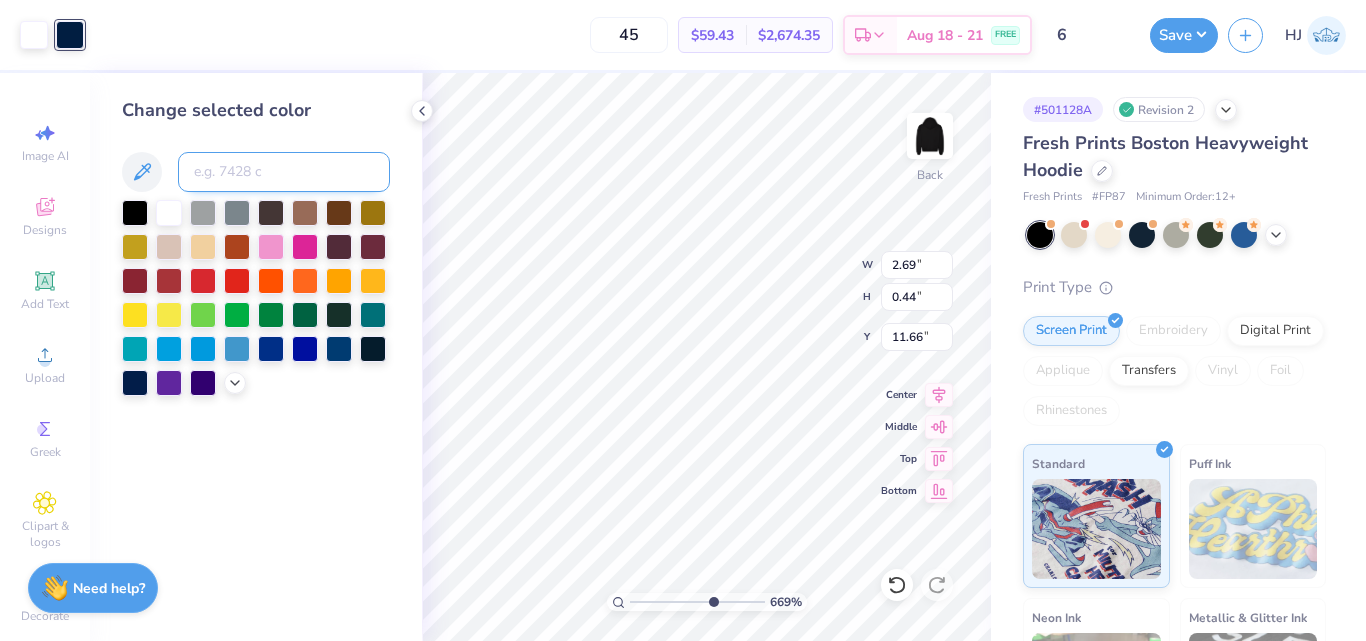click at bounding box center [284, 172] 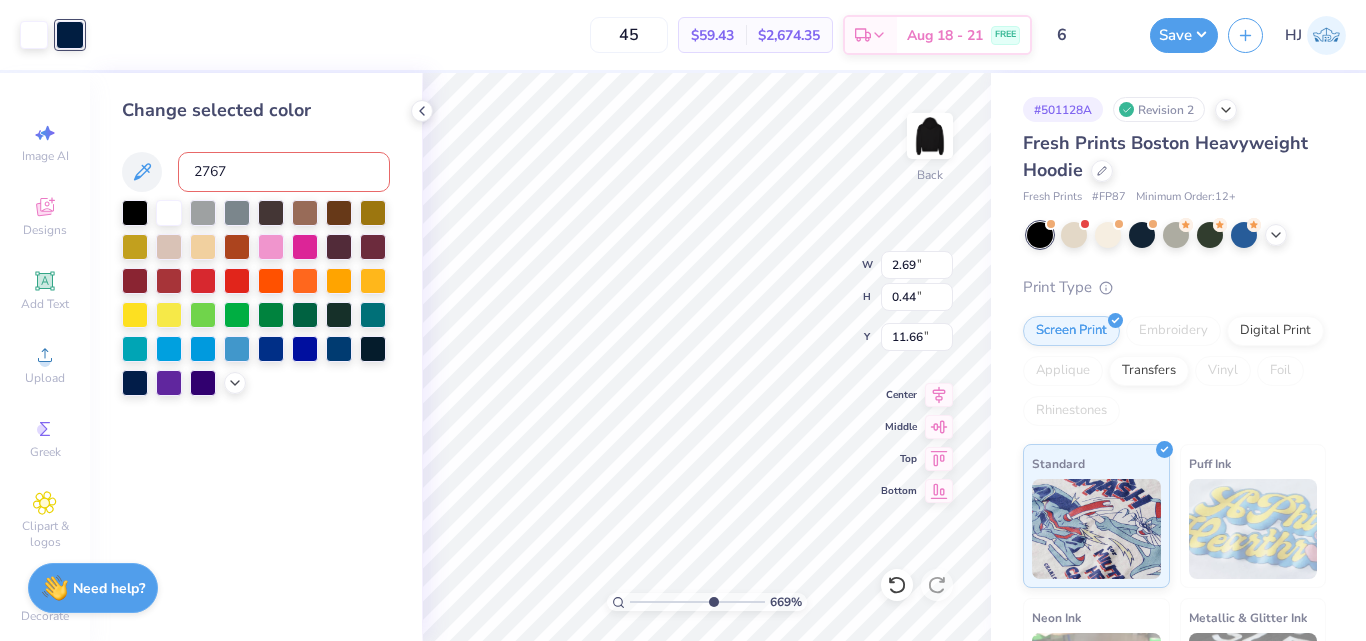 type on "2767" 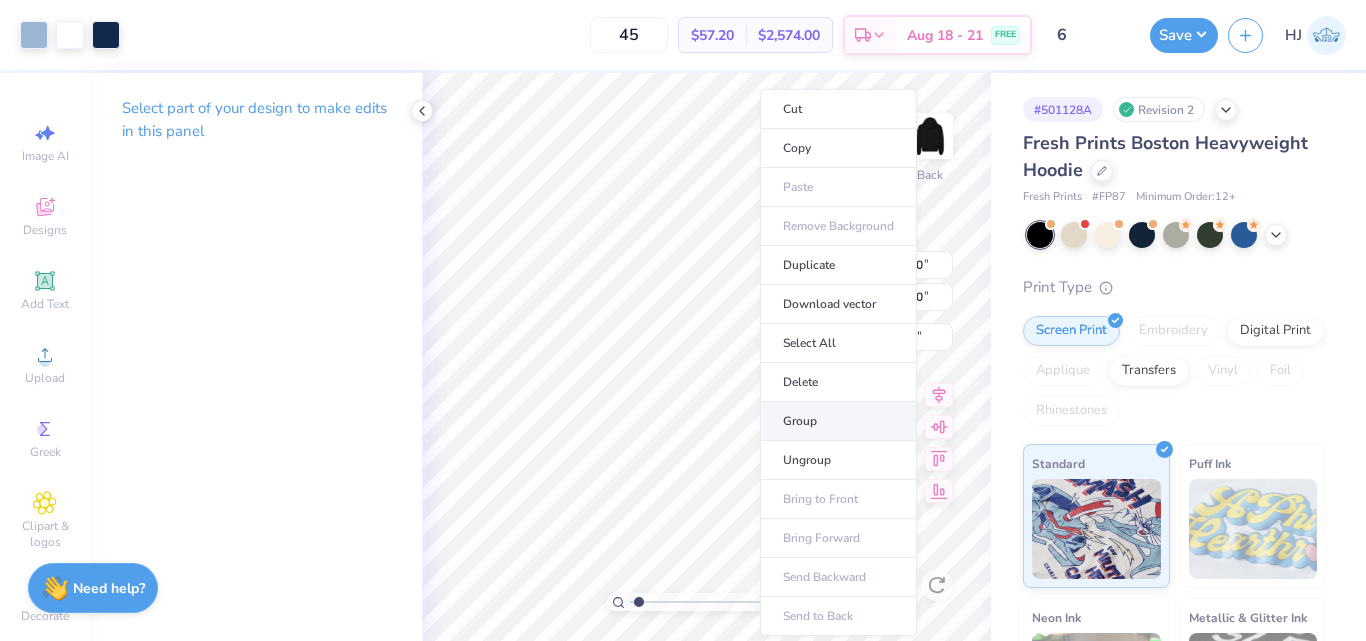 click on "Group" at bounding box center [838, 421] 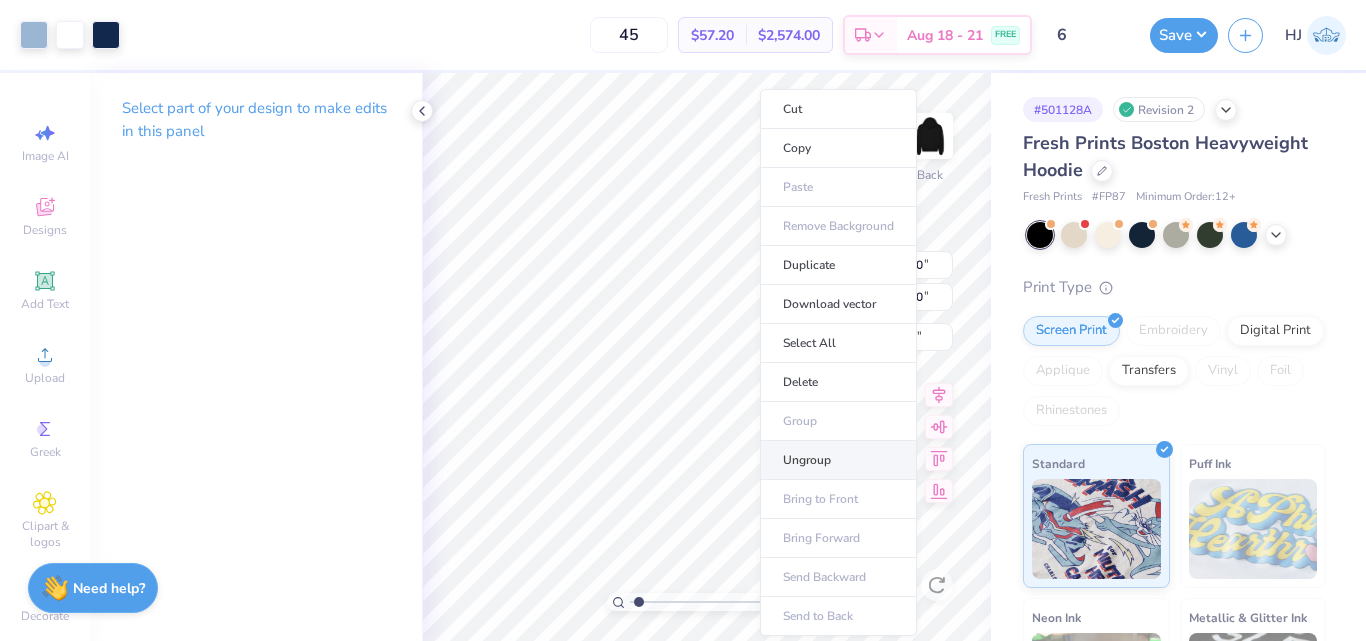 click on "Ungroup" at bounding box center (838, 460) 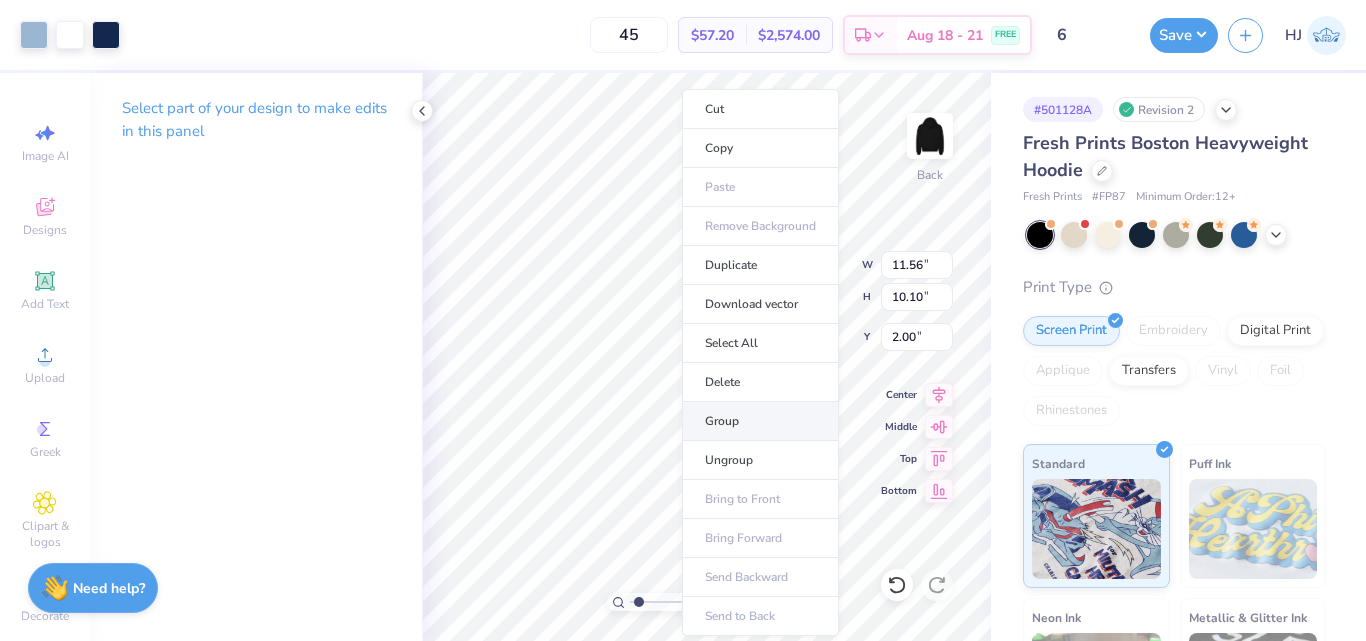 click on "Group" at bounding box center [760, 421] 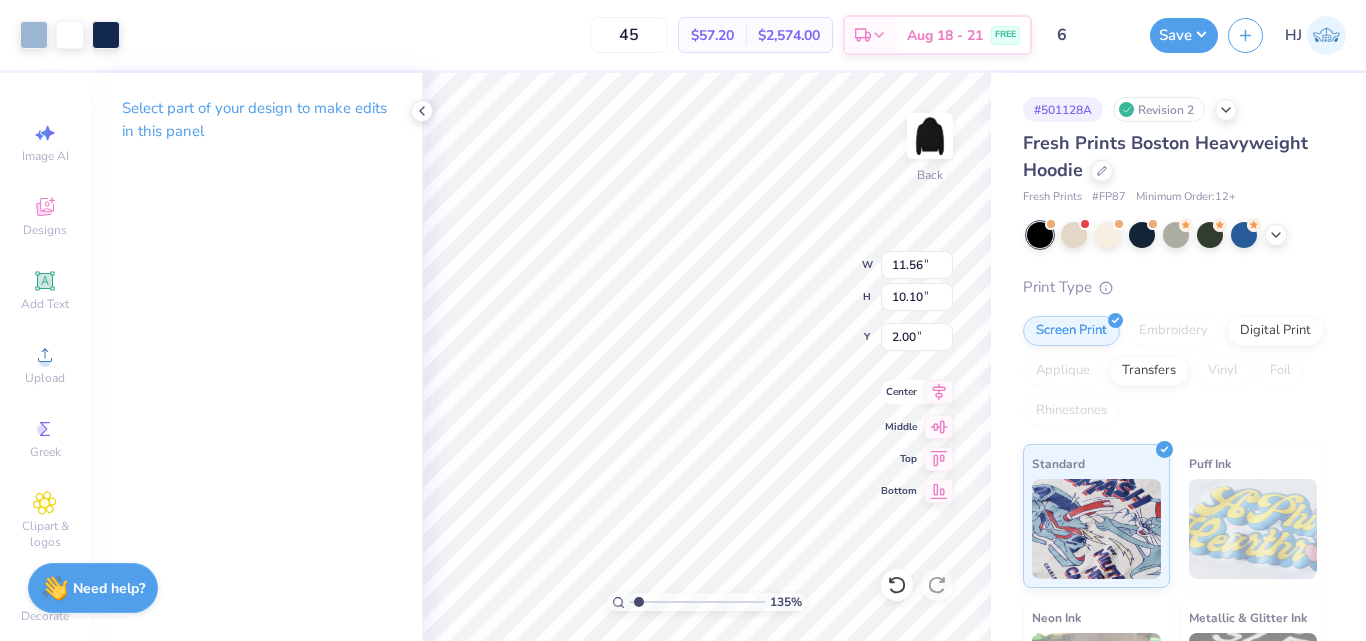 click 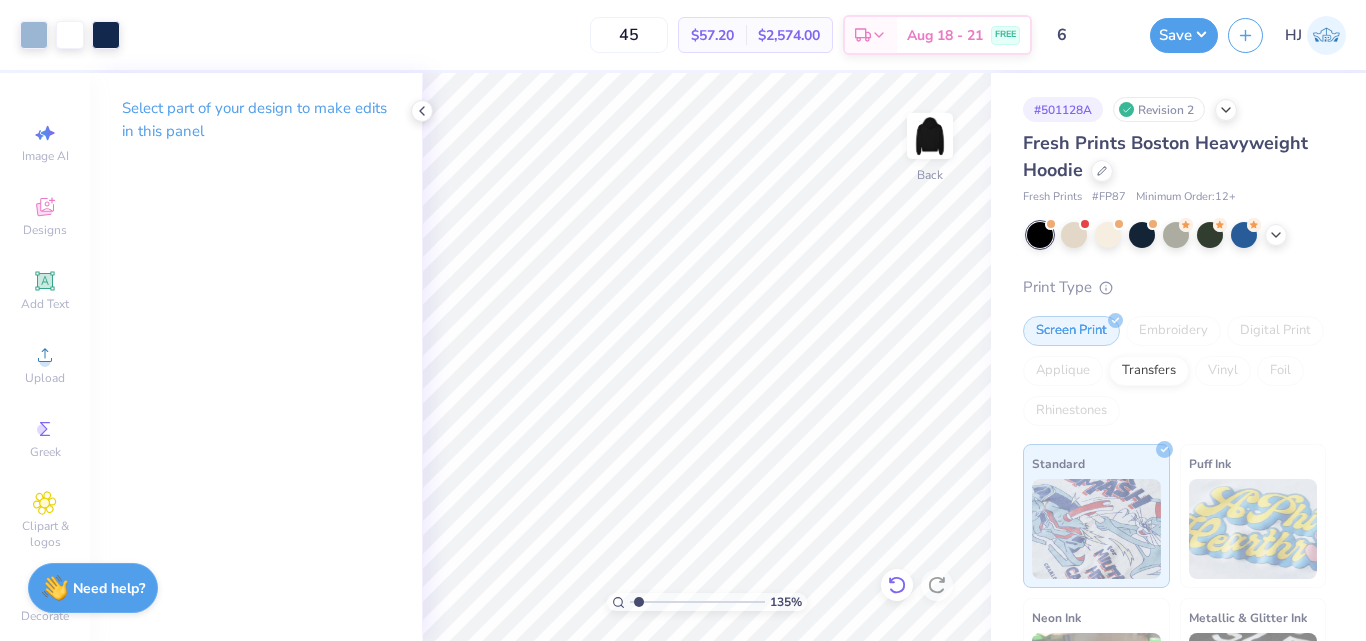 click 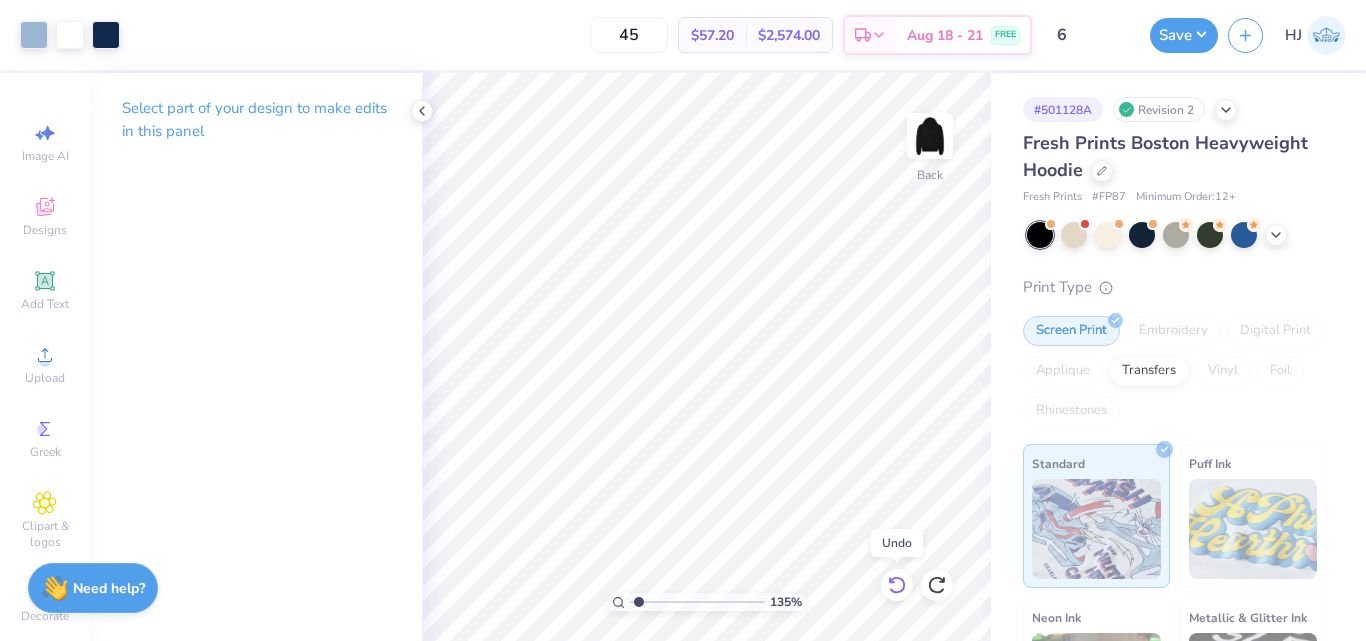 click 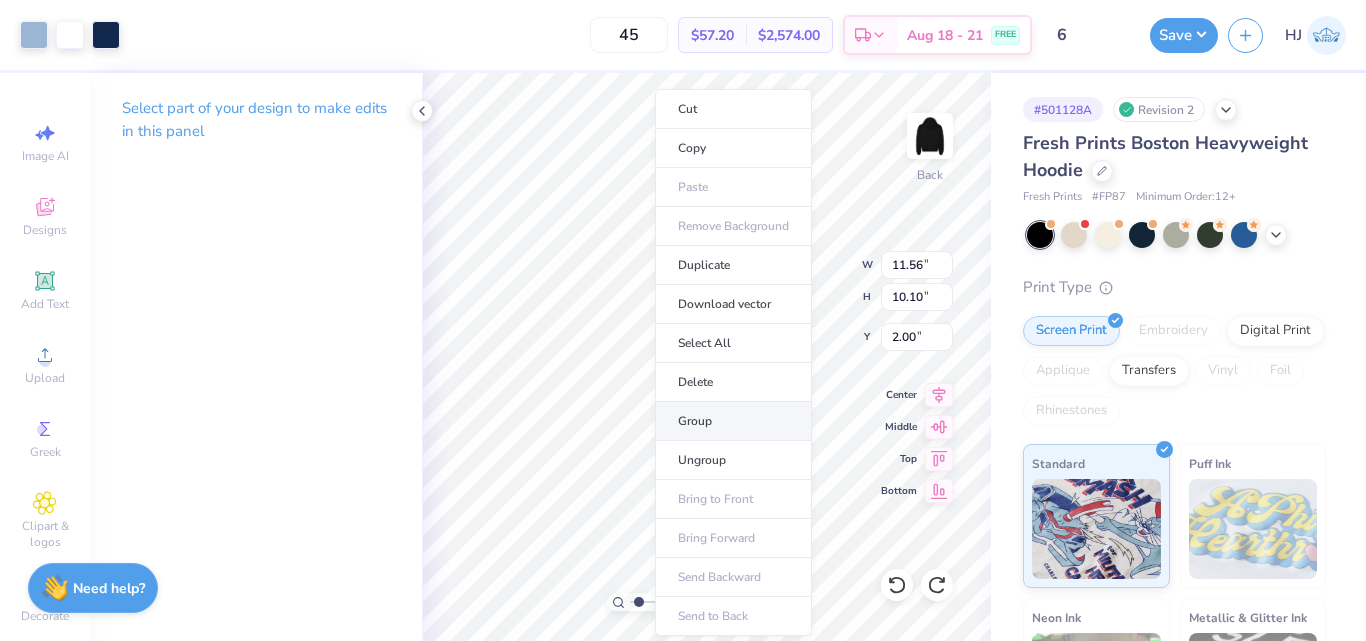 click on "Group" at bounding box center [733, 421] 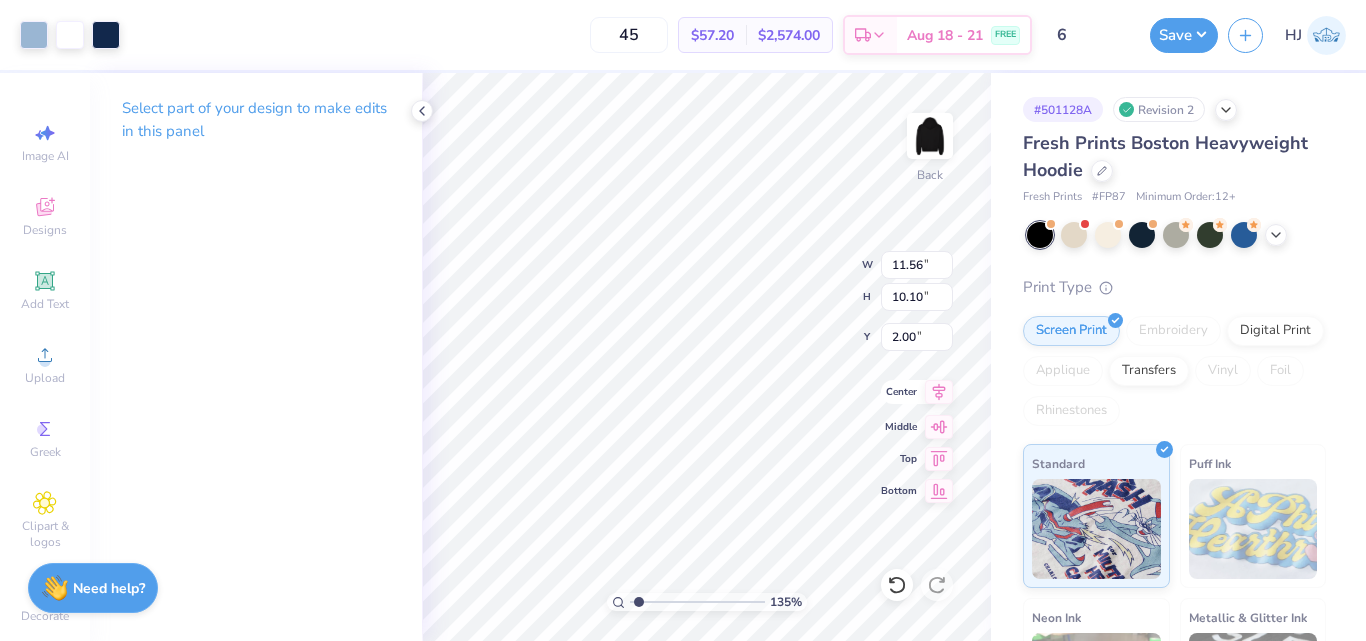click 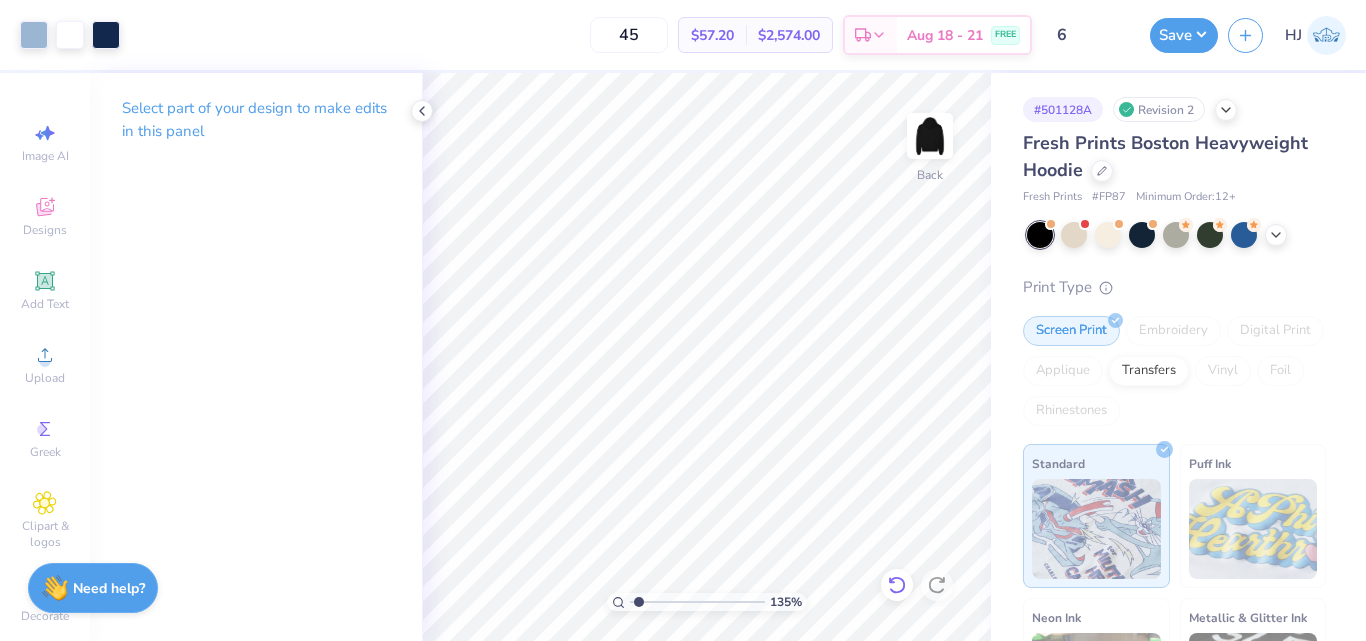 click 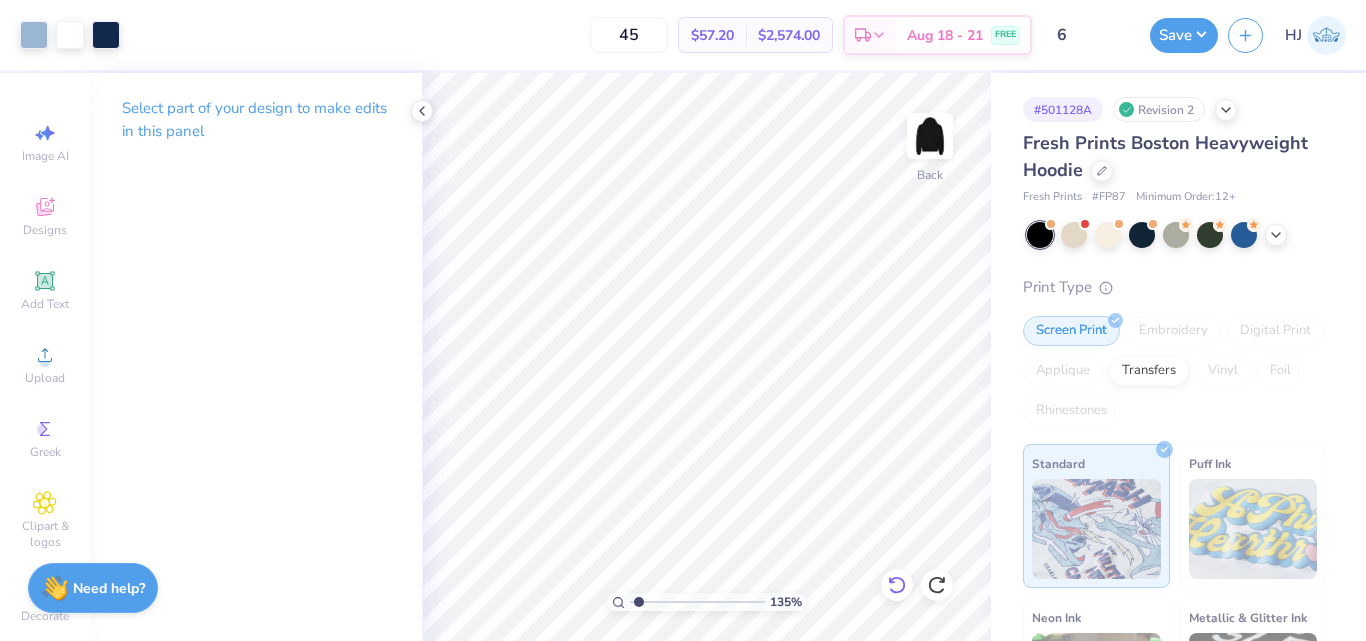 click 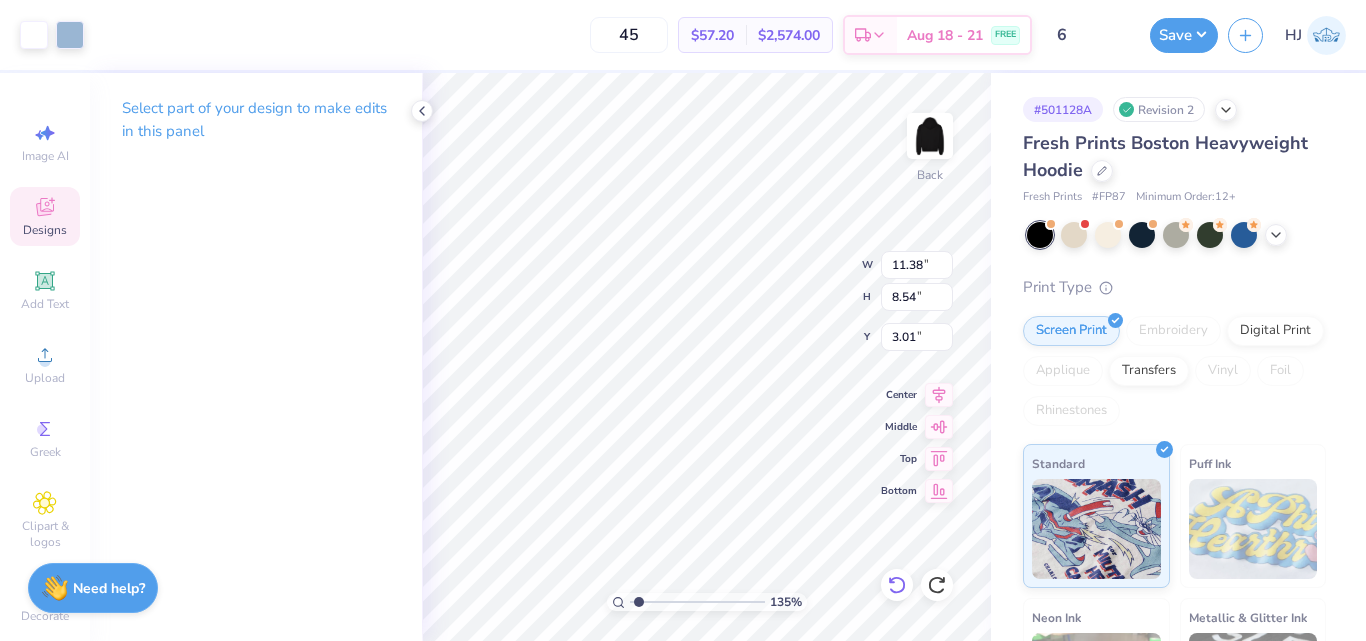 type on "1.35006143669128" 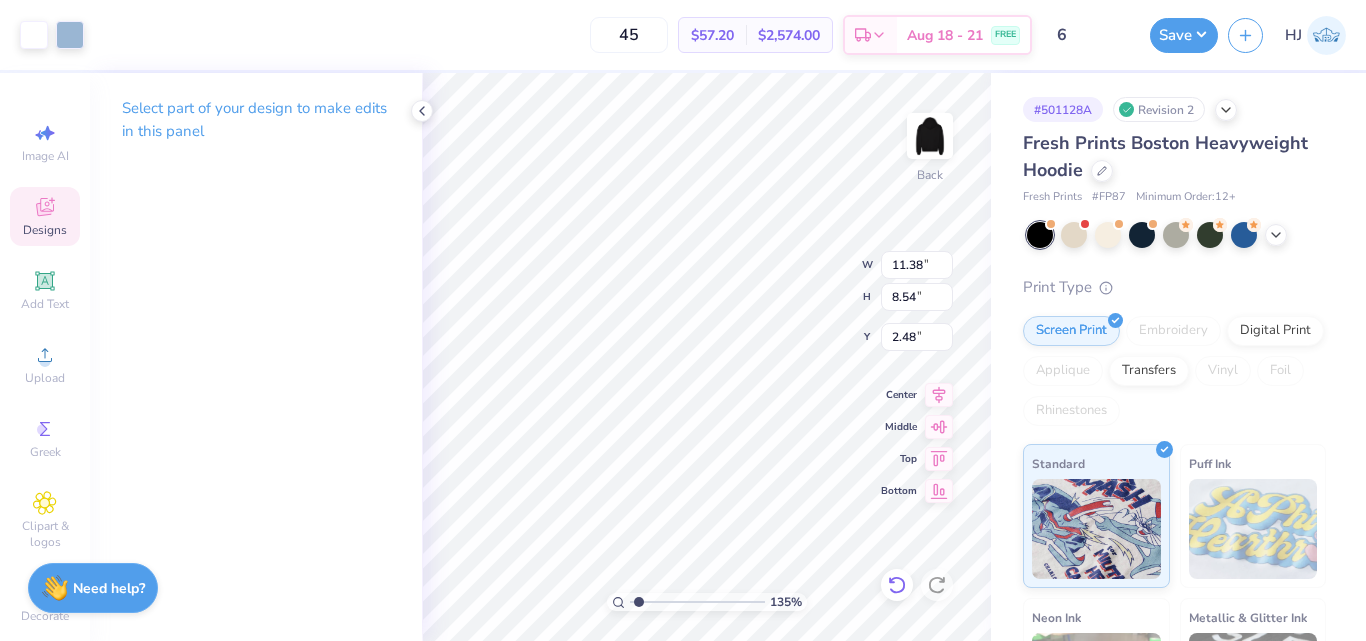 click 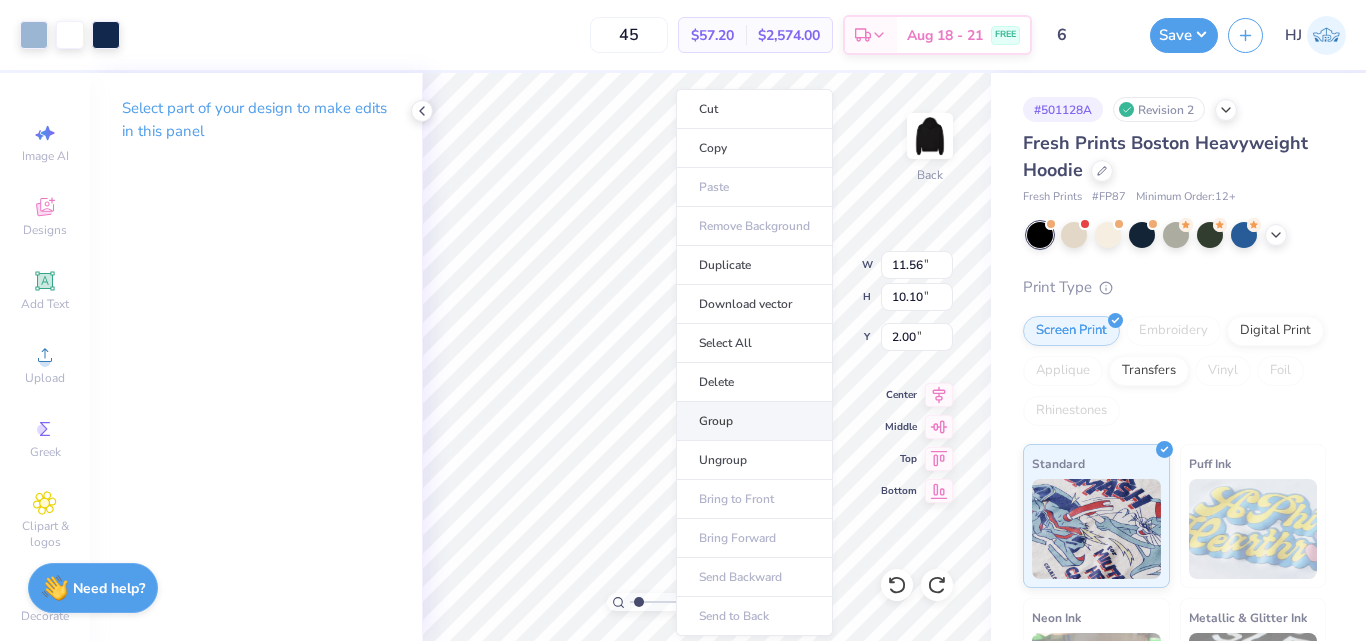 click on "Group" at bounding box center (754, 421) 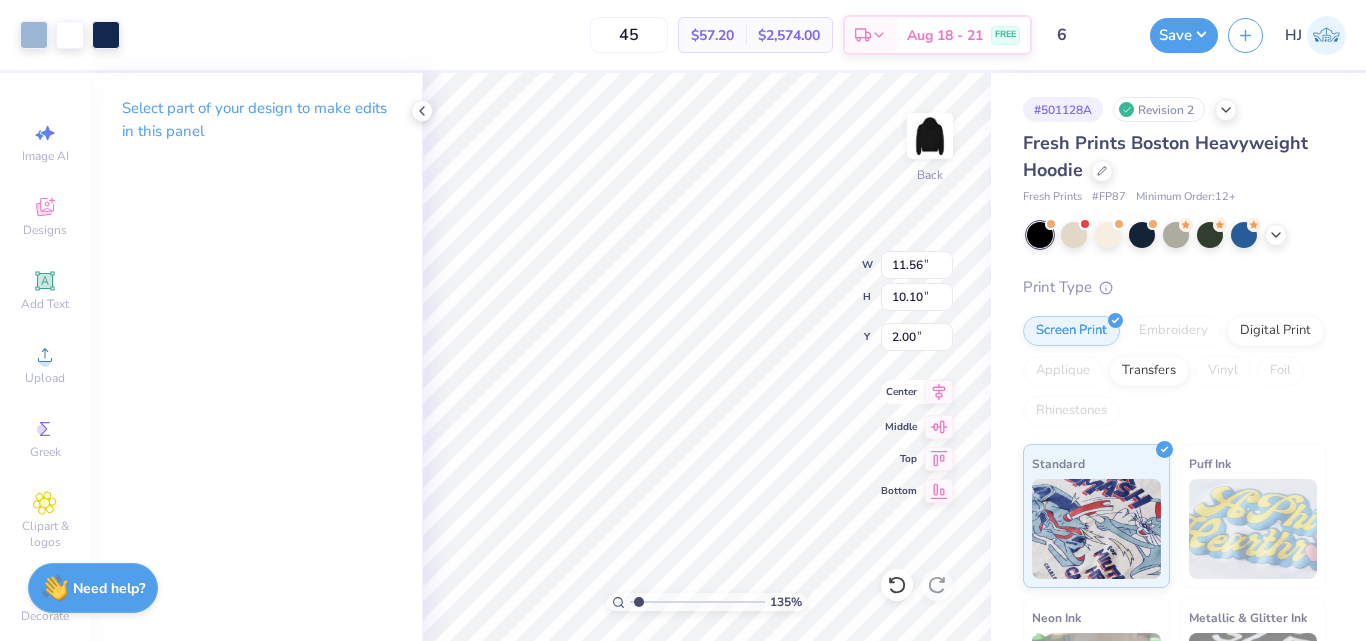 type on "1.35006143669128" 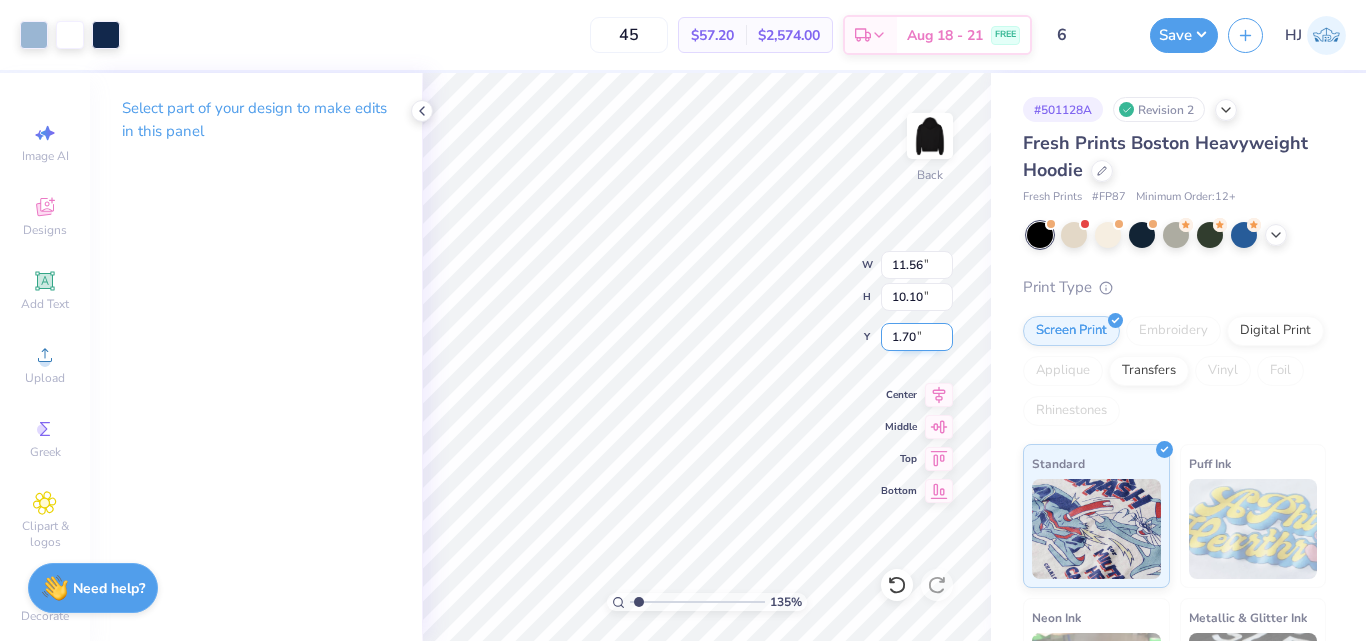 click on "1.70" at bounding box center (917, 337) 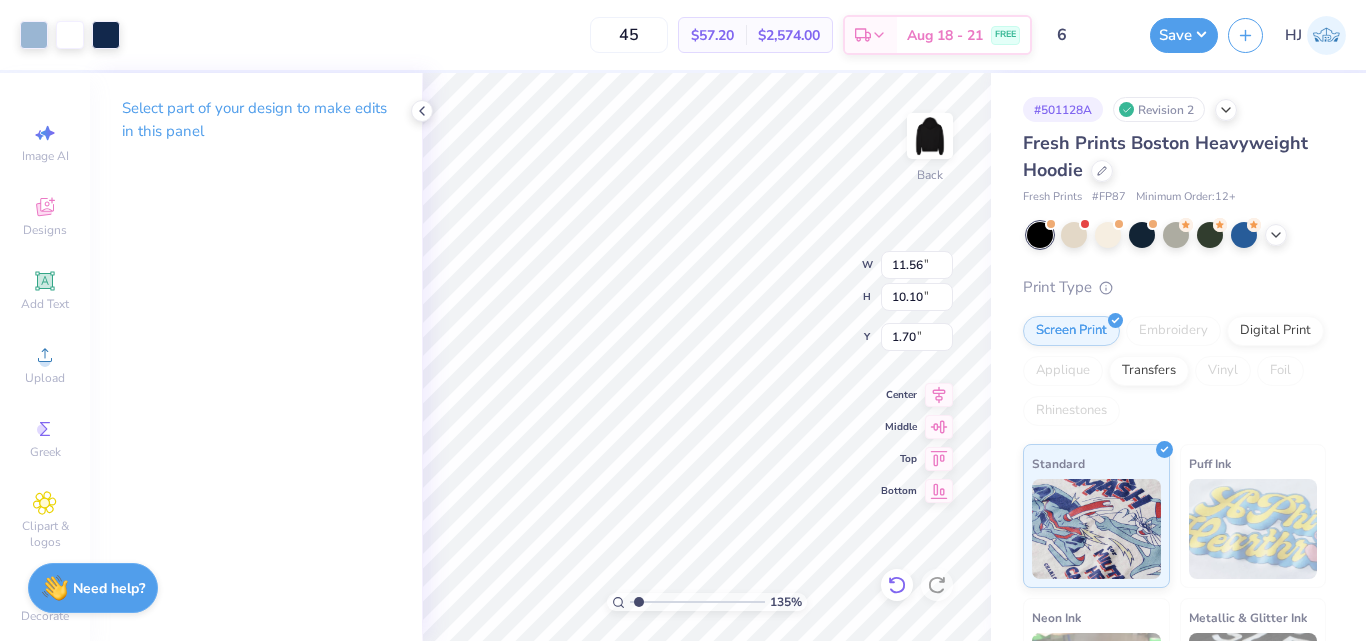 click 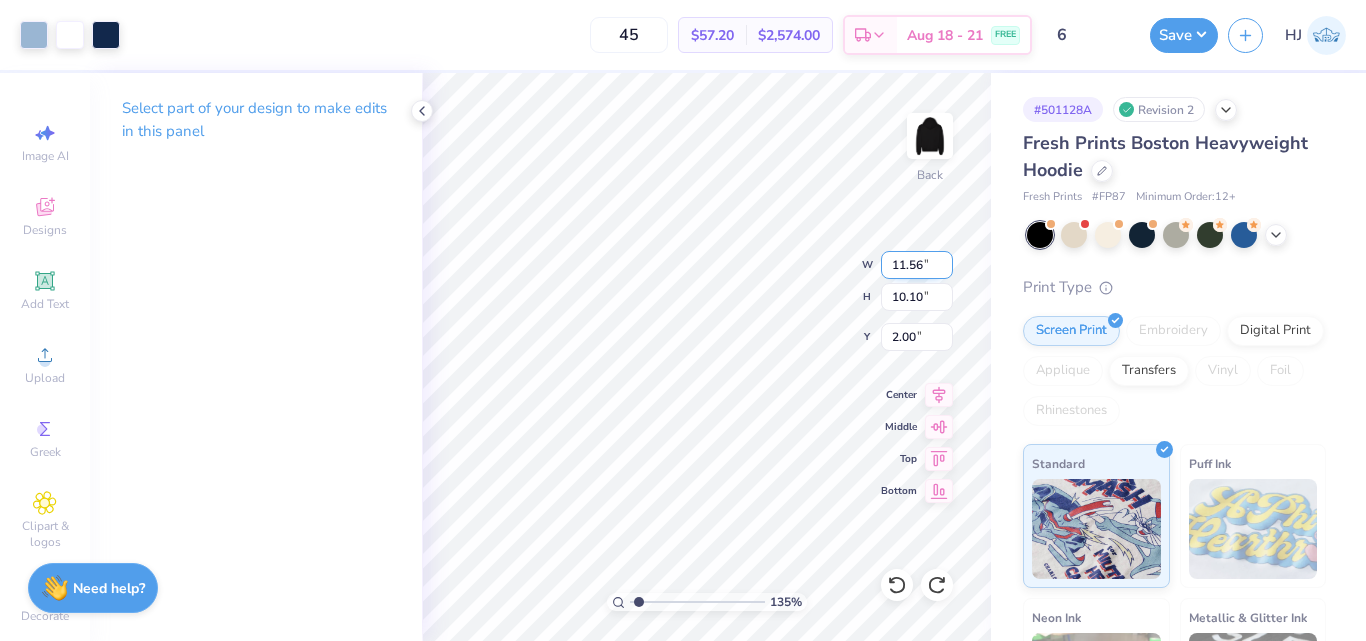 click on "11.56" at bounding box center [917, 265] 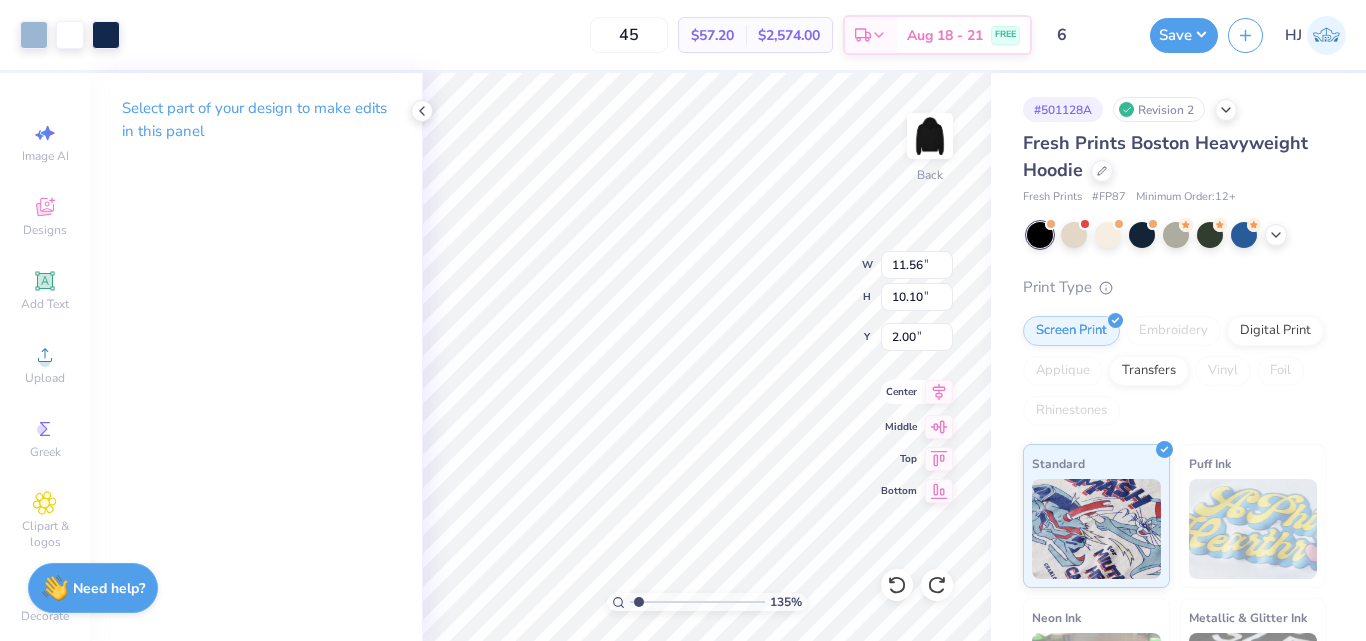 click 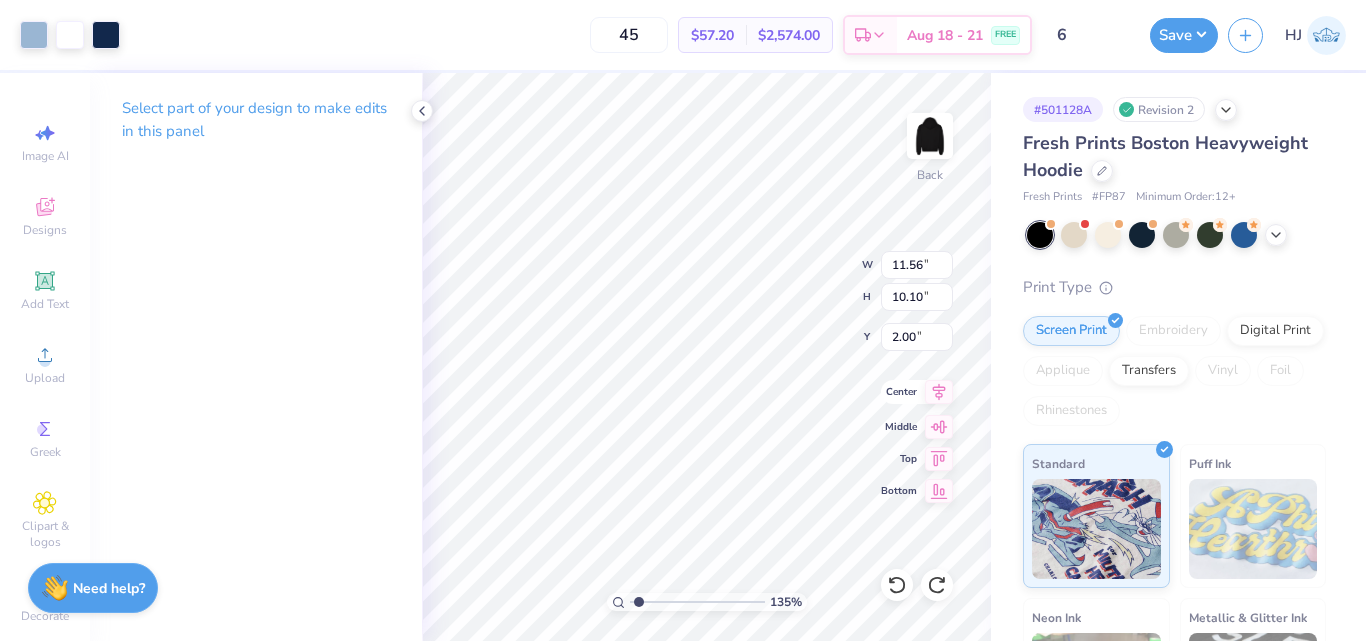 type on "1.35006143669128" 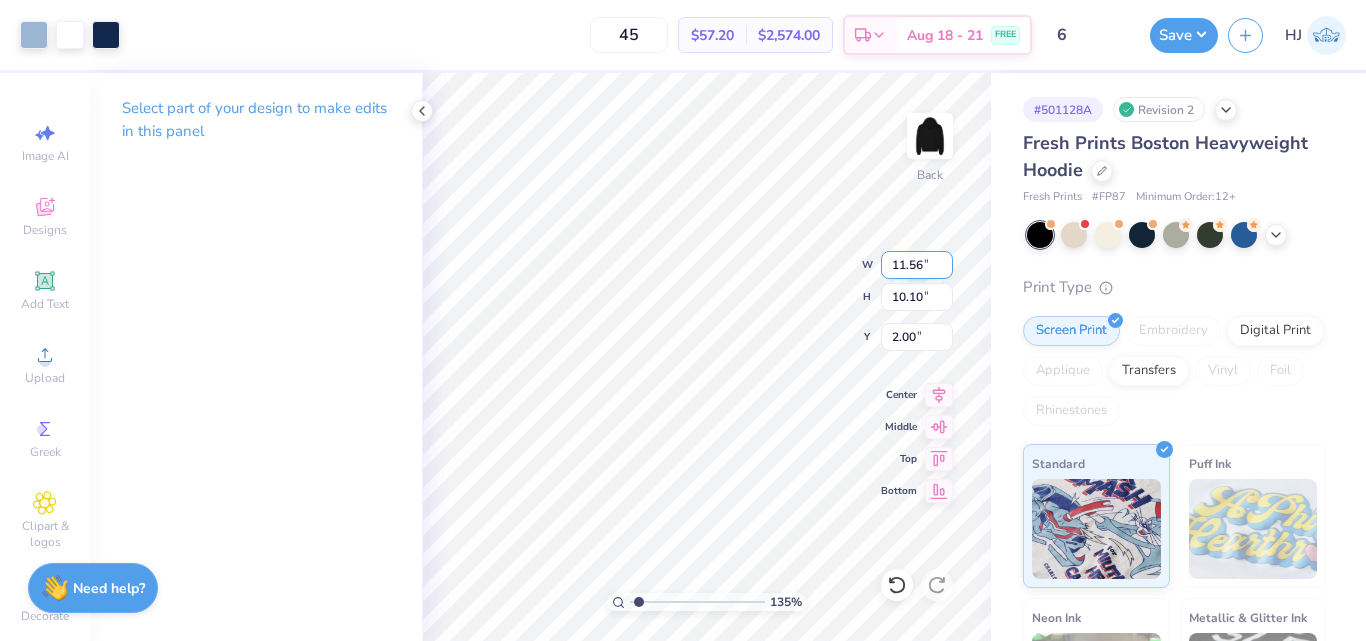 click on "11.56" at bounding box center (917, 265) 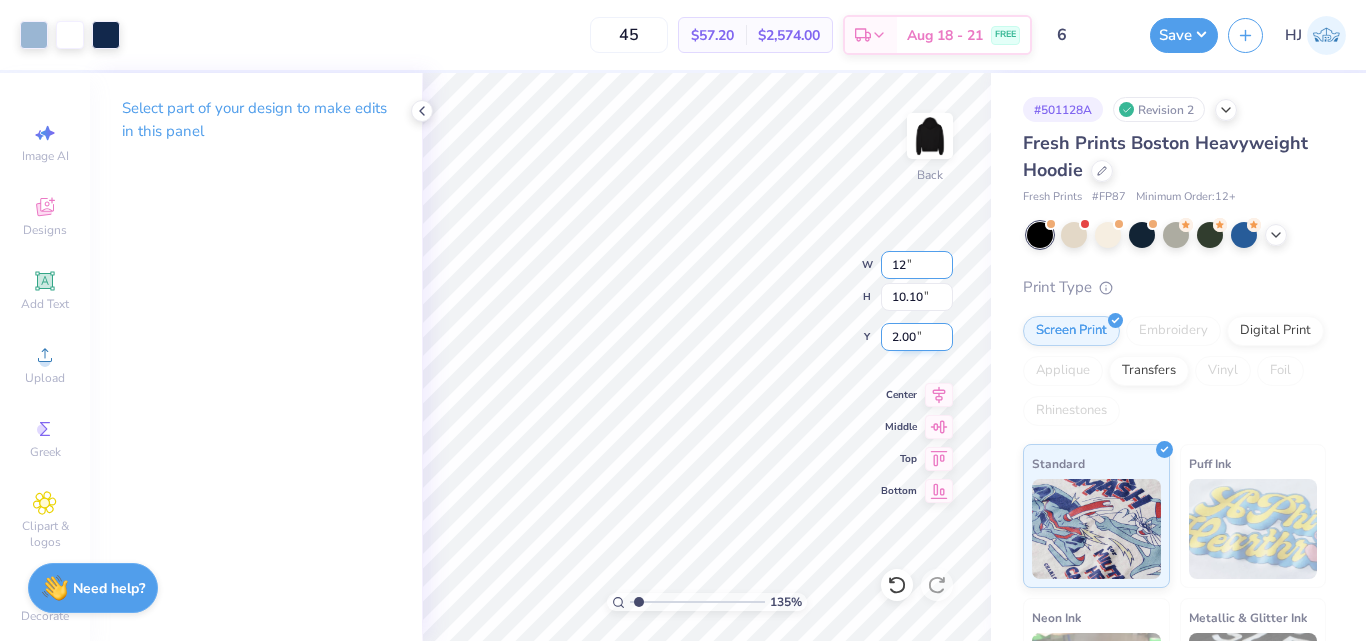 type on "12" 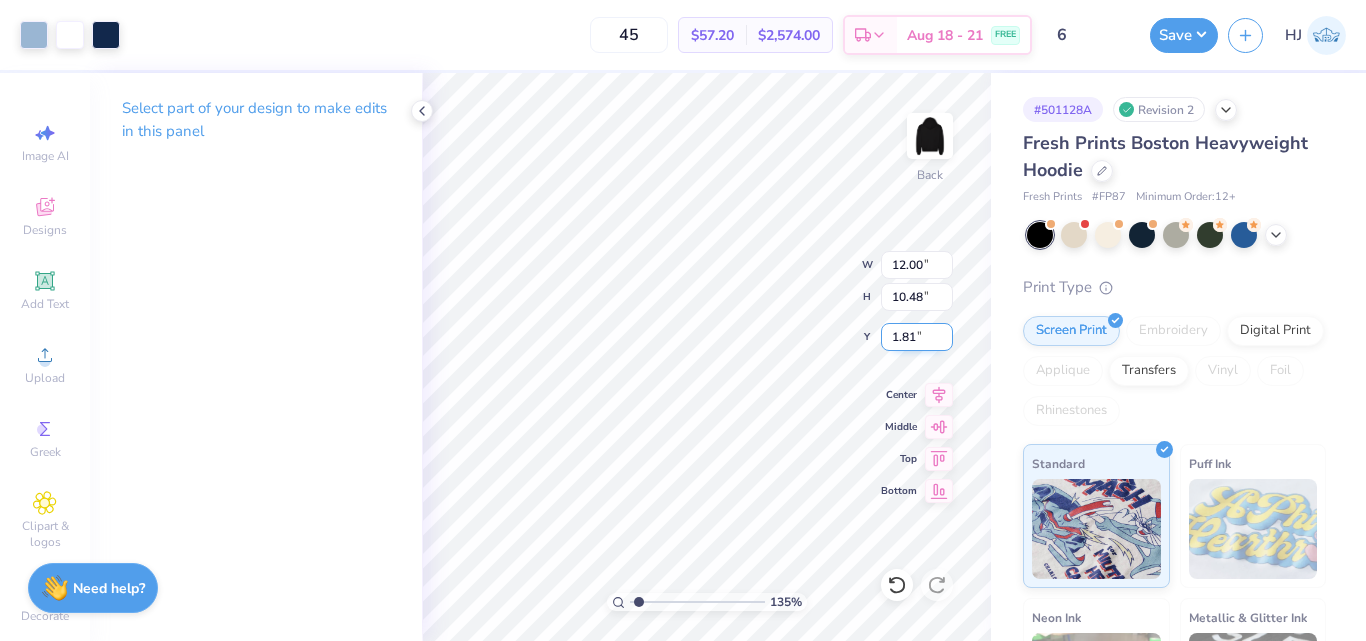 click on "1.81" at bounding box center [917, 337] 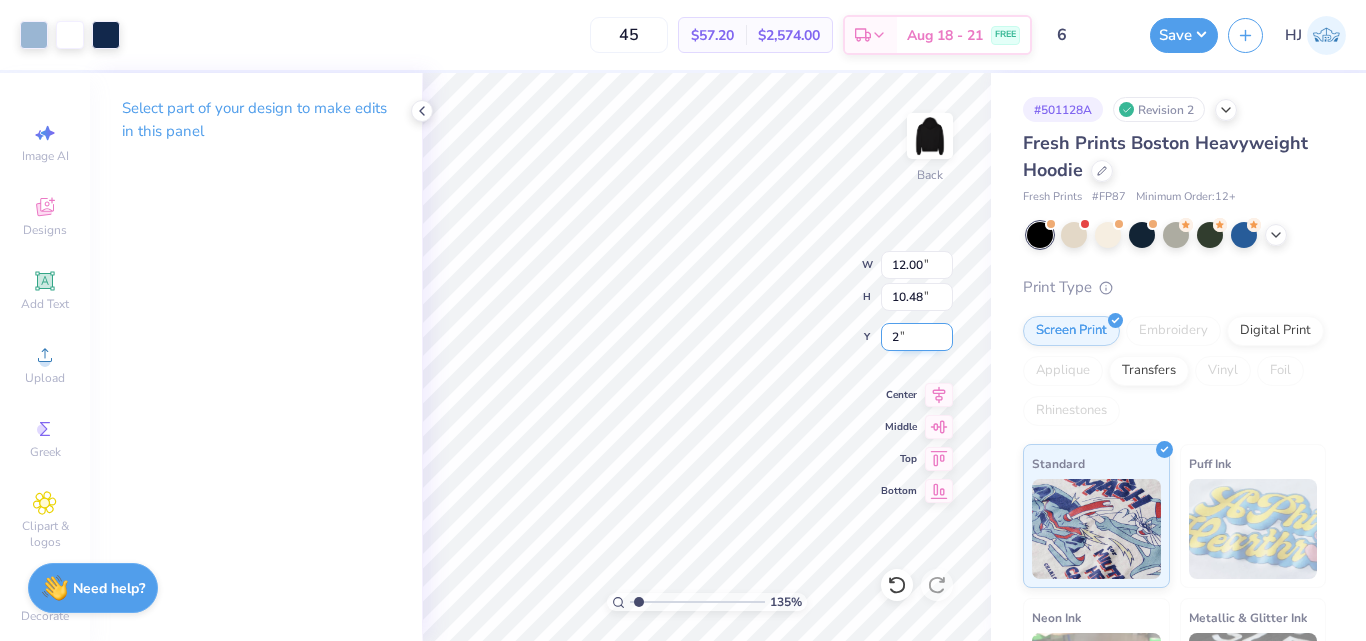 type on "2" 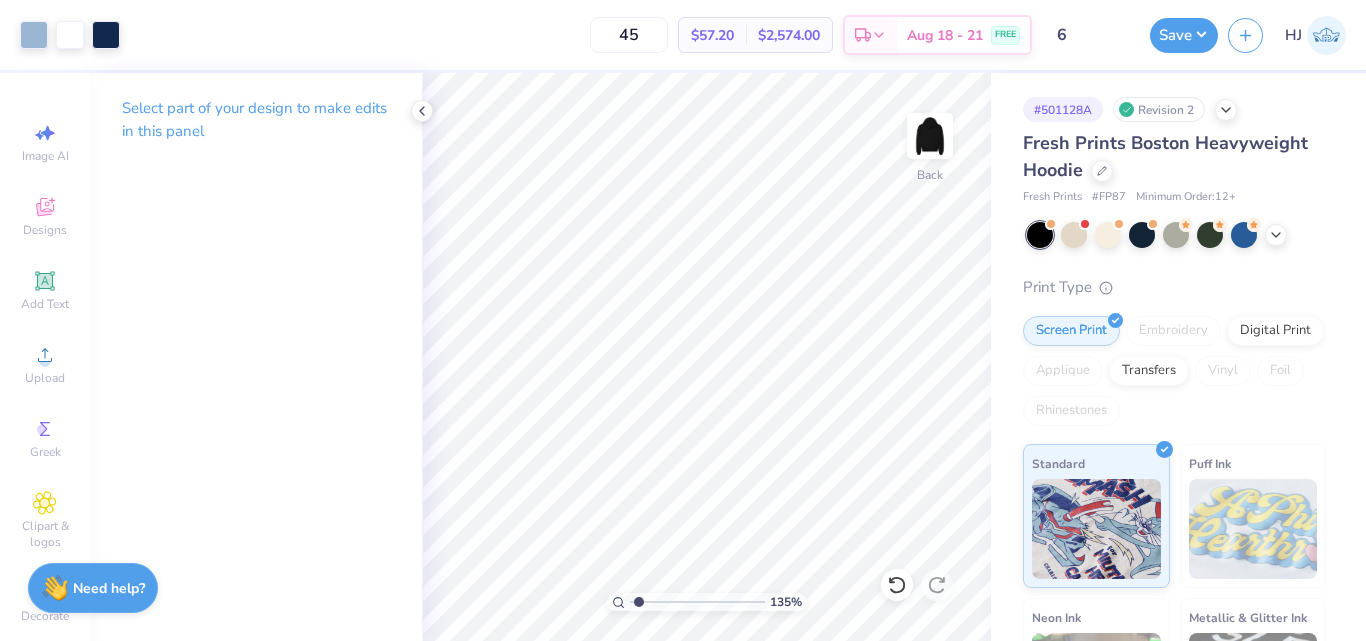 type on "1.35006143669128" 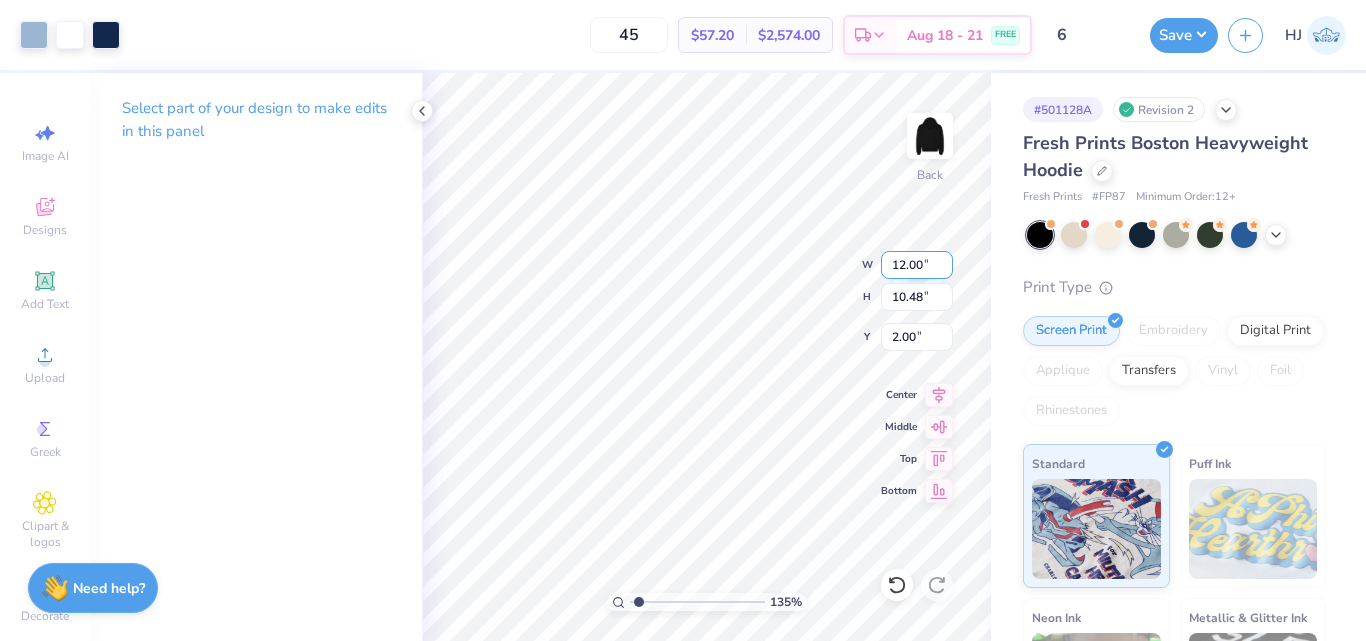 click on "12.00" at bounding box center [917, 265] 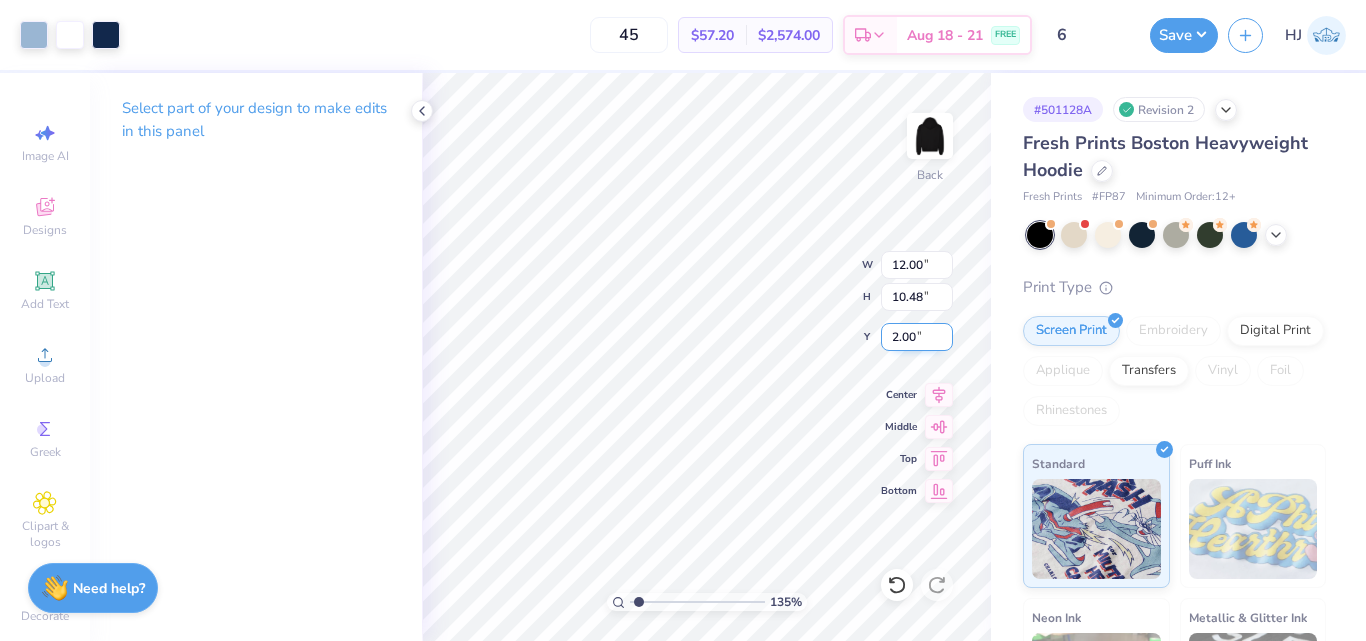 click on "2.00" at bounding box center [917, 337] 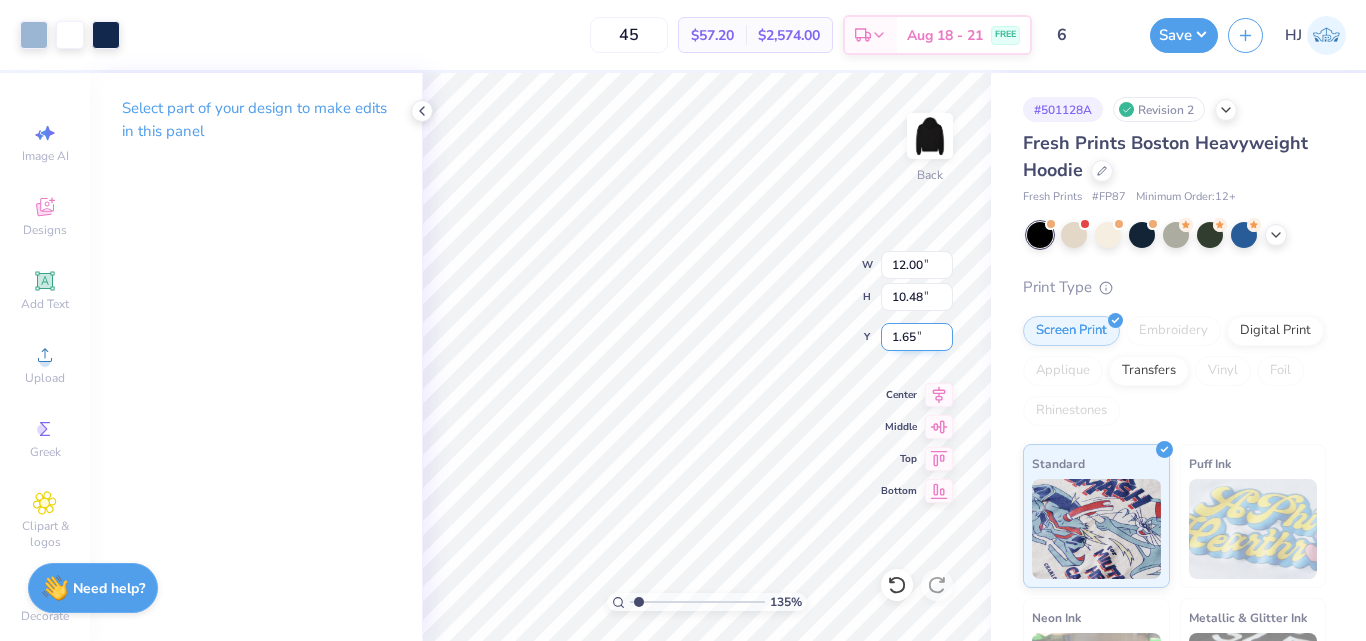 type on "1.65" 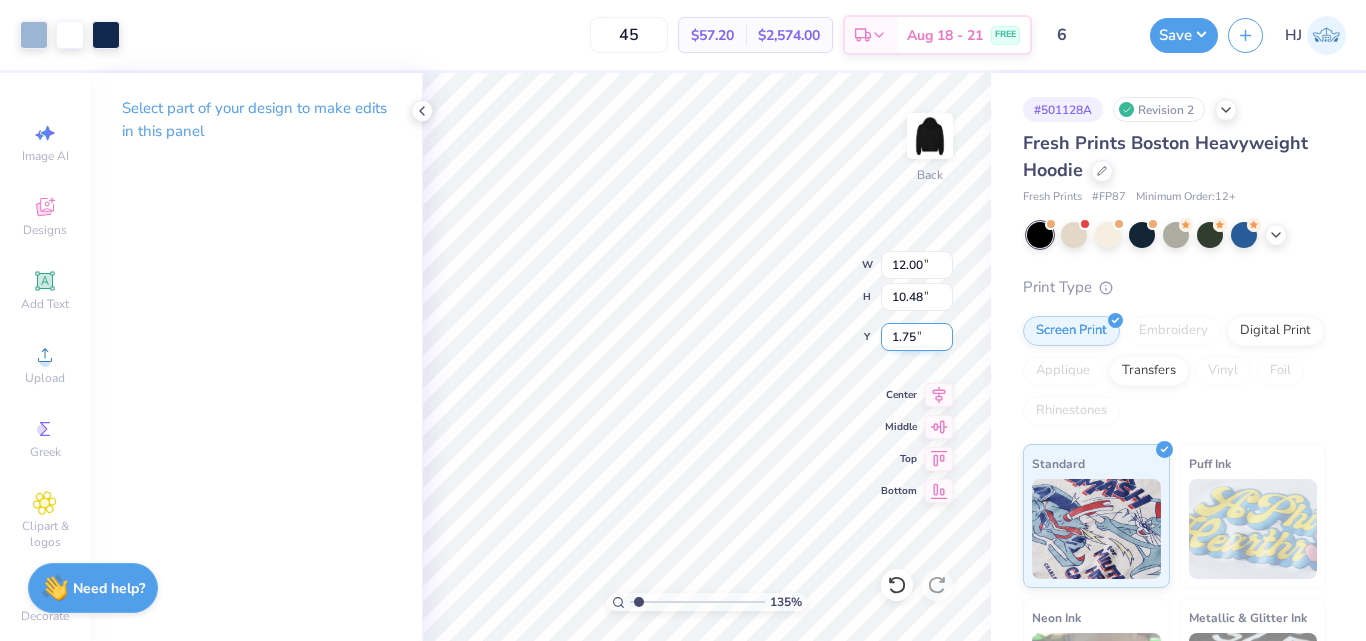 type on "1.75" 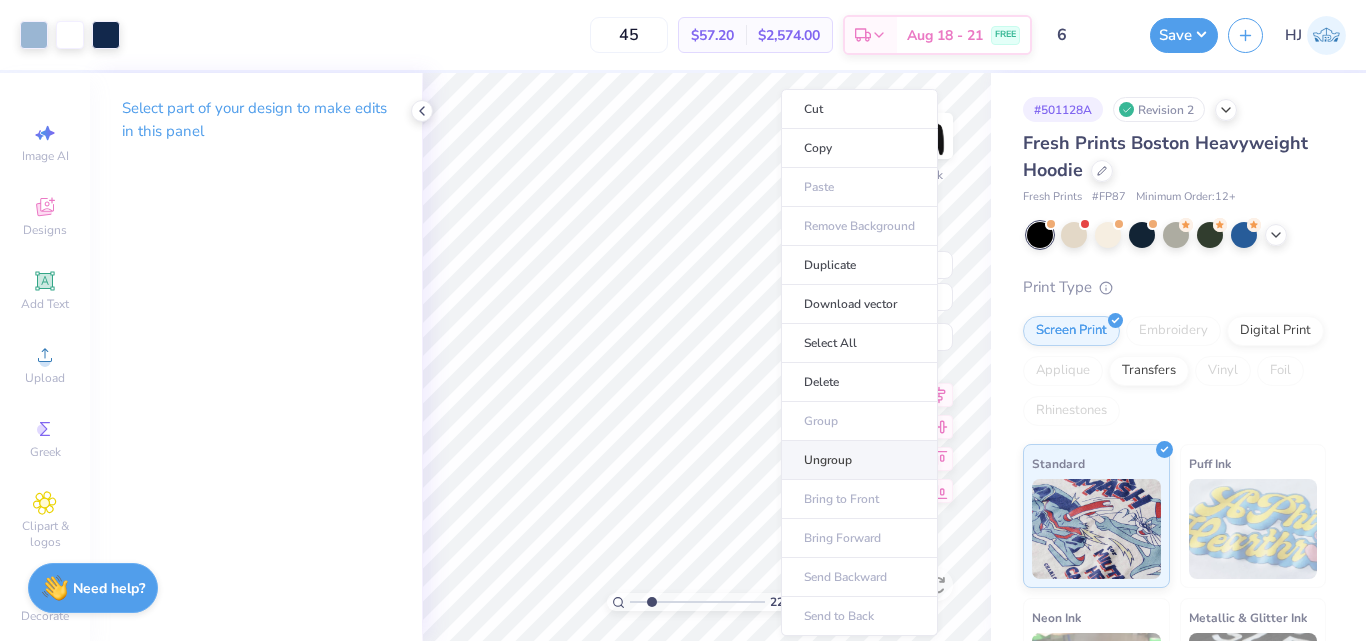 click on "Ungroup" at bounding box center [859, 460] 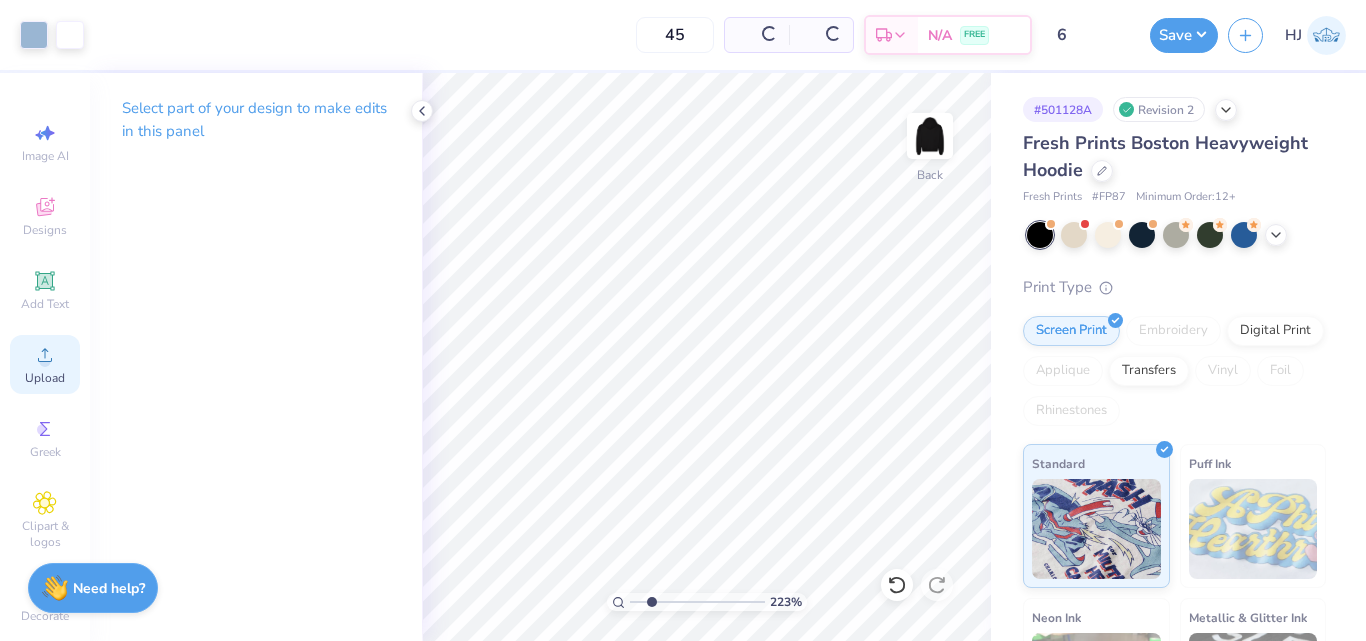 click 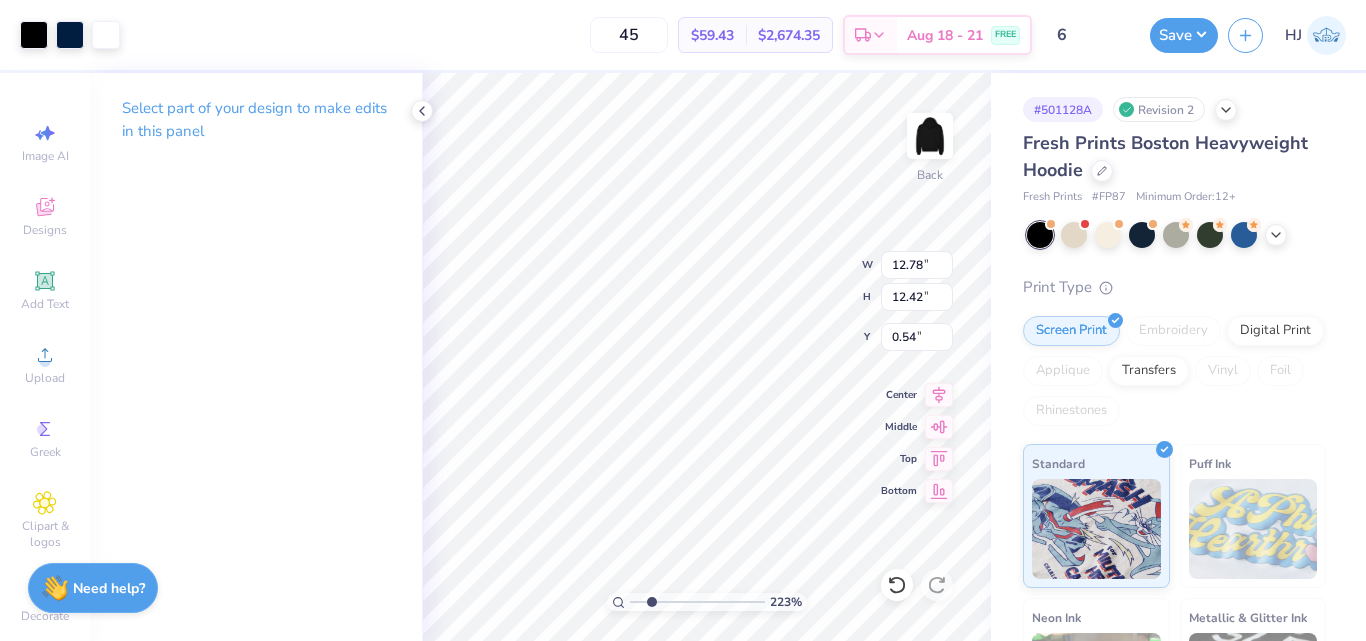 type on "2.22962763702902" 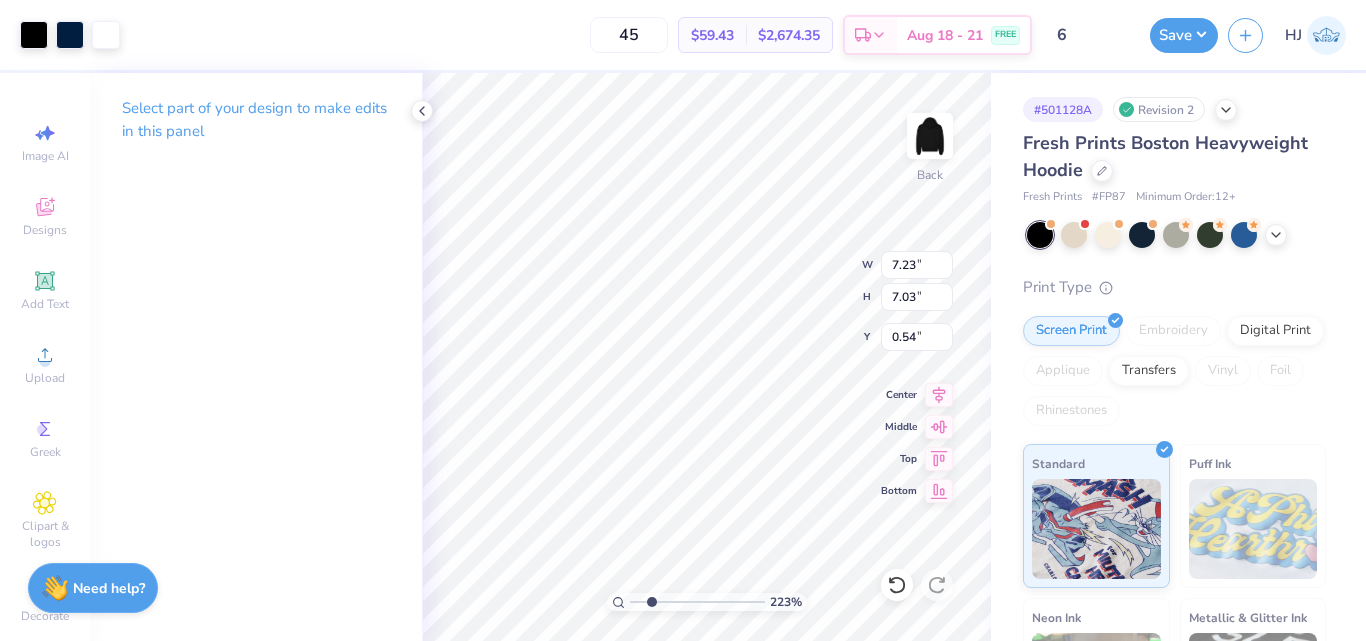 type on "2.22962763702902" 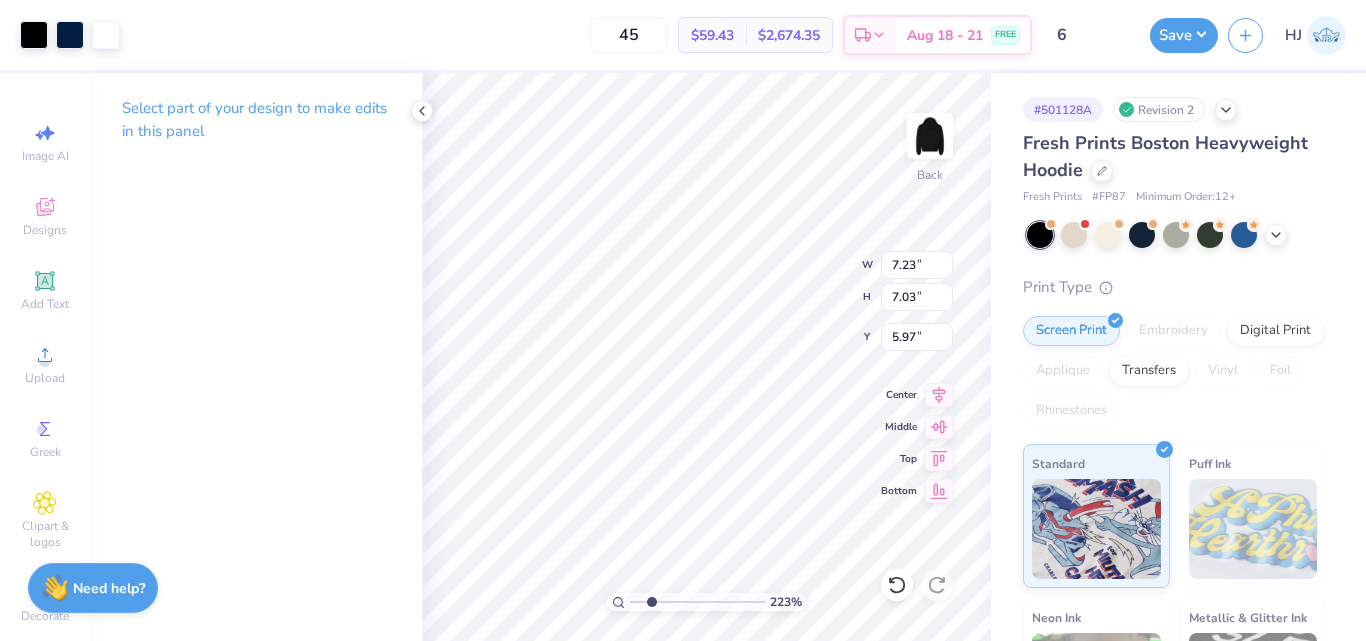 type on "2.22962763702902" 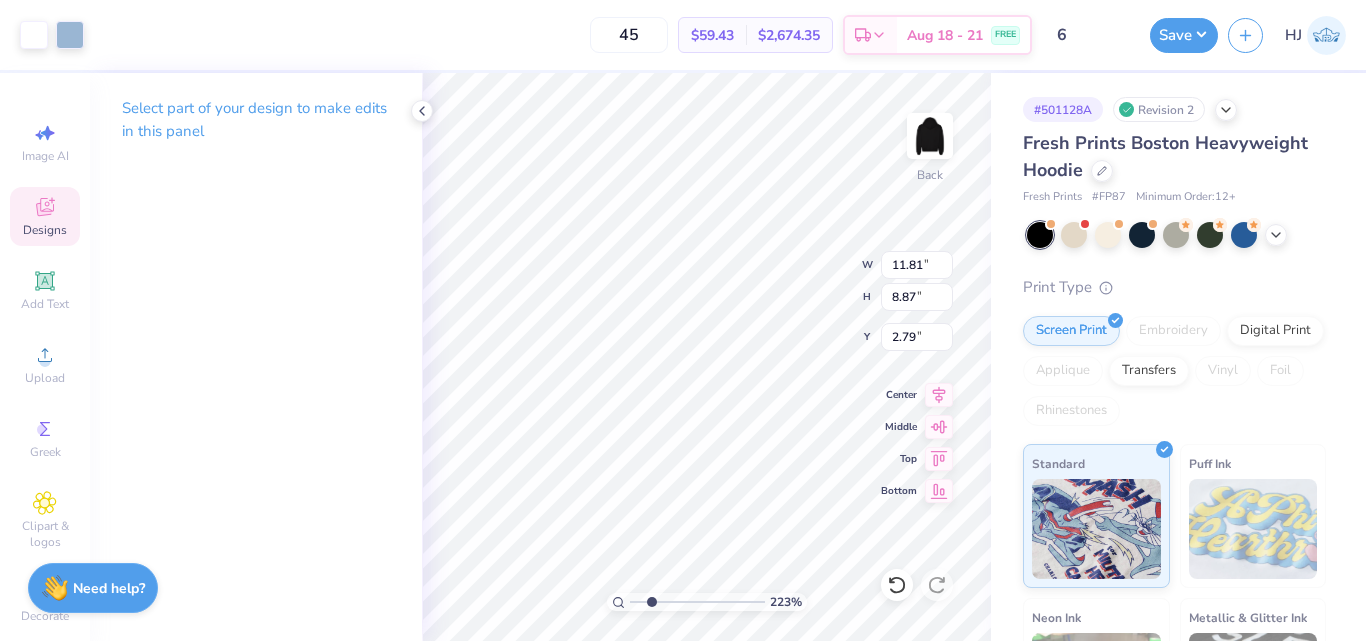type on "2.22962763702902" 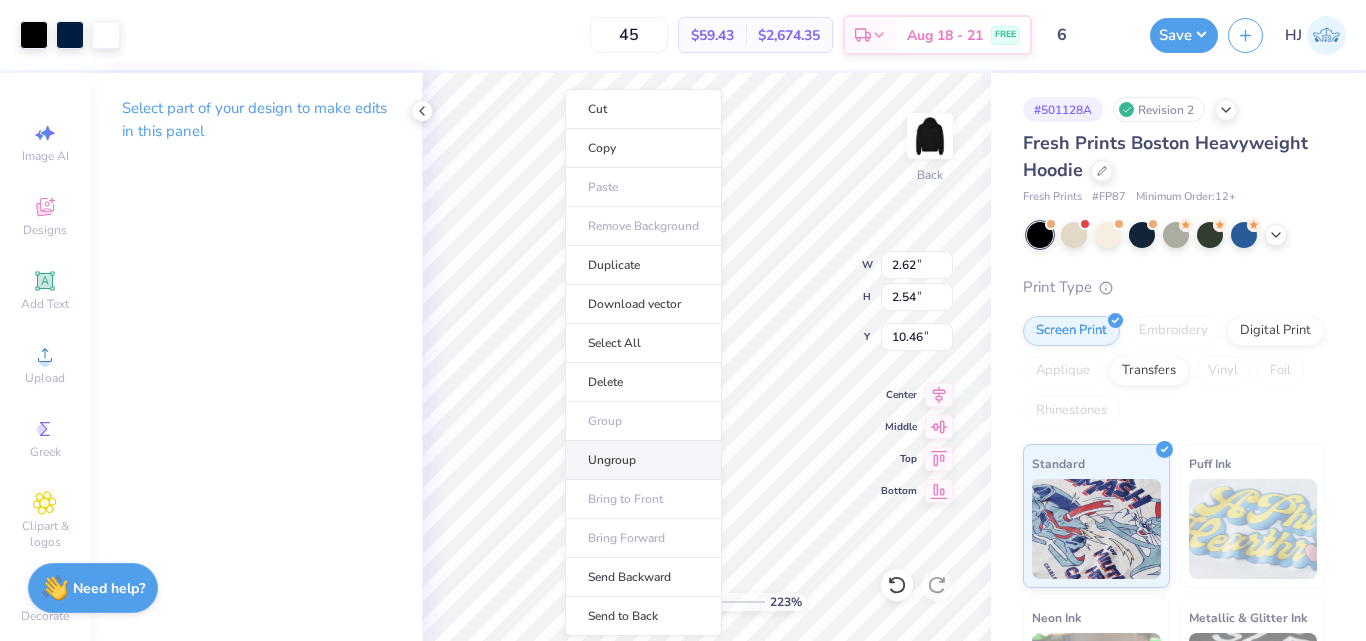 click on "Ungroup" at bounding box center [643, 460] 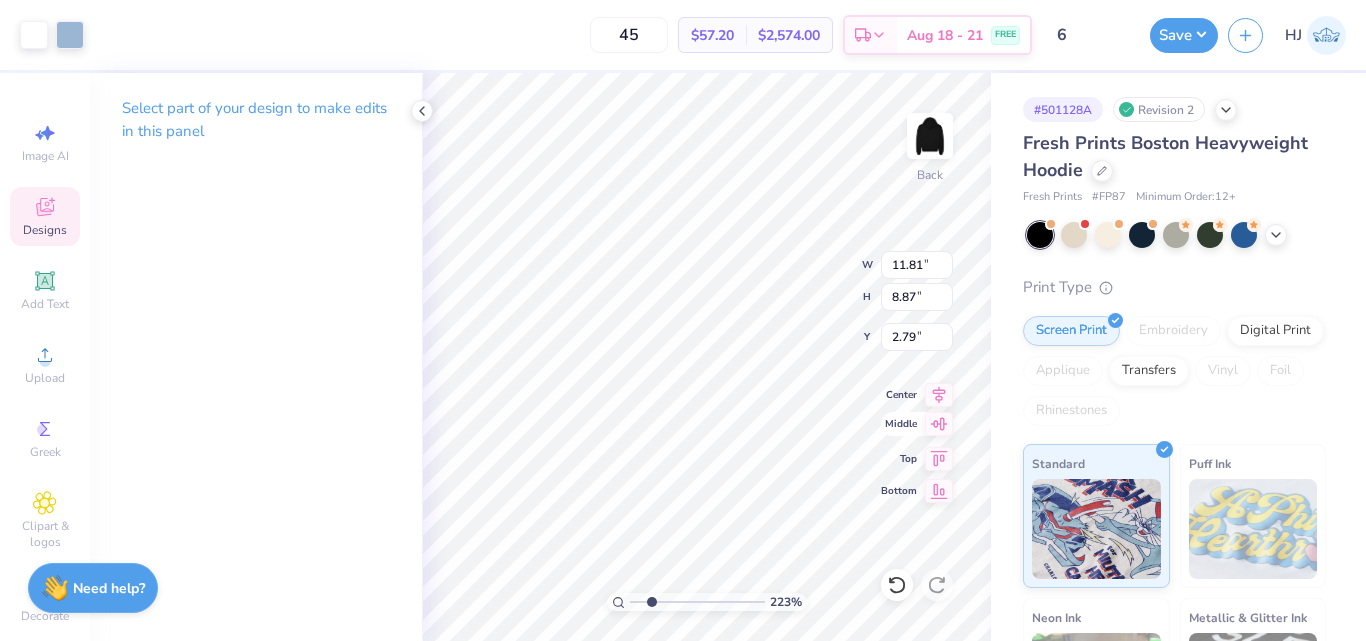 type on "2.22962763702902" 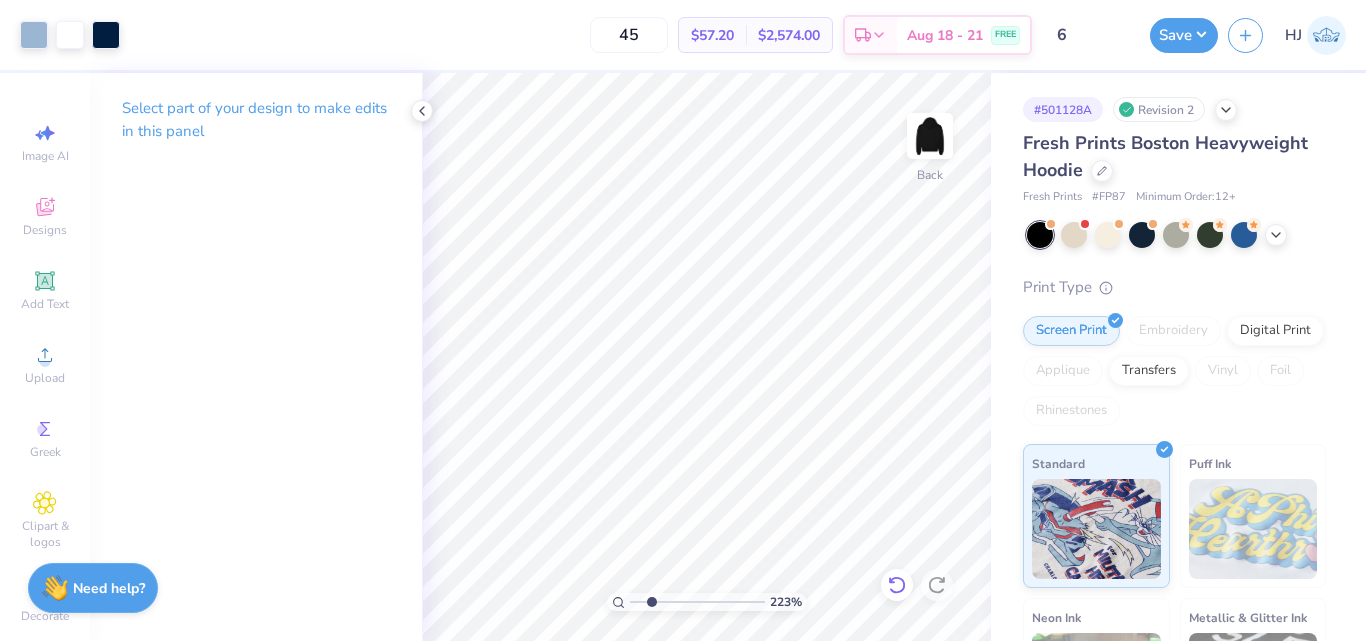 click 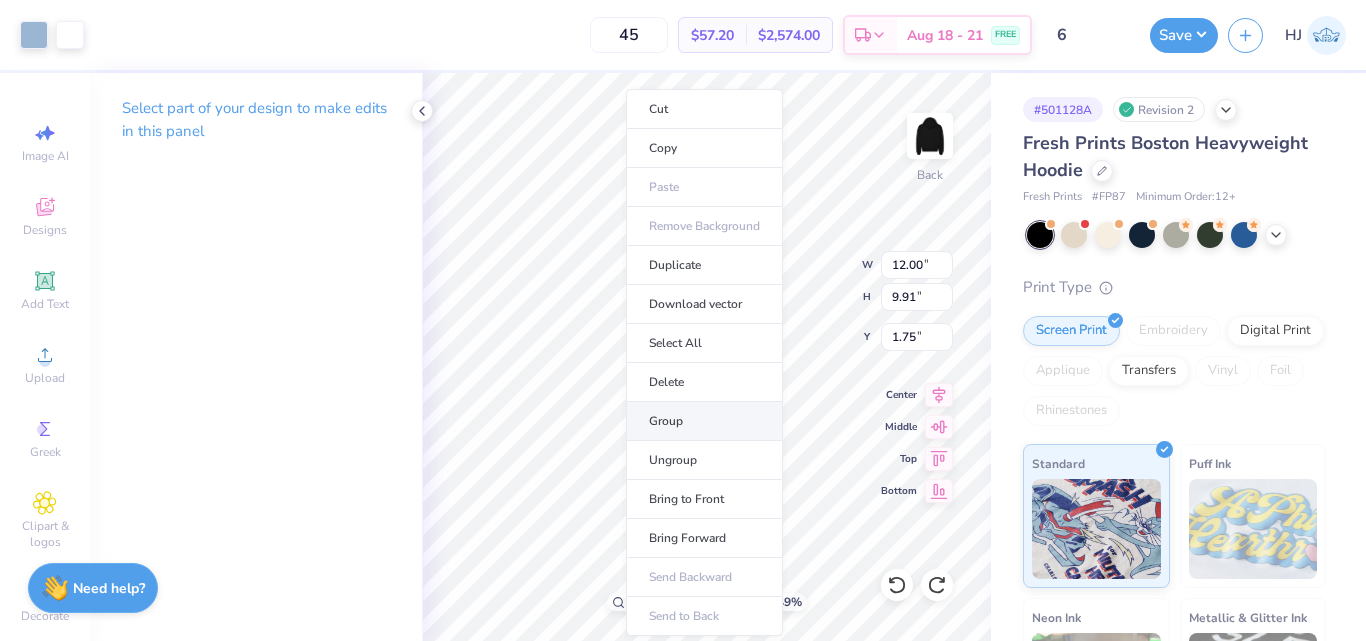click on "Group" at bounding box center (704, 421) 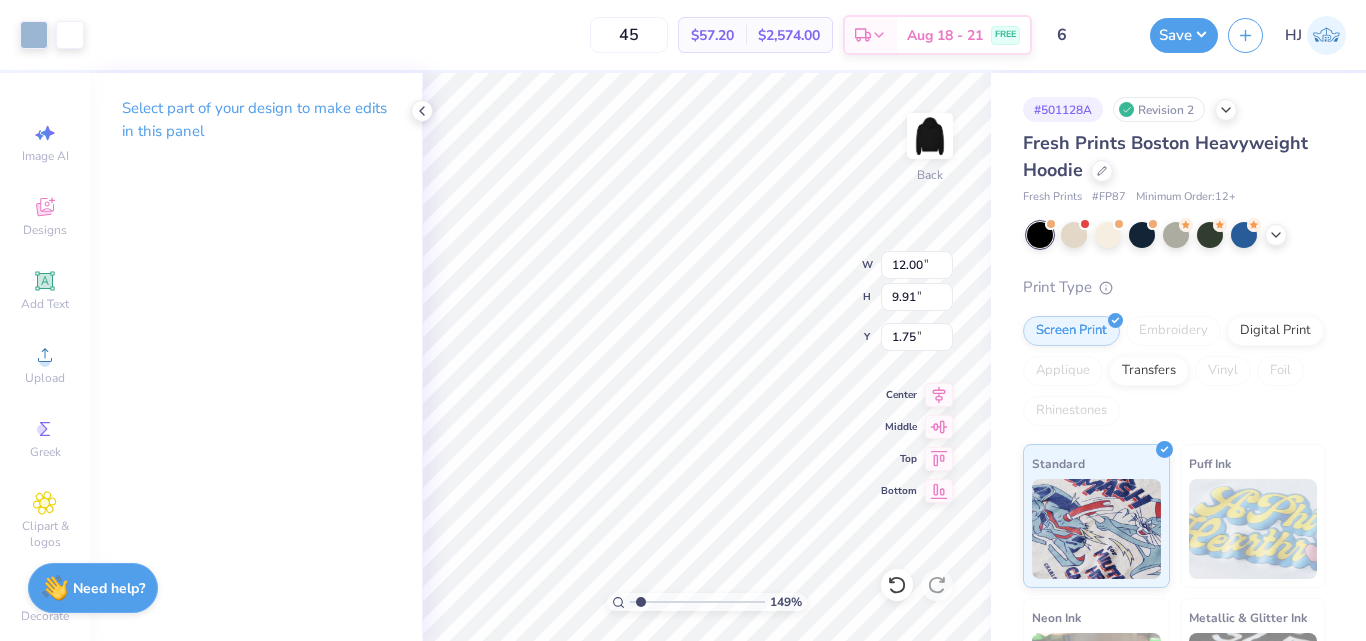 type on "1.49426501797996" 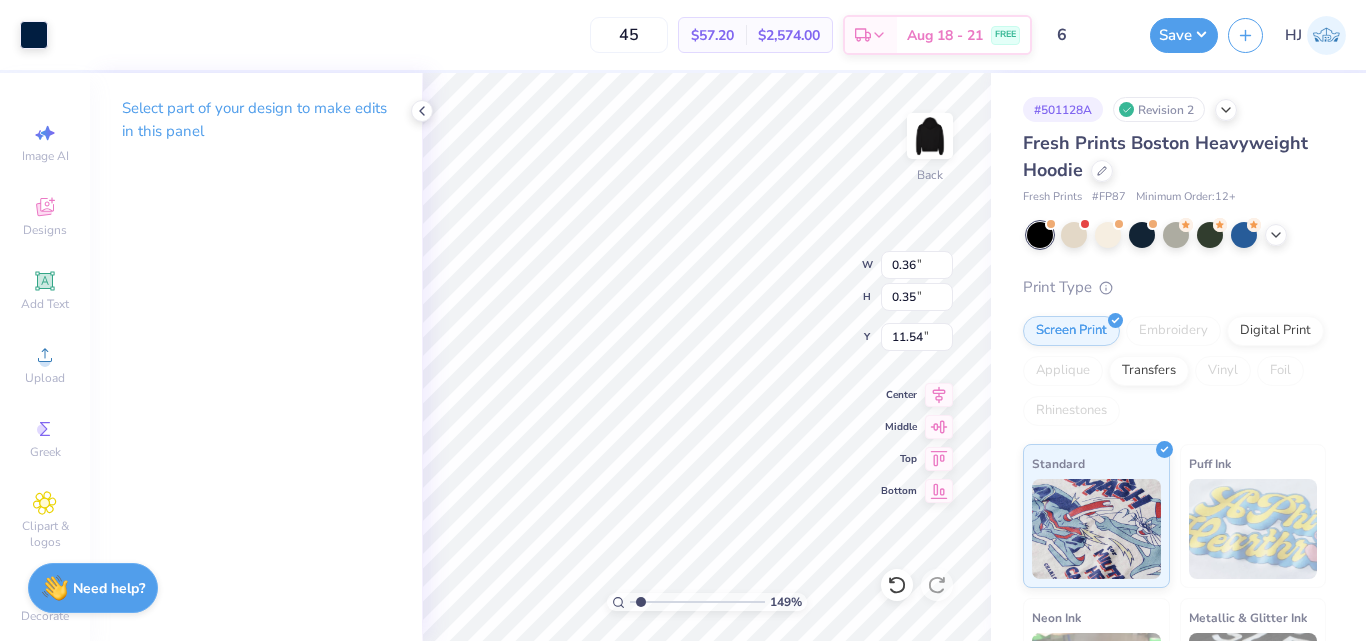 type on "1.49426501797996" 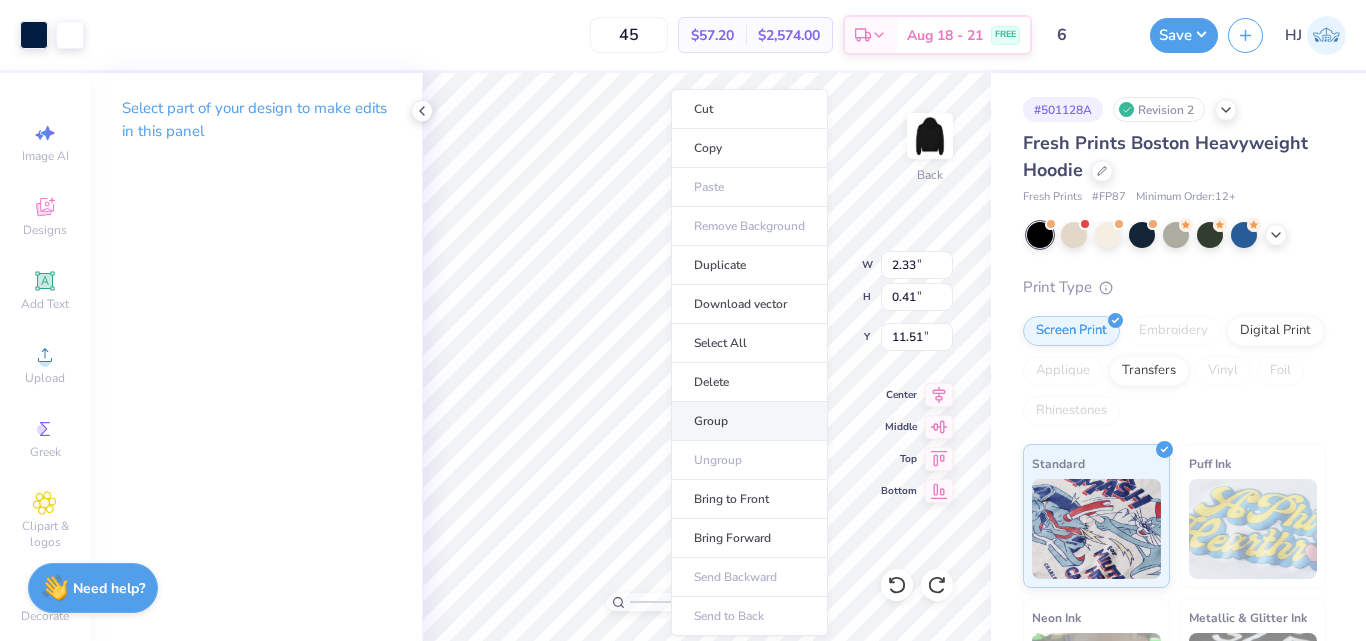 click on "Group" at bounding box center (749, 421) 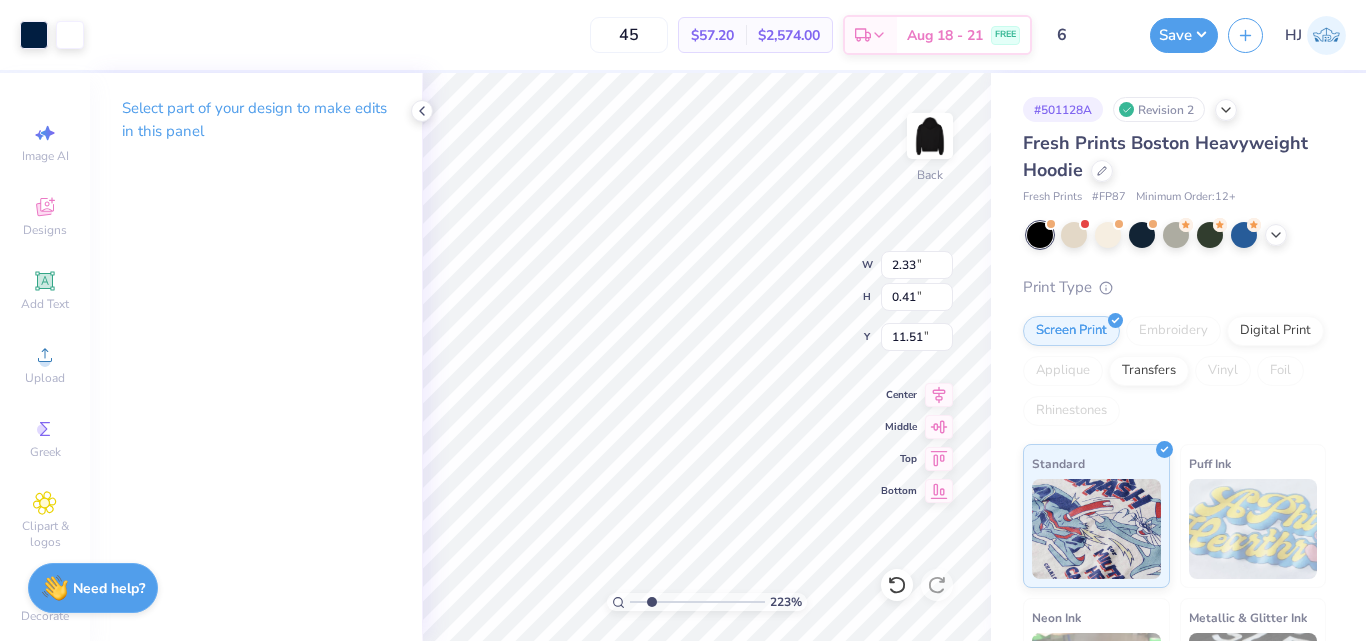type on "2.22962763702902" 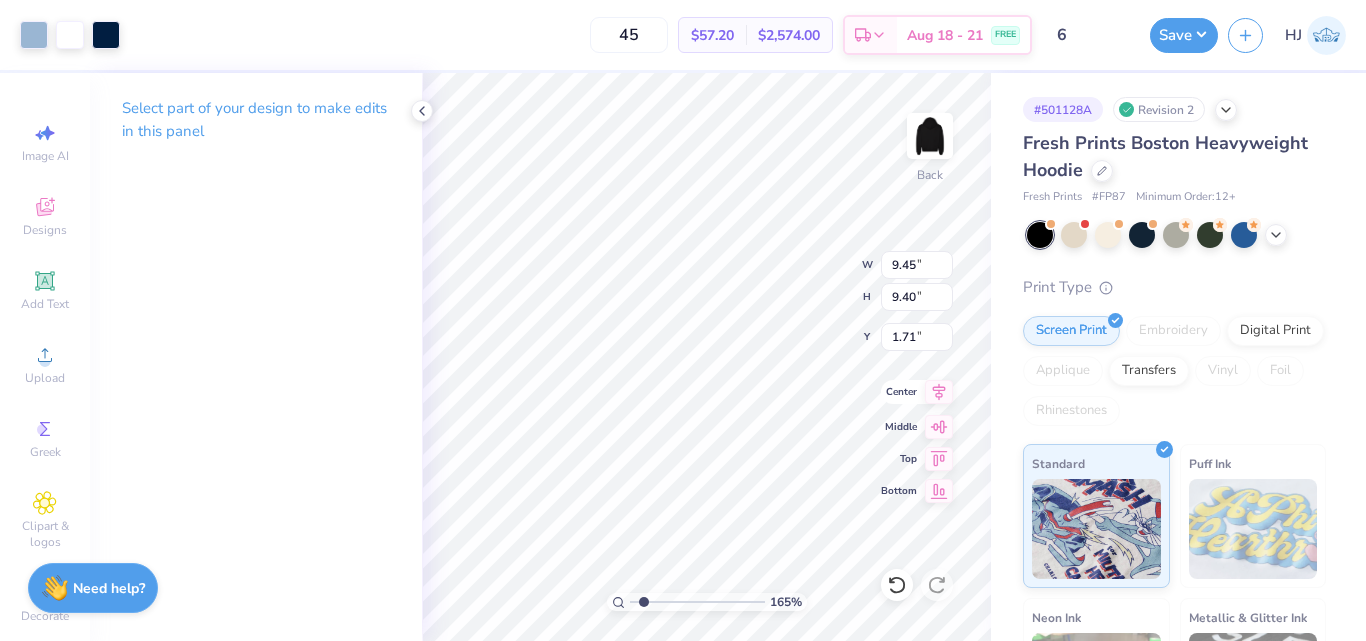 click 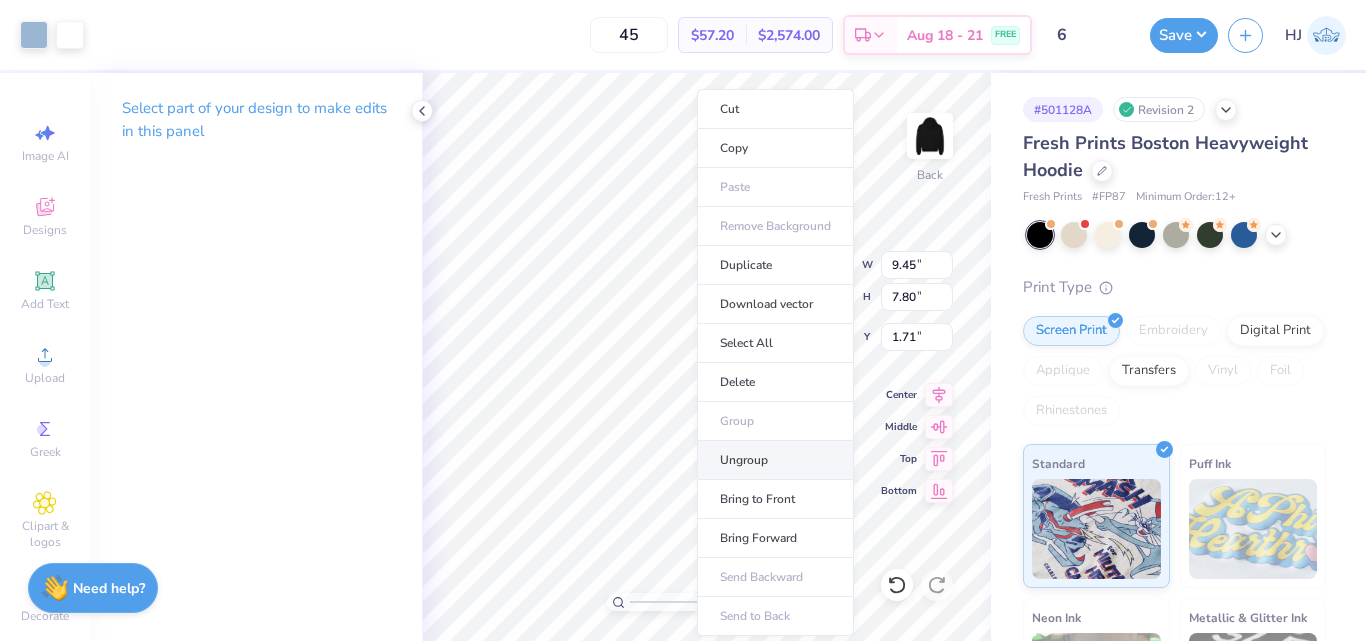 click on "Ungroup" at bounding box center [775, 460] 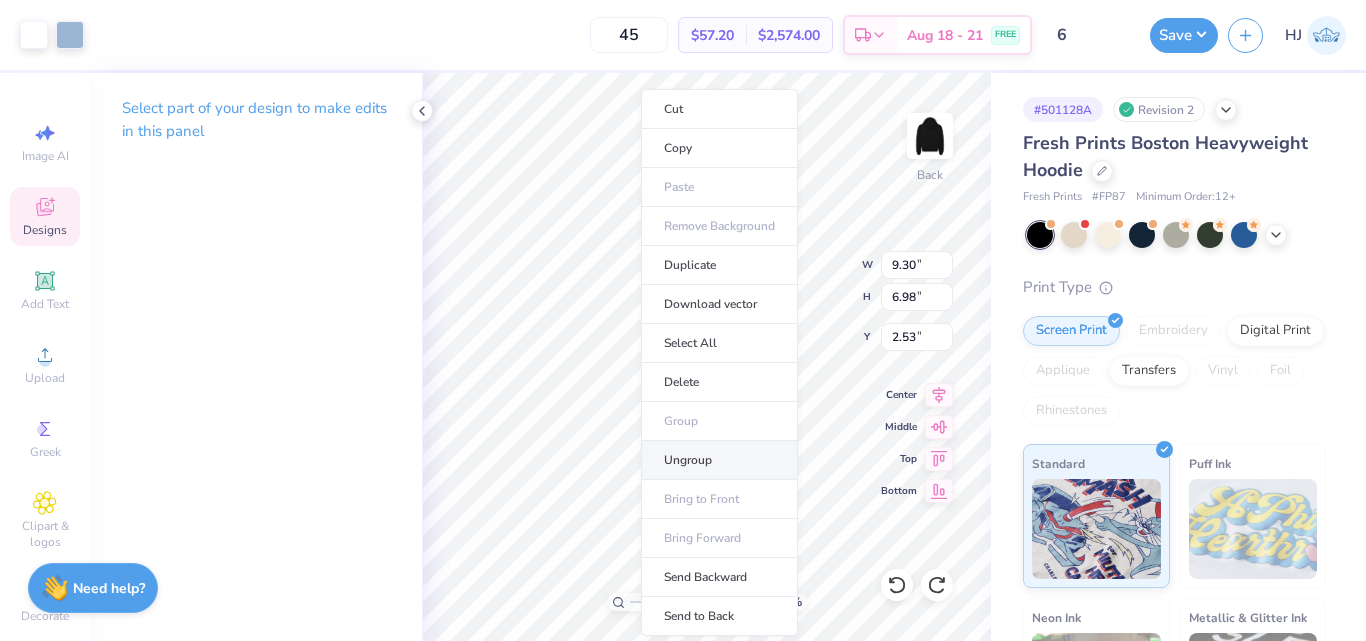 click on "Ungroup" at bounding box center [719, 460] 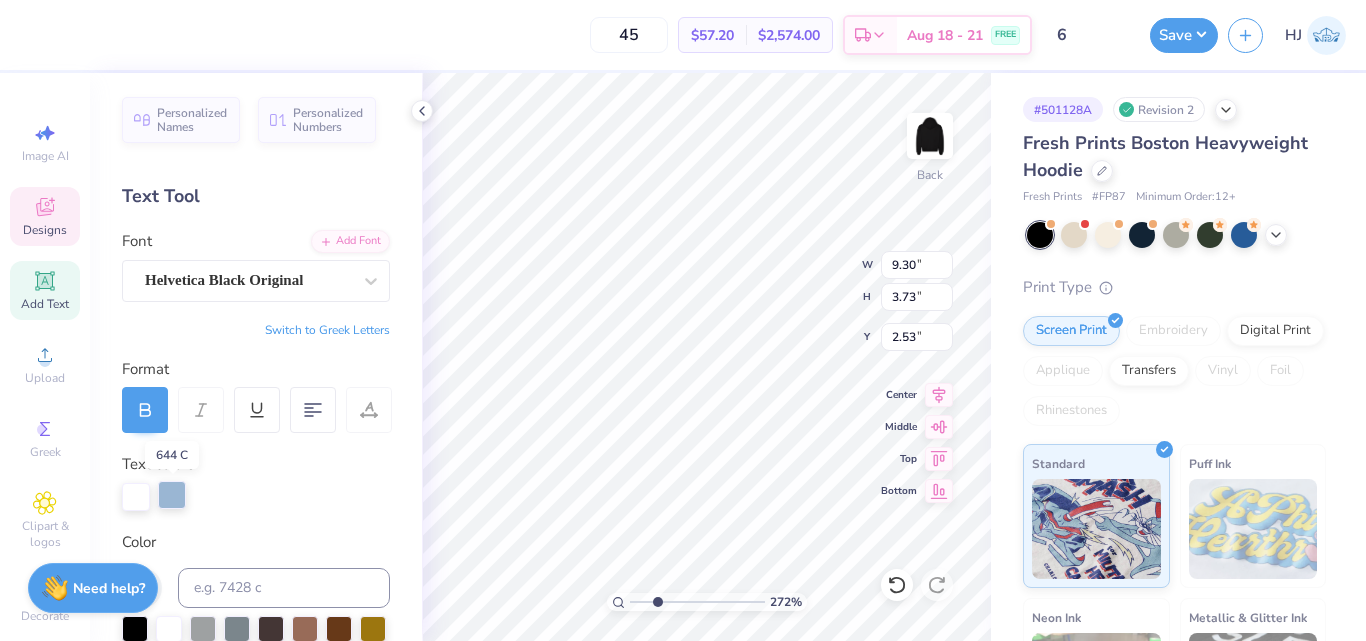 click at bounding box center (172, 495) 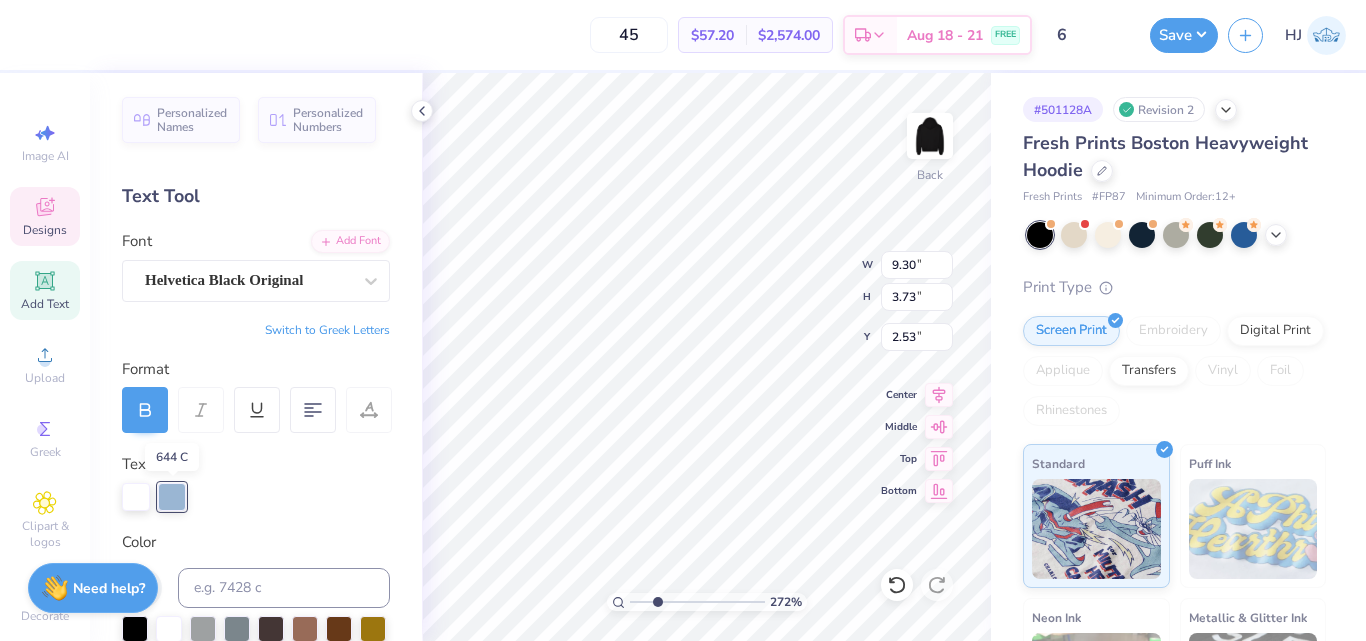 click at bounding box center (172, 497) 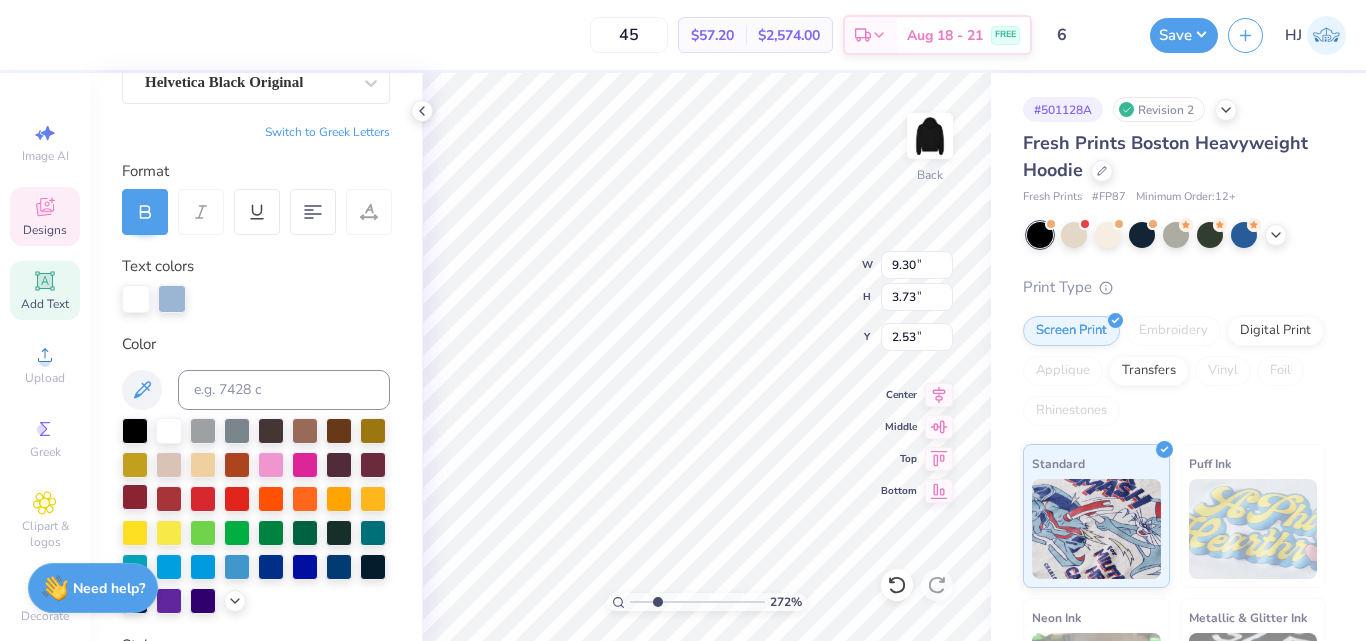 scroll, scrollTop: 200, scrollLeft: 0, axis: vertical 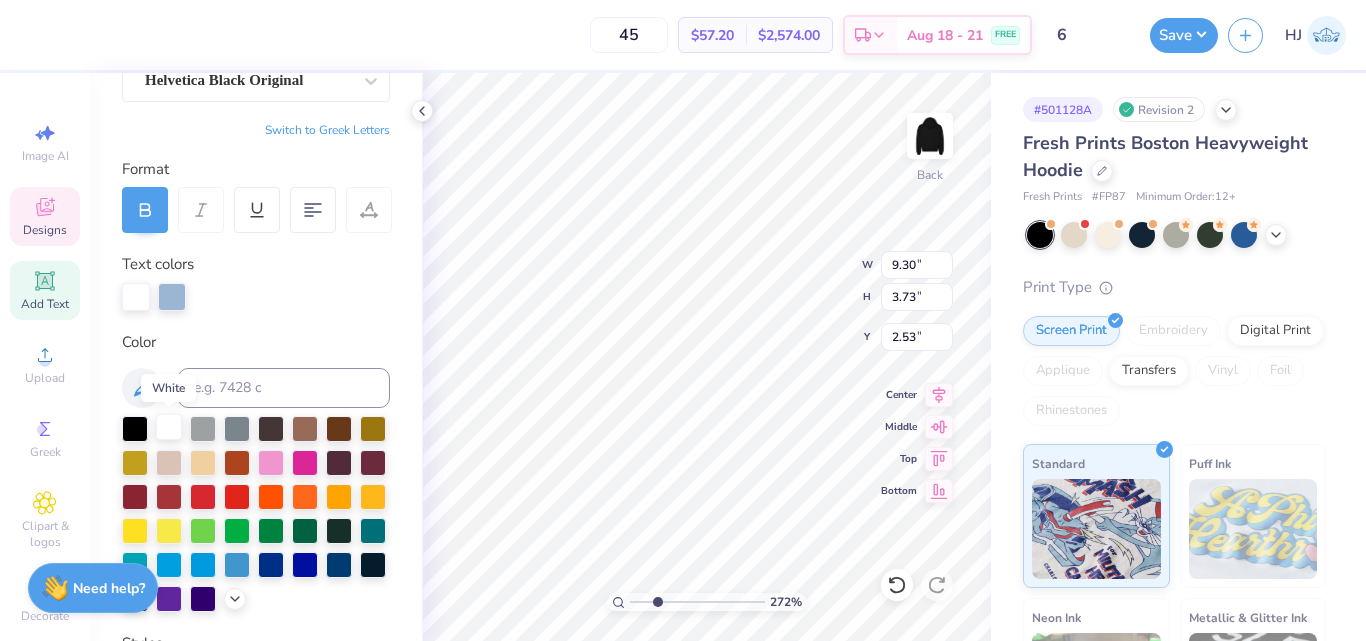 click at bounding box center [169, 427] 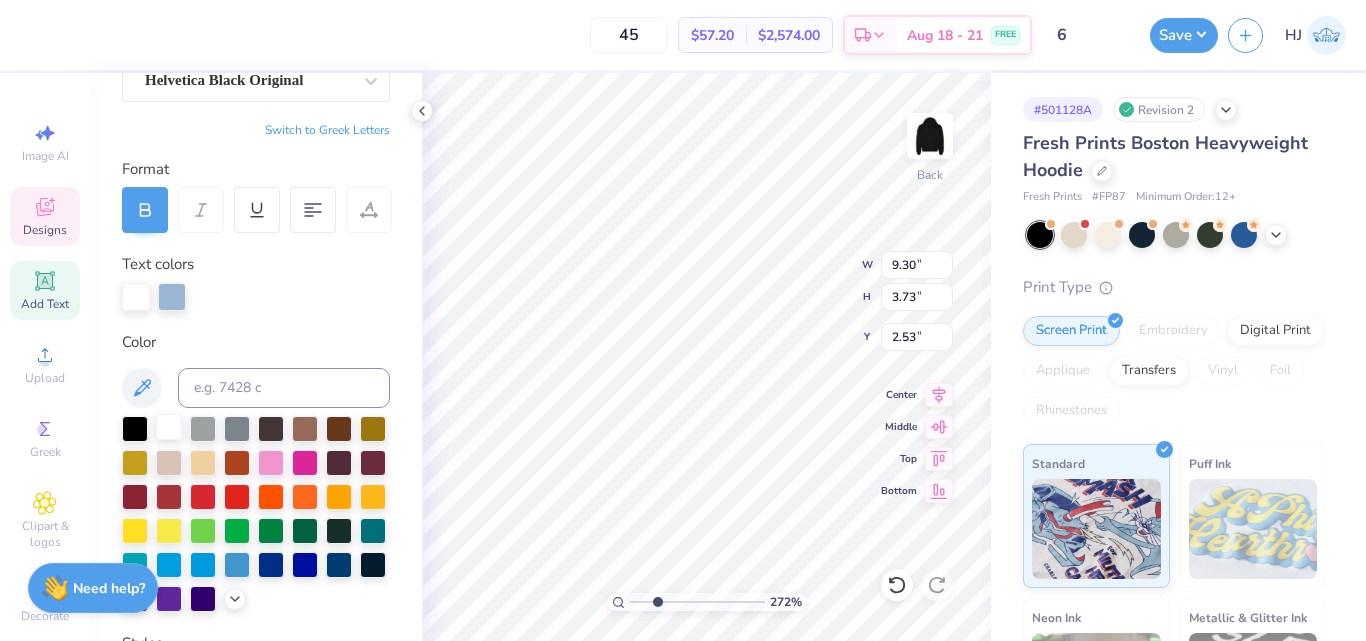 click at bounding box center (169, 427) 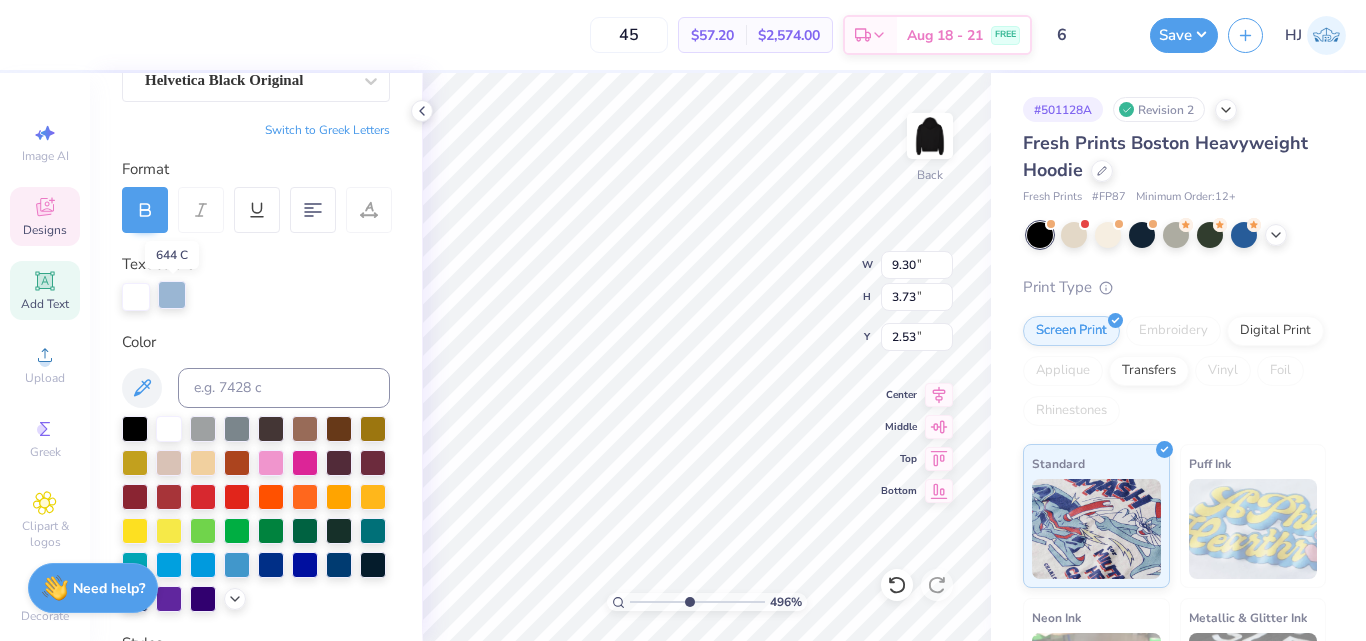 click at bounding box center (172, 295) 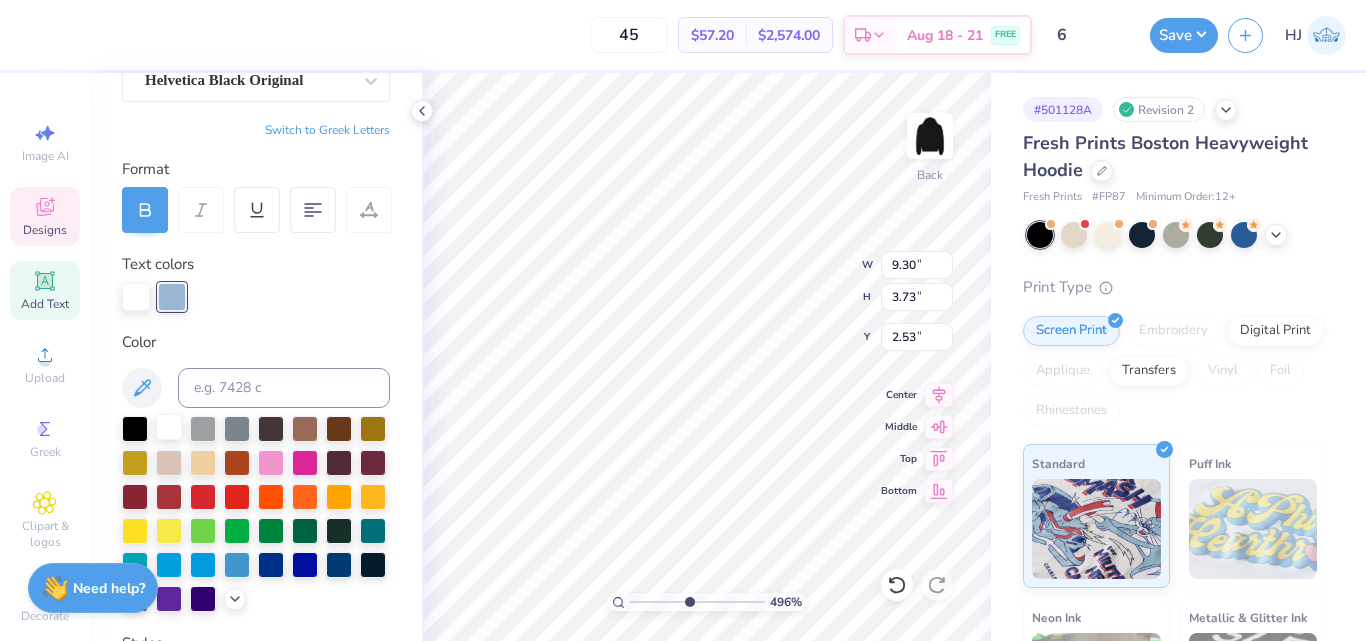 click at bounding box center [169, 427] 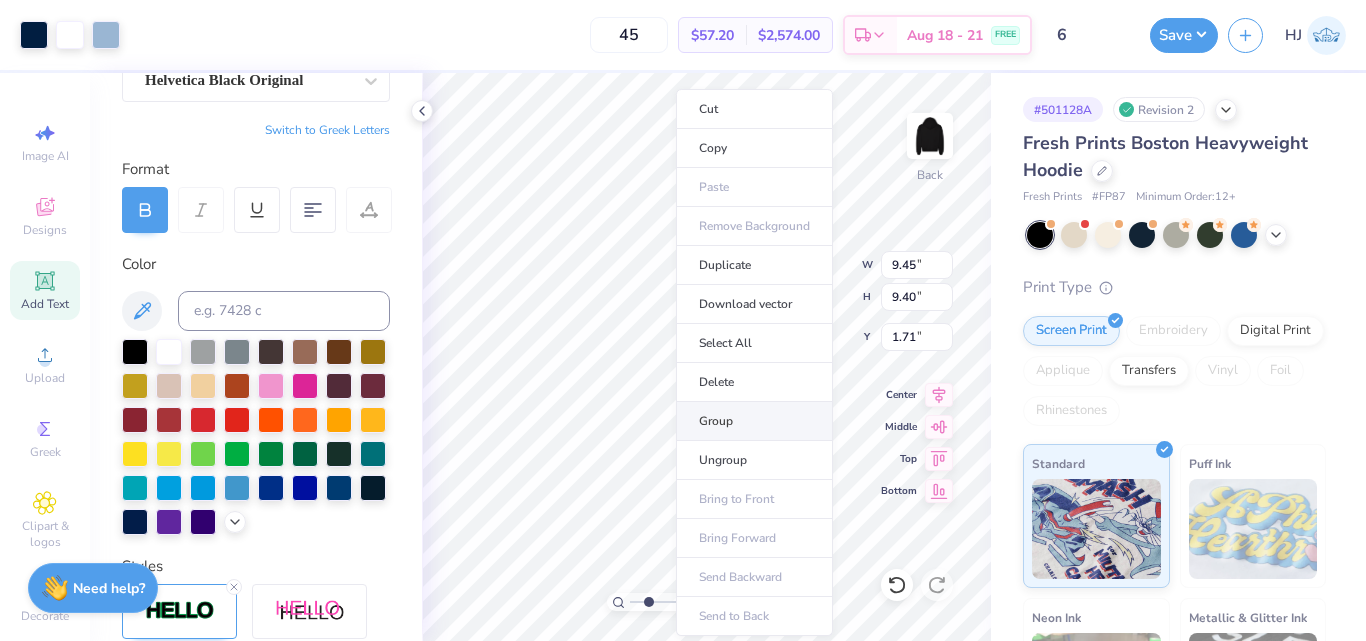 click on "Group" at bounding box center [754, 421] 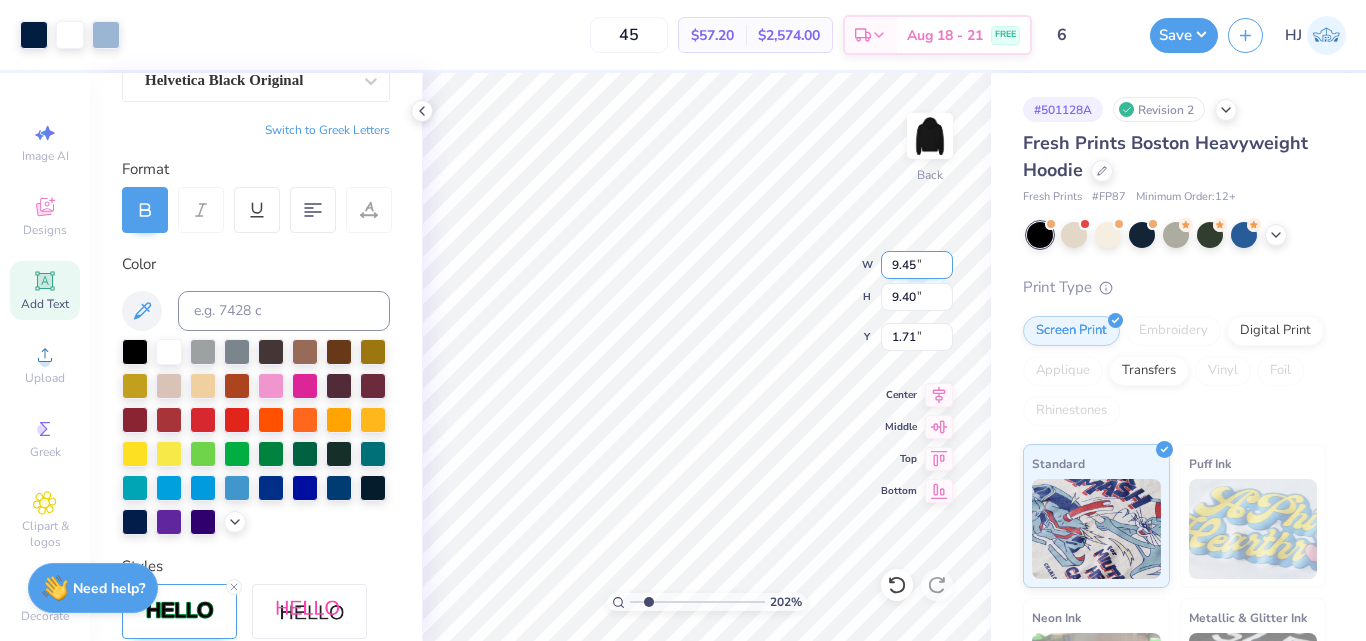 click on "9.45" at bounding box center (917, 265) 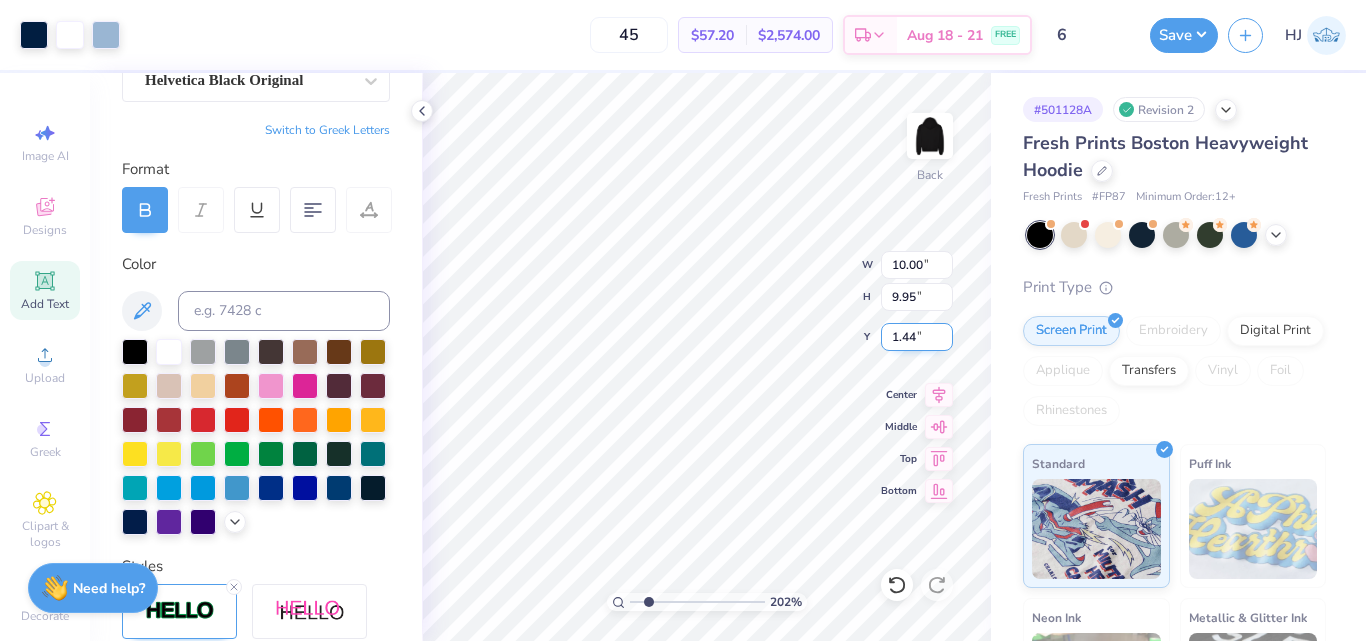 click on "1.44" at bounding box center [917, 337] 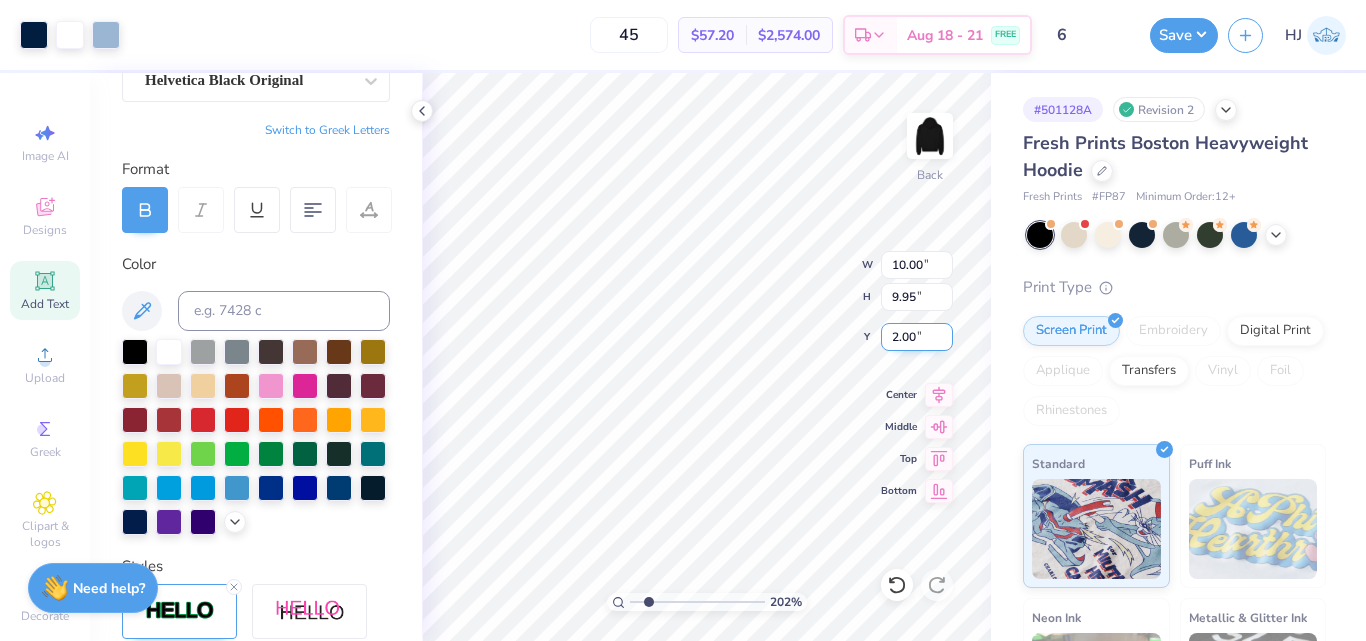 click on "2.00" at bounding box center (917, 337) 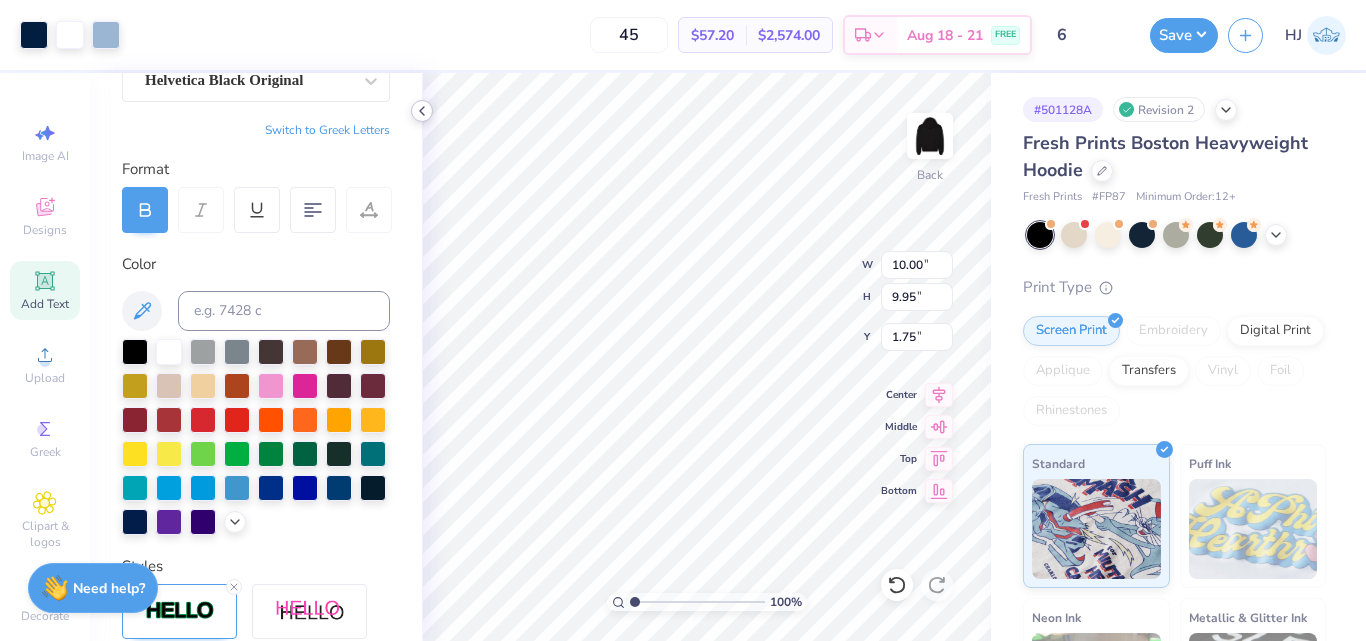 click 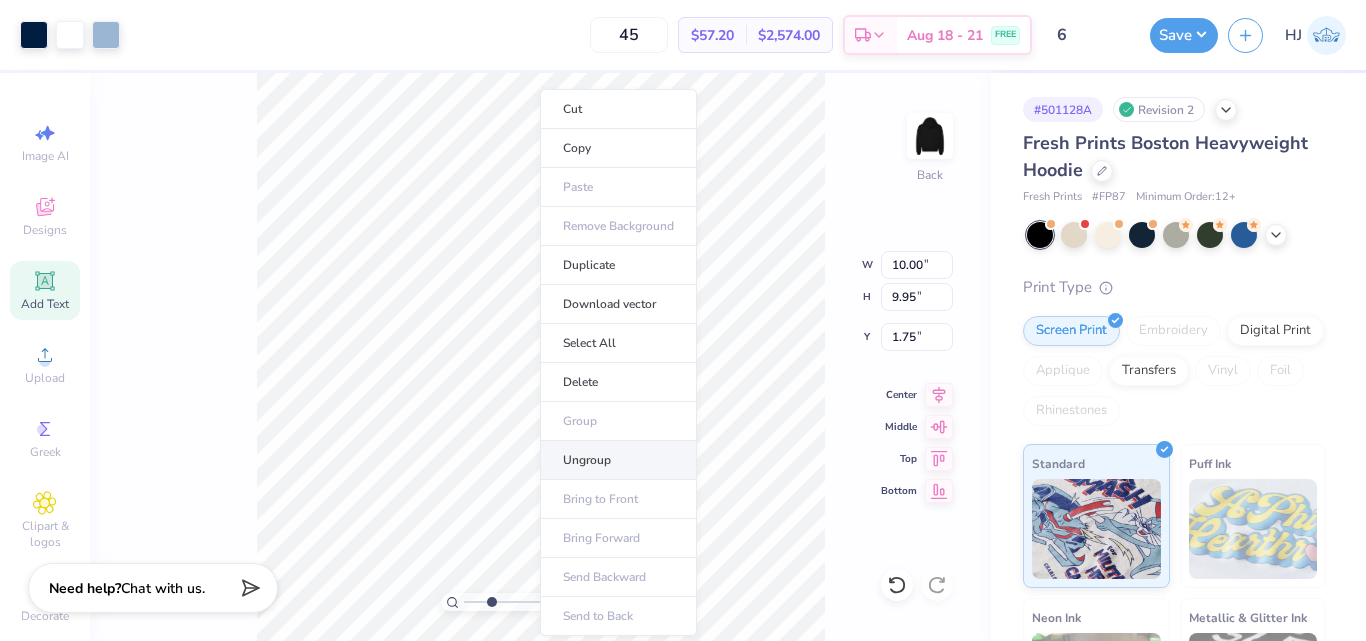 click on "Ungroup" at bounding box center [618, 460] 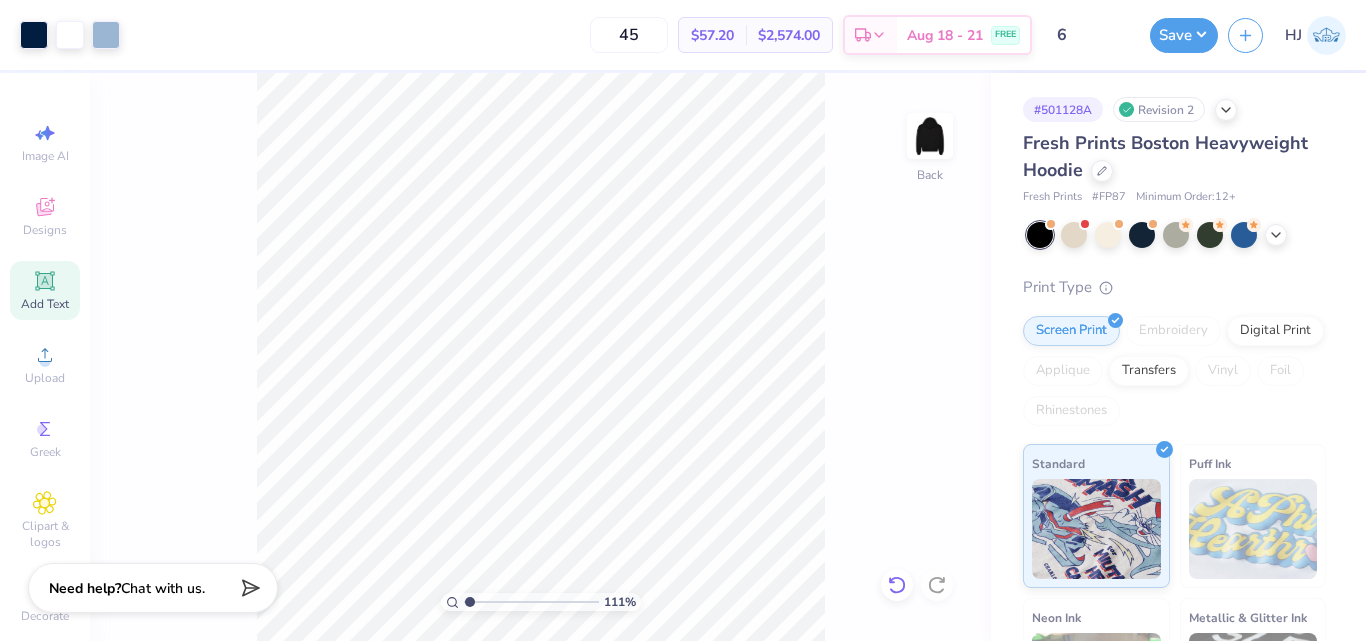 click 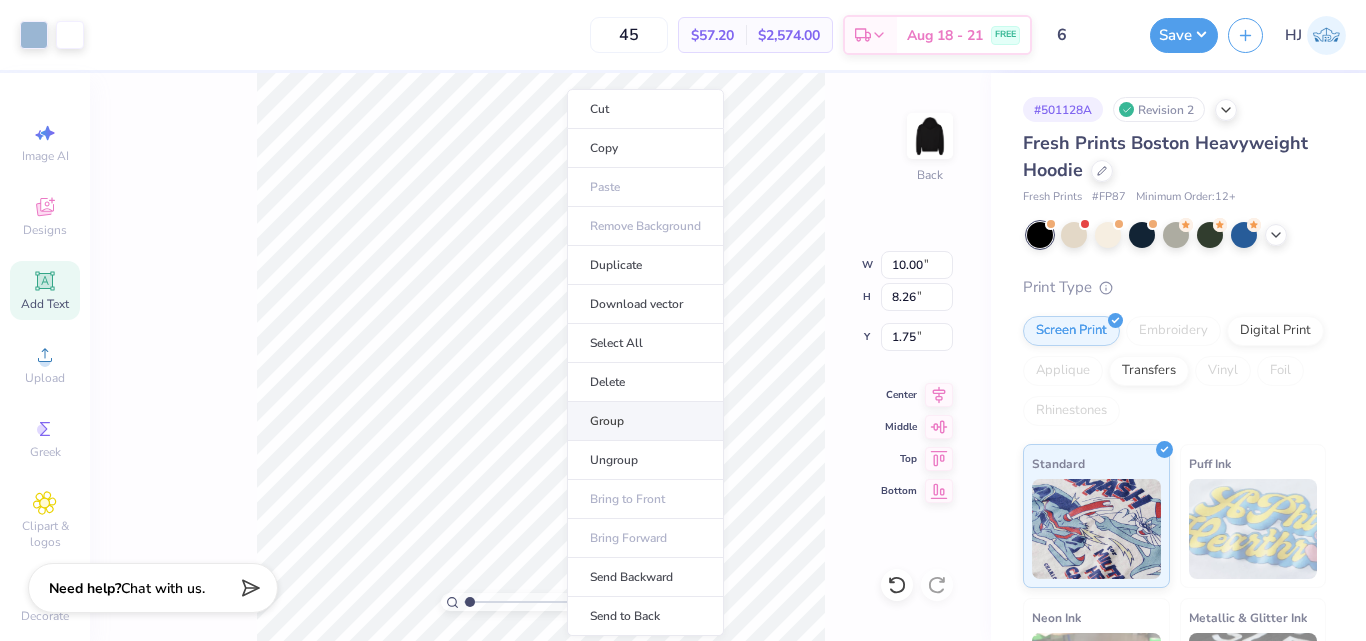click on "Group" at bounding box center [645, 421] 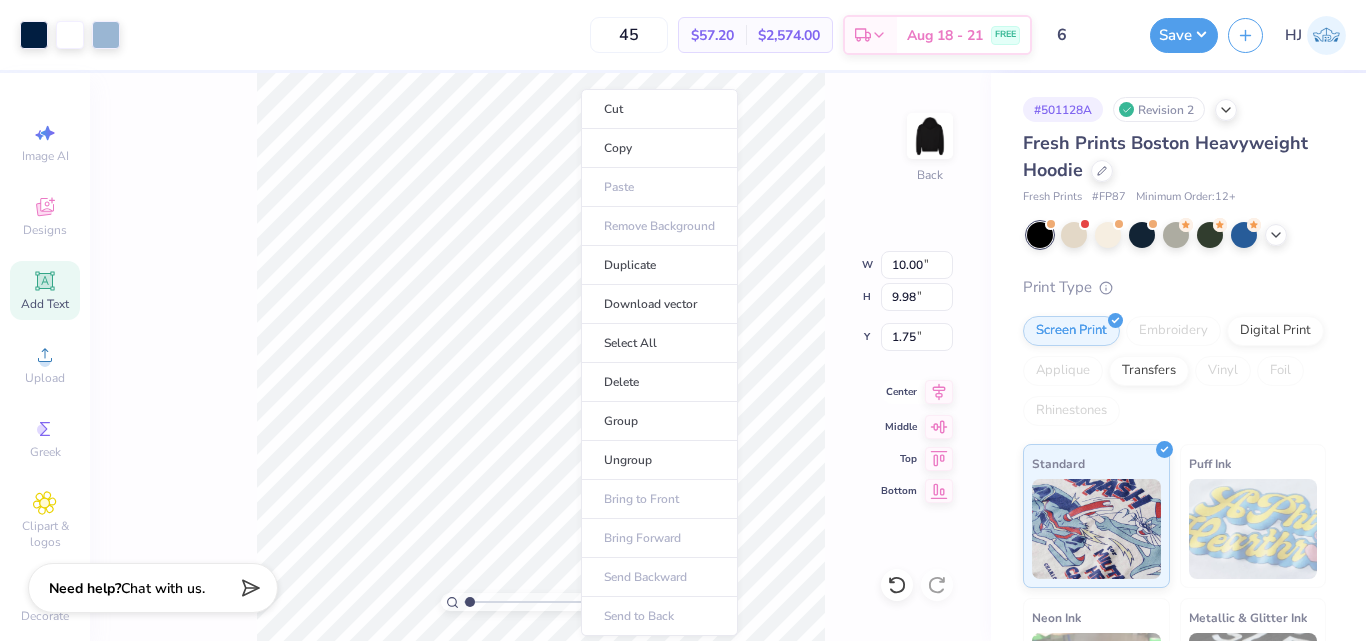 click on "Center" at bounding box center [917, 392] 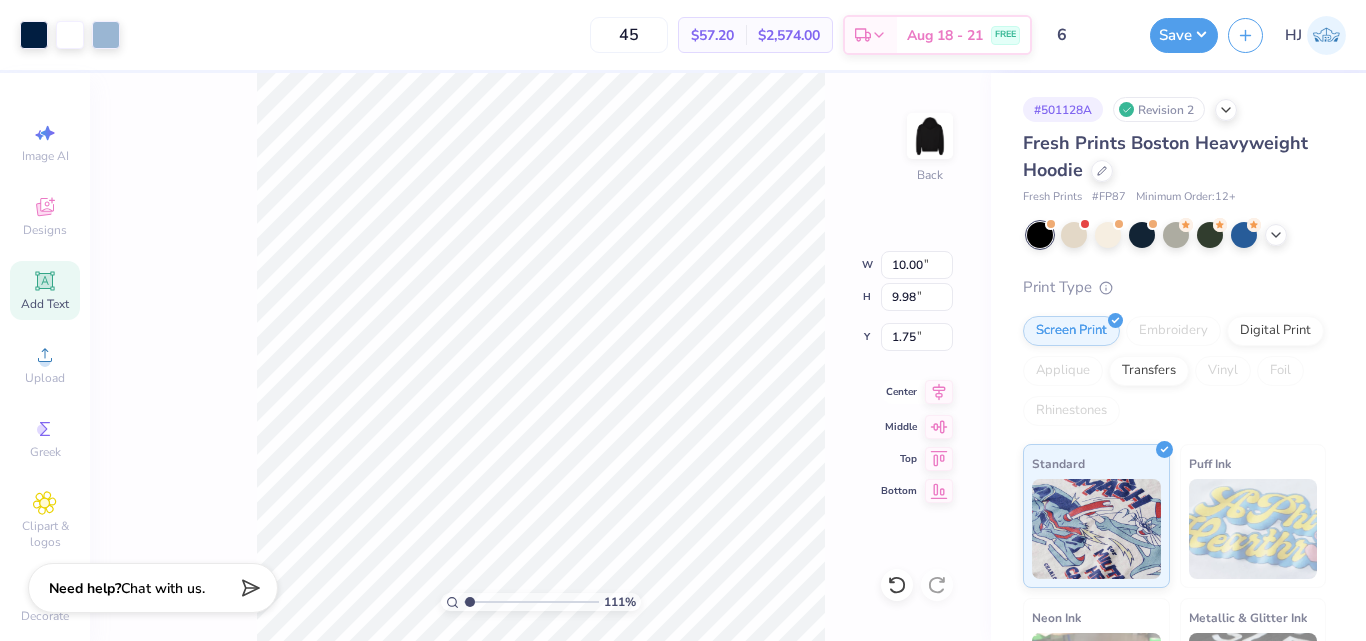 click on "Center" at bounding box center [917, 392] 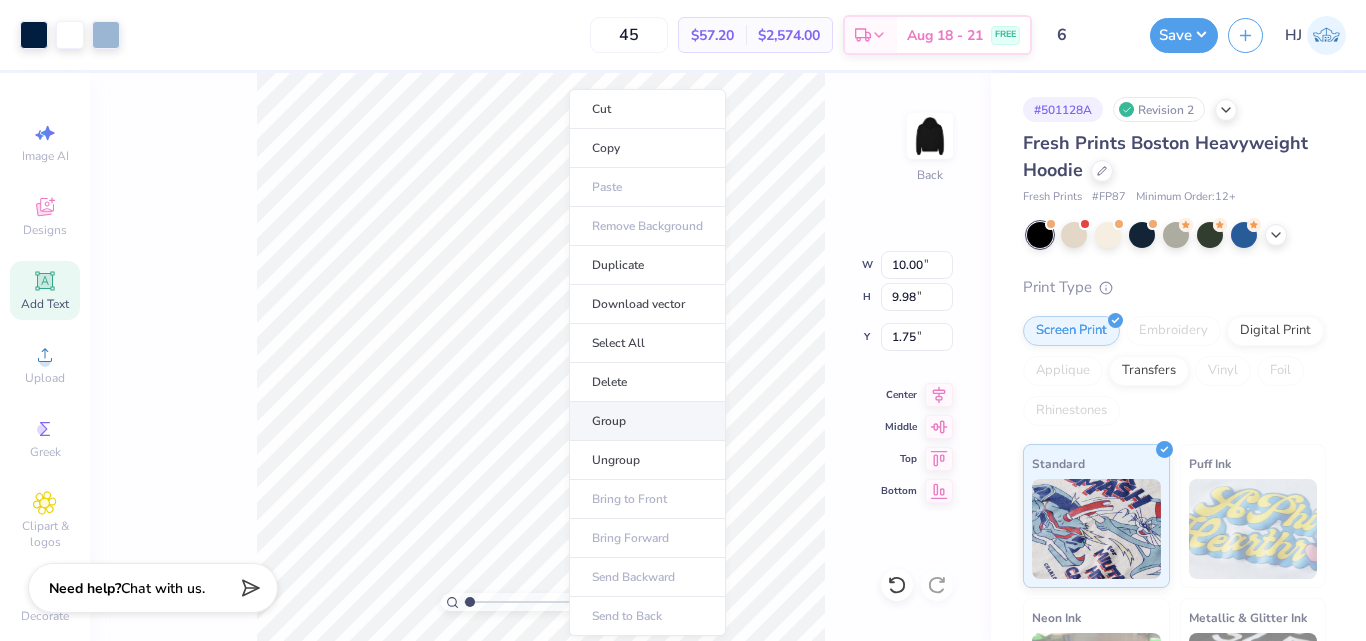click on "Group" at bounding box center [647, 421] 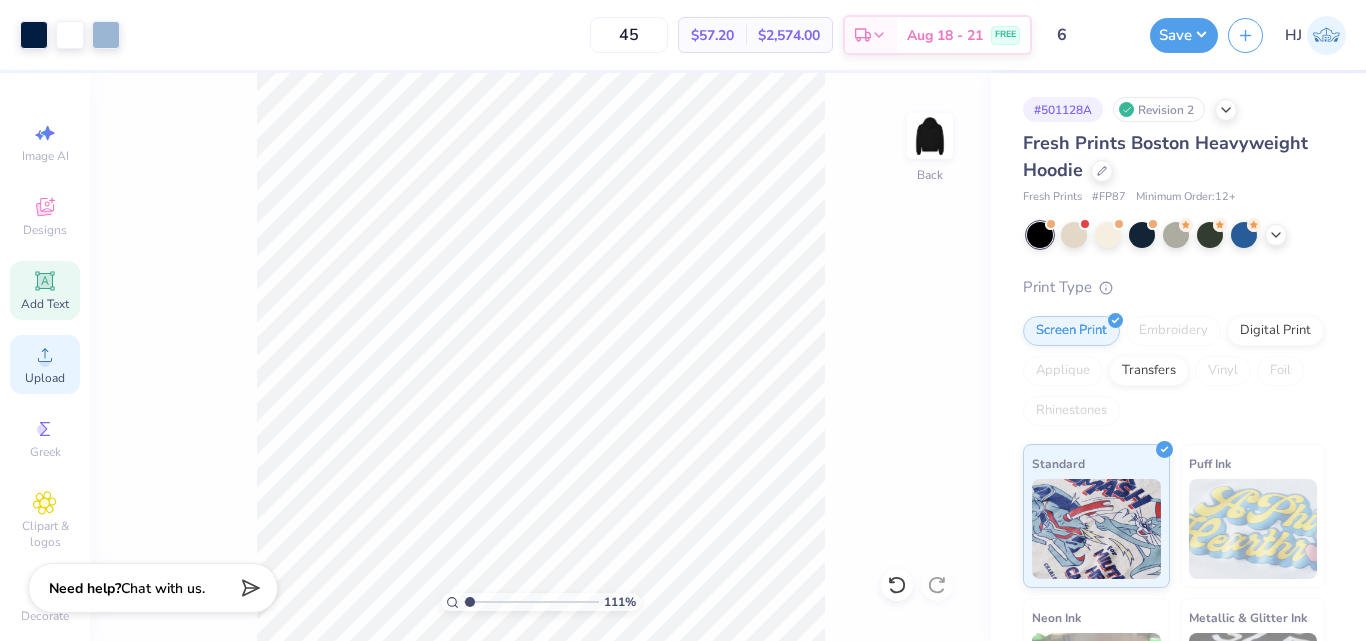 click 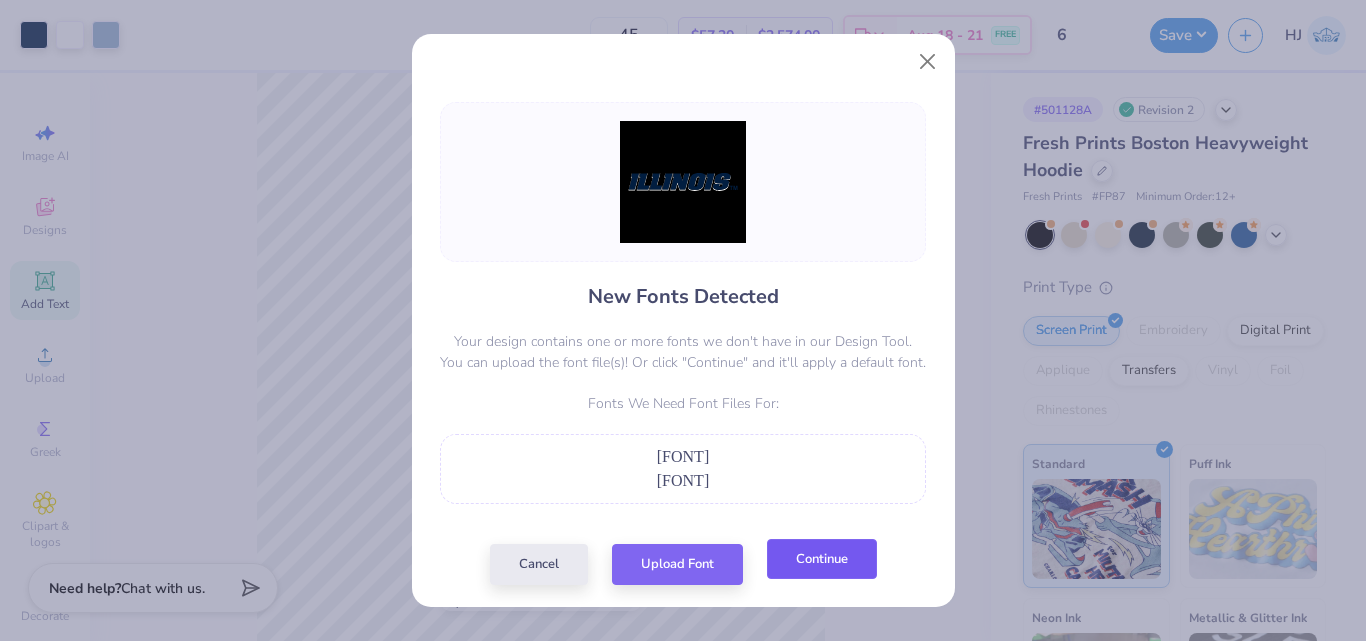 click on "Continue" at bounding box center (822, 559) 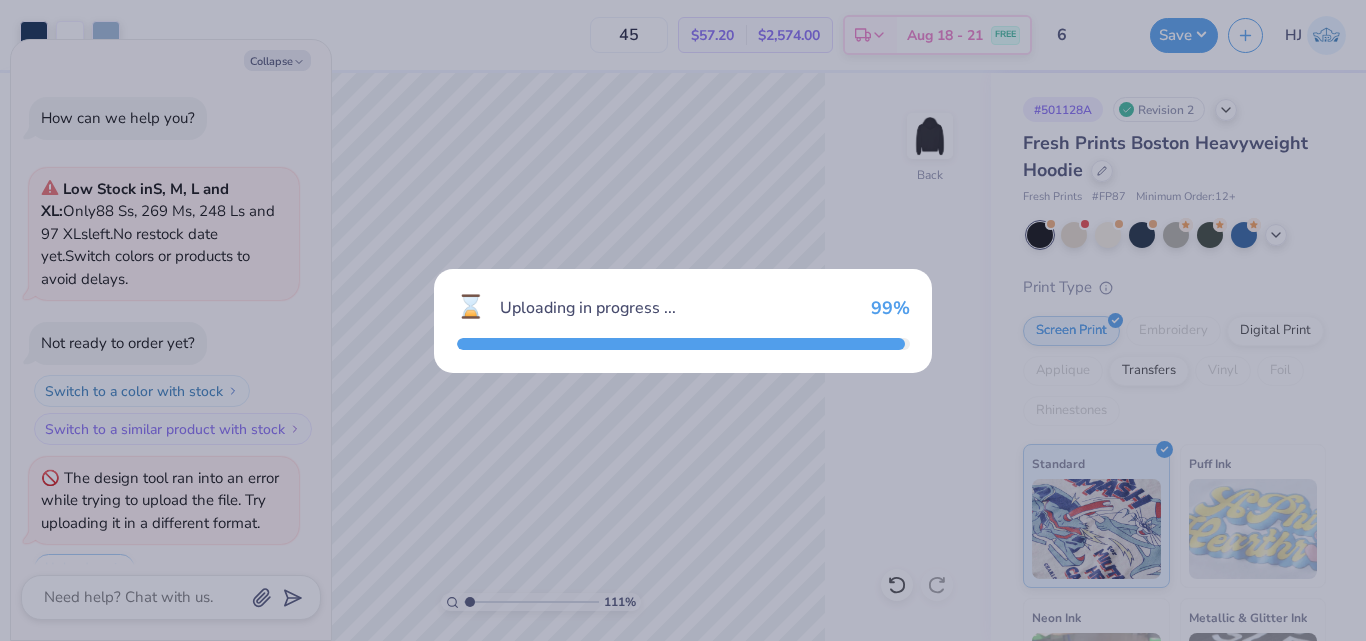 scroll, scrollTop: 173, scrollLeft: 0, axis: vertical 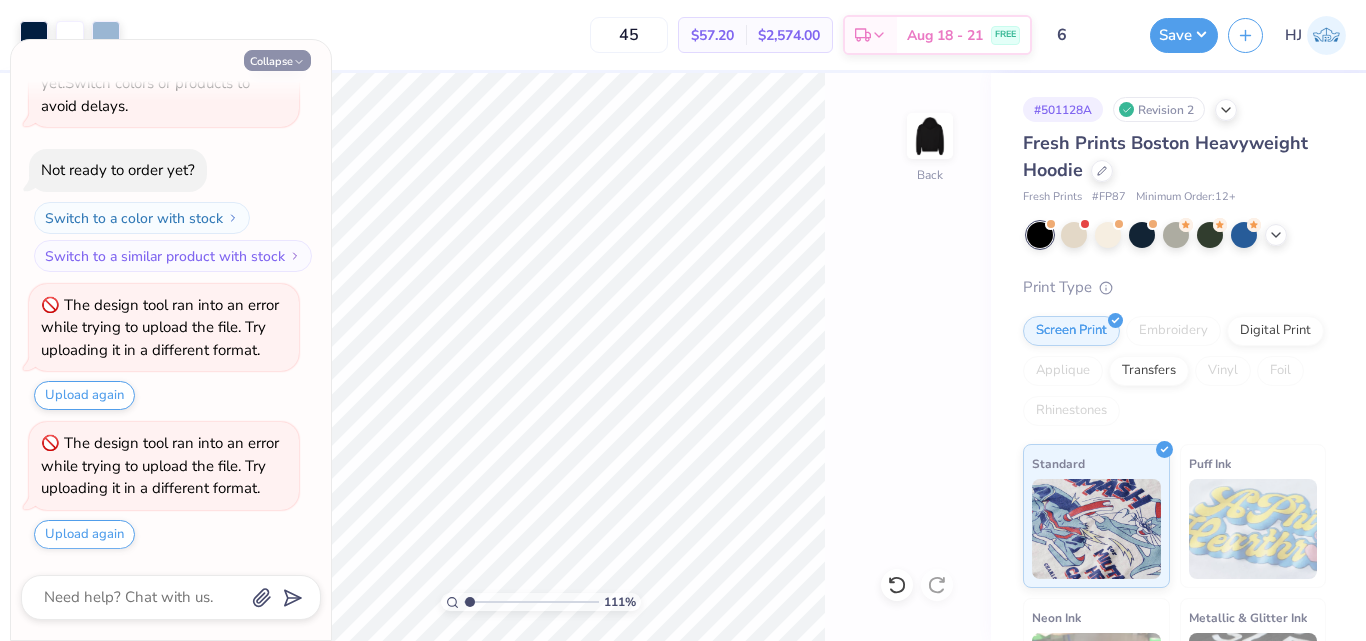 click on "Collapse" at bounding box center (277, 60) 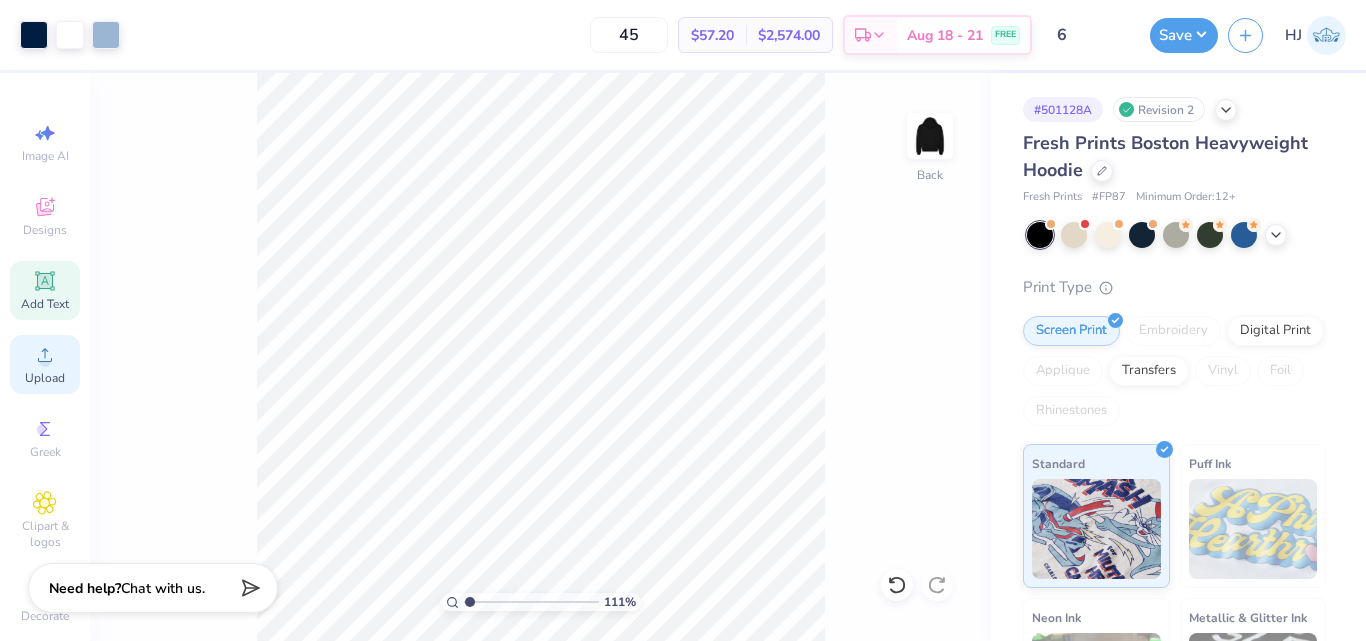 click 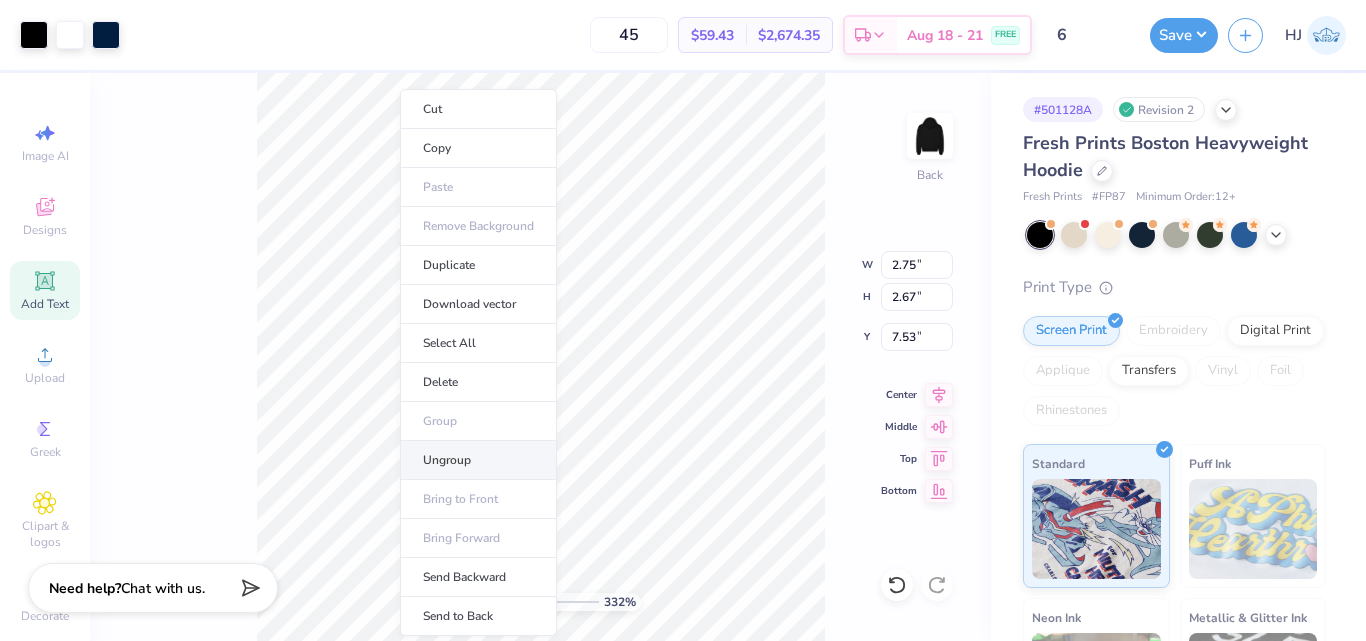 click on "Ungroup" at bounding box center (478, 460) 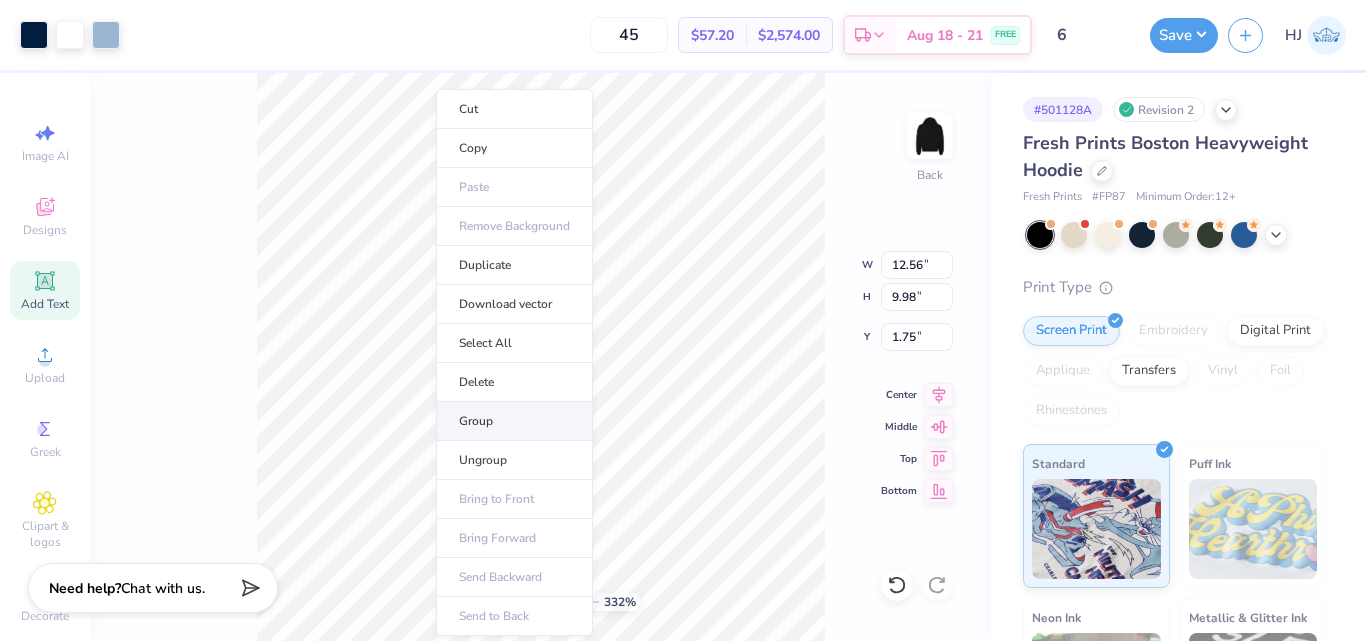 click on "Group" at bounding box center [514, 421] 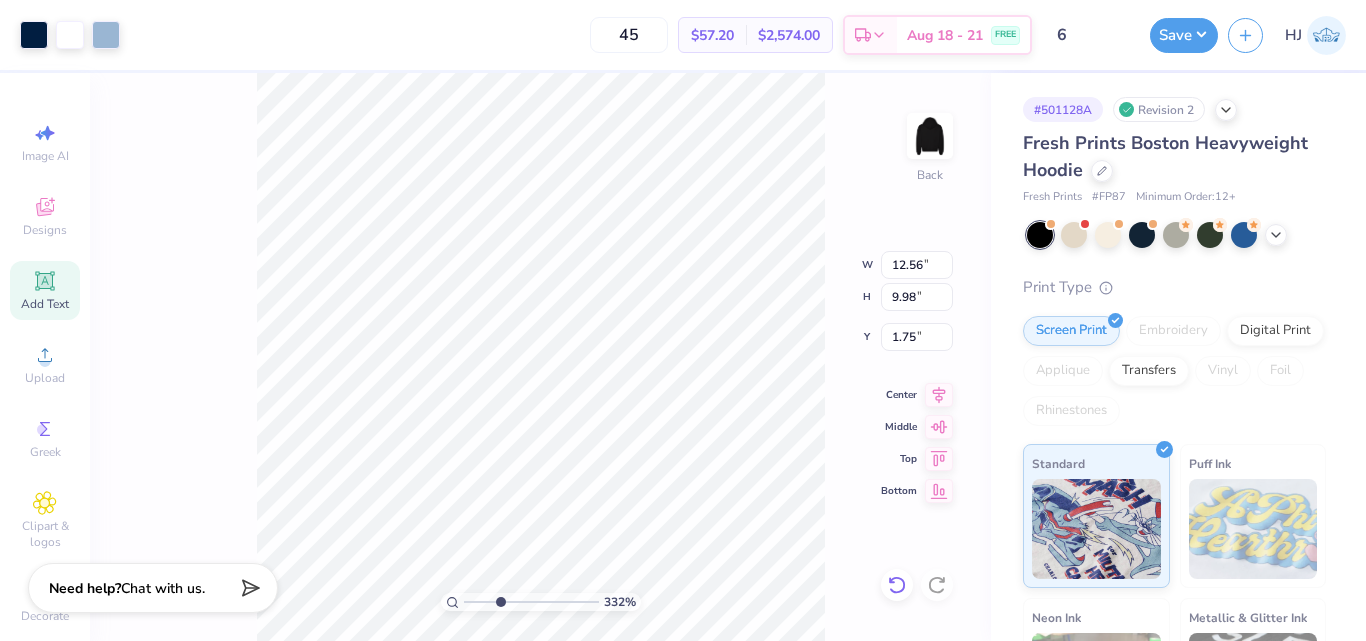 click 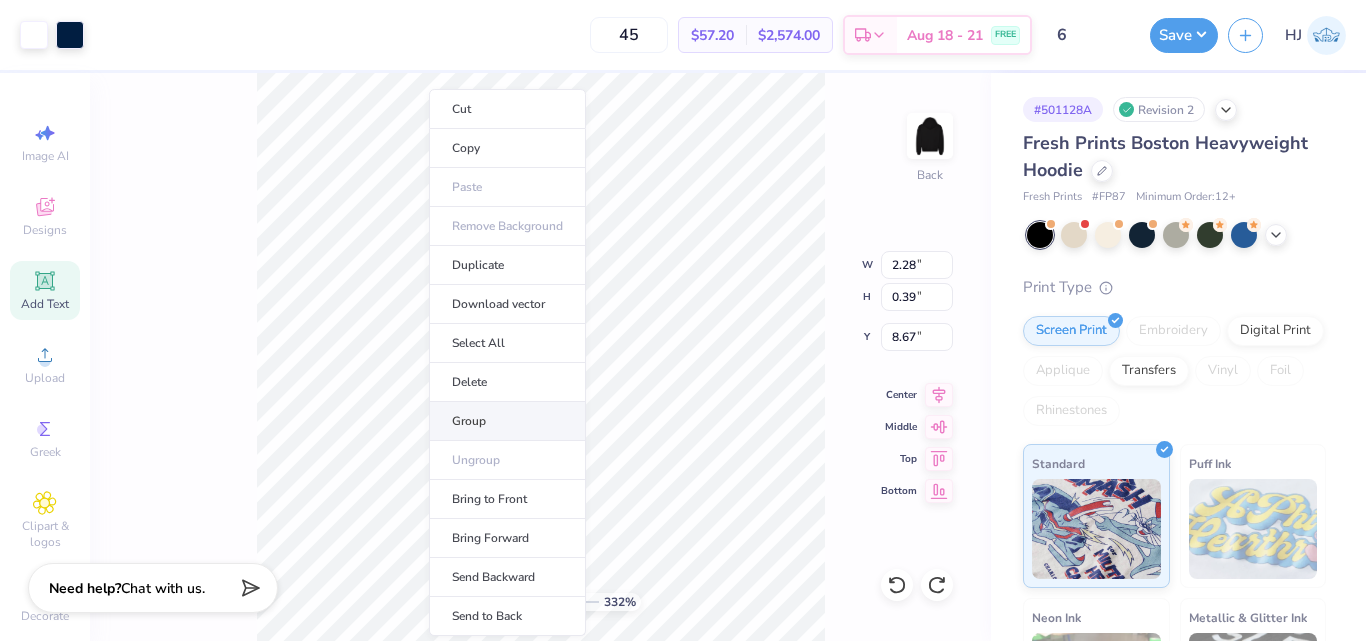 click on "Group" at bounding box center (507, 421) 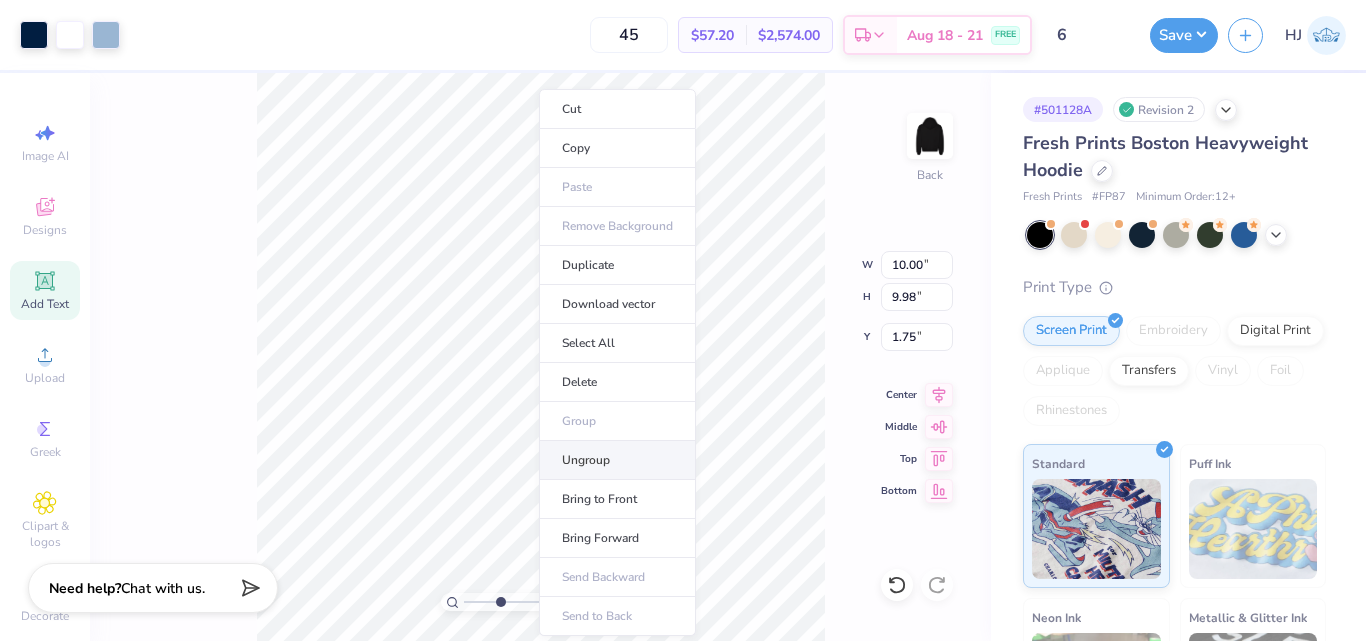 click on "Ungroup" at bounding box center [617, 460] 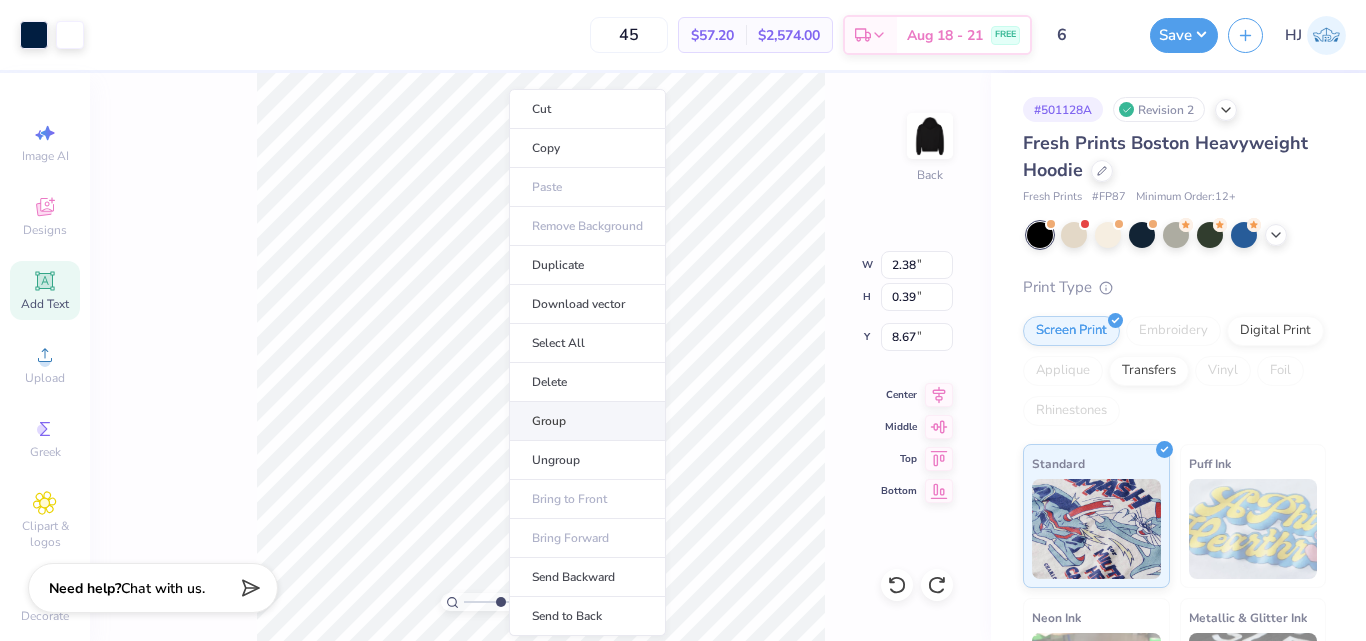 click on "Group" at bounding box center (587, 421) 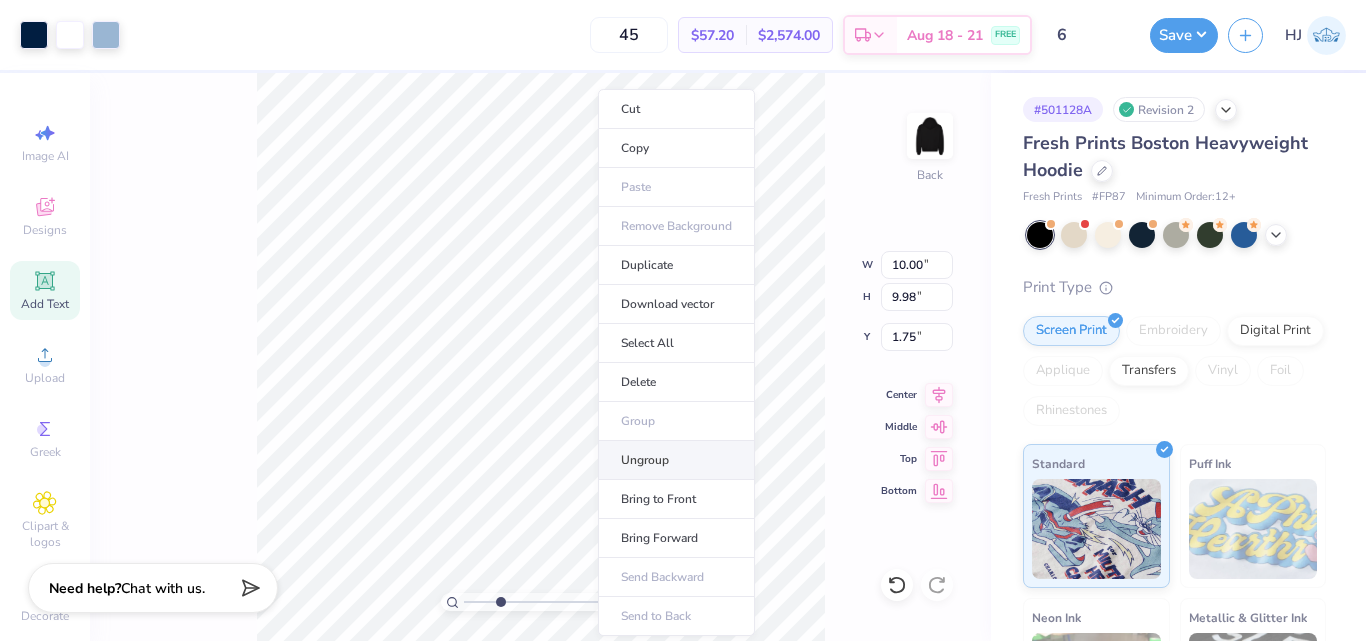 click on "Ungroup" at bounding box center [676, 460] 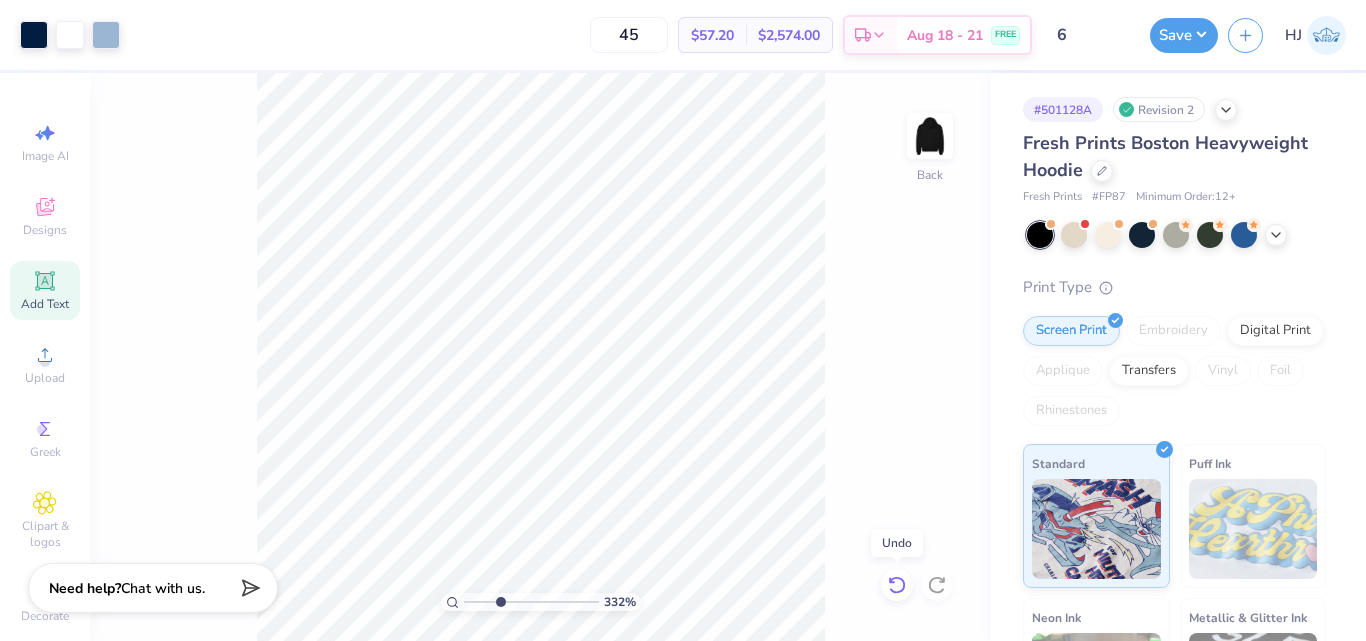 click 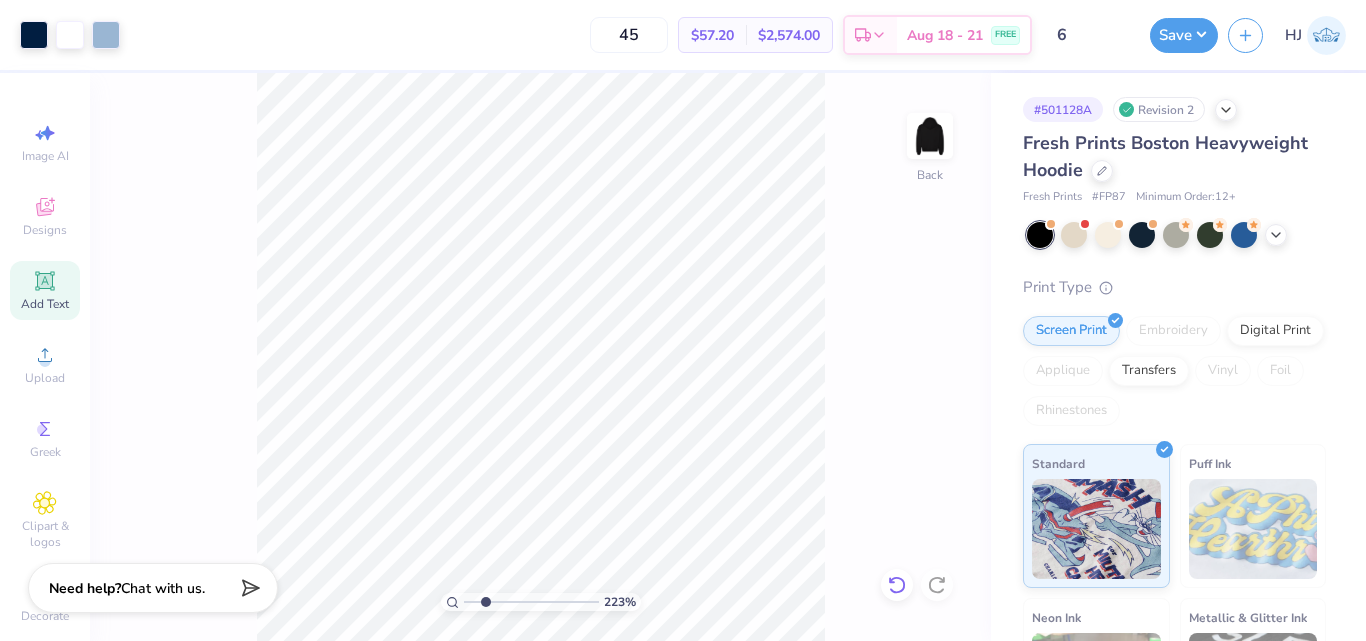 click 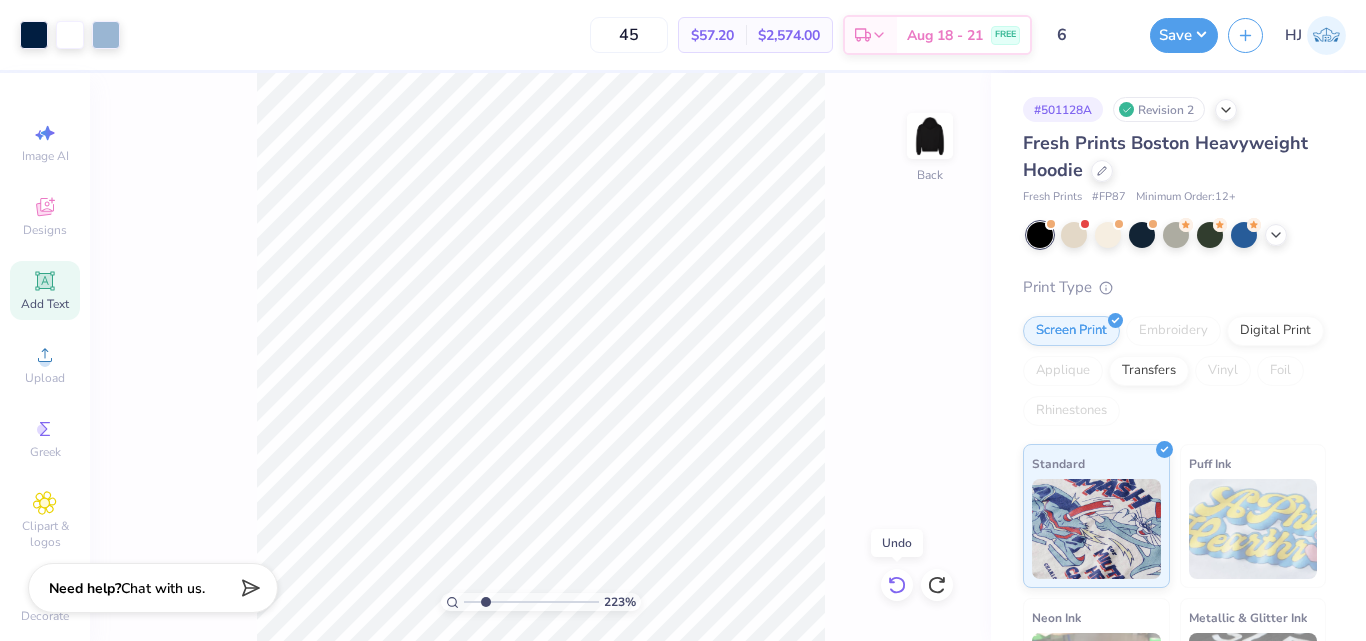 click 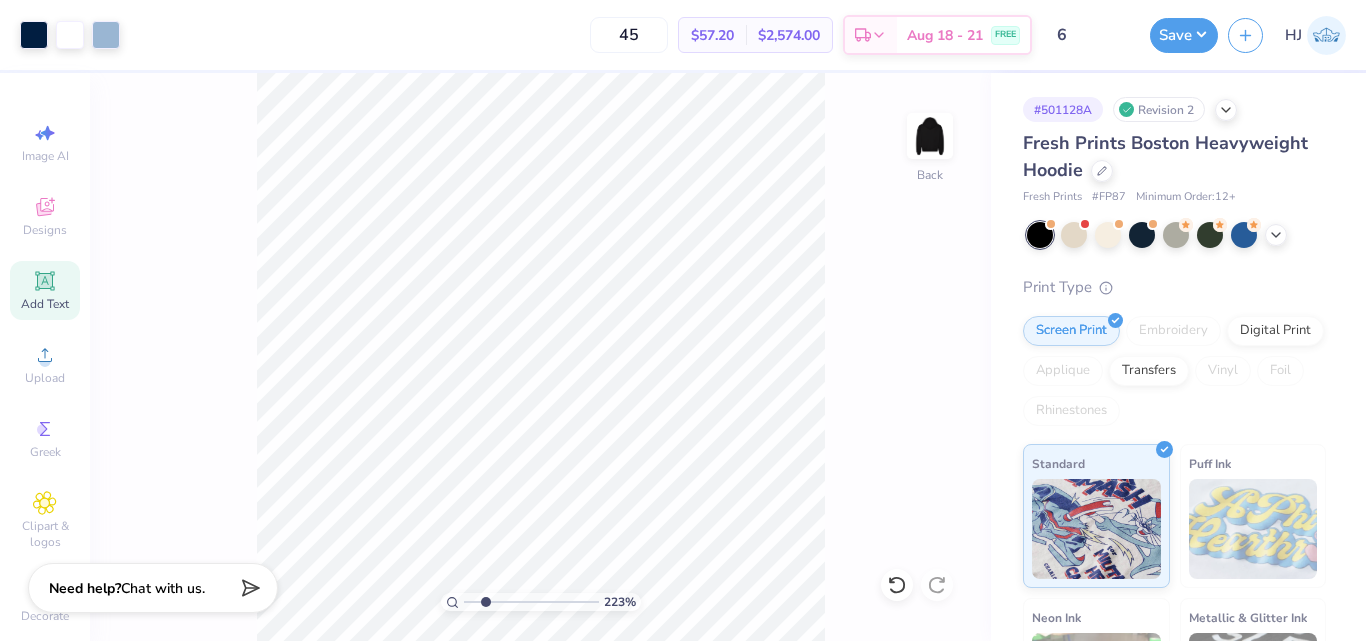 click on "223  % Back" at bounding box center (540, 357) 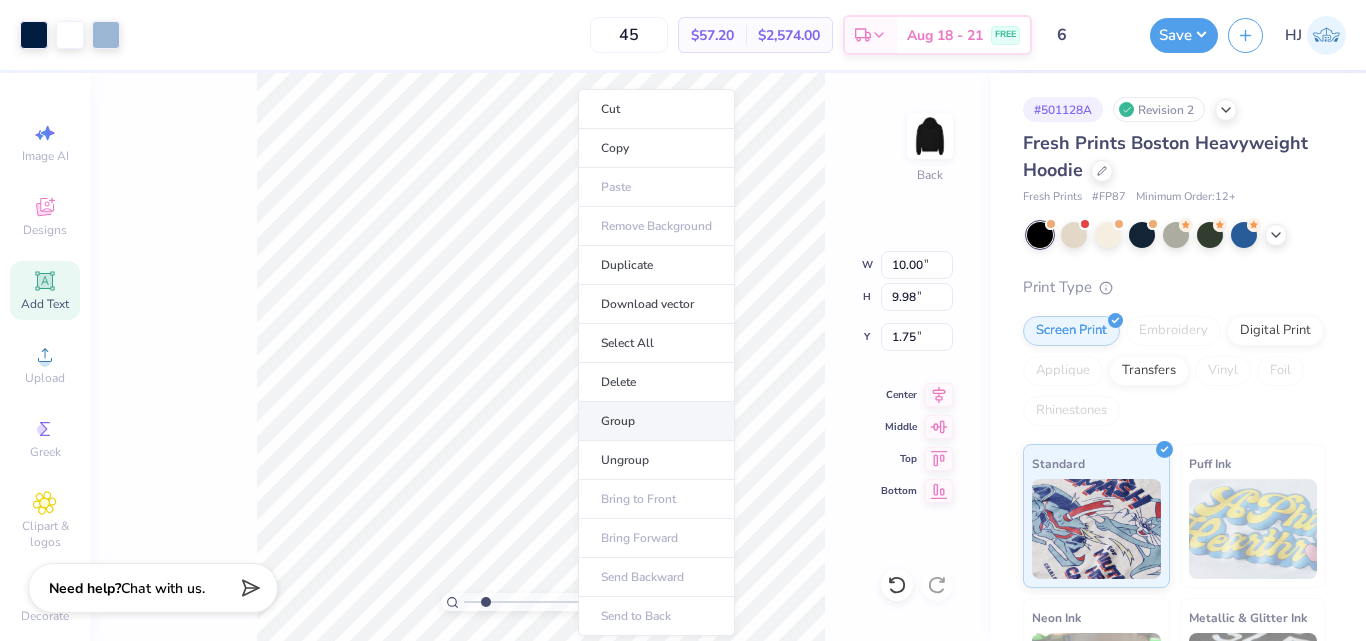 click on "Group" at bounding box center (656, 421) 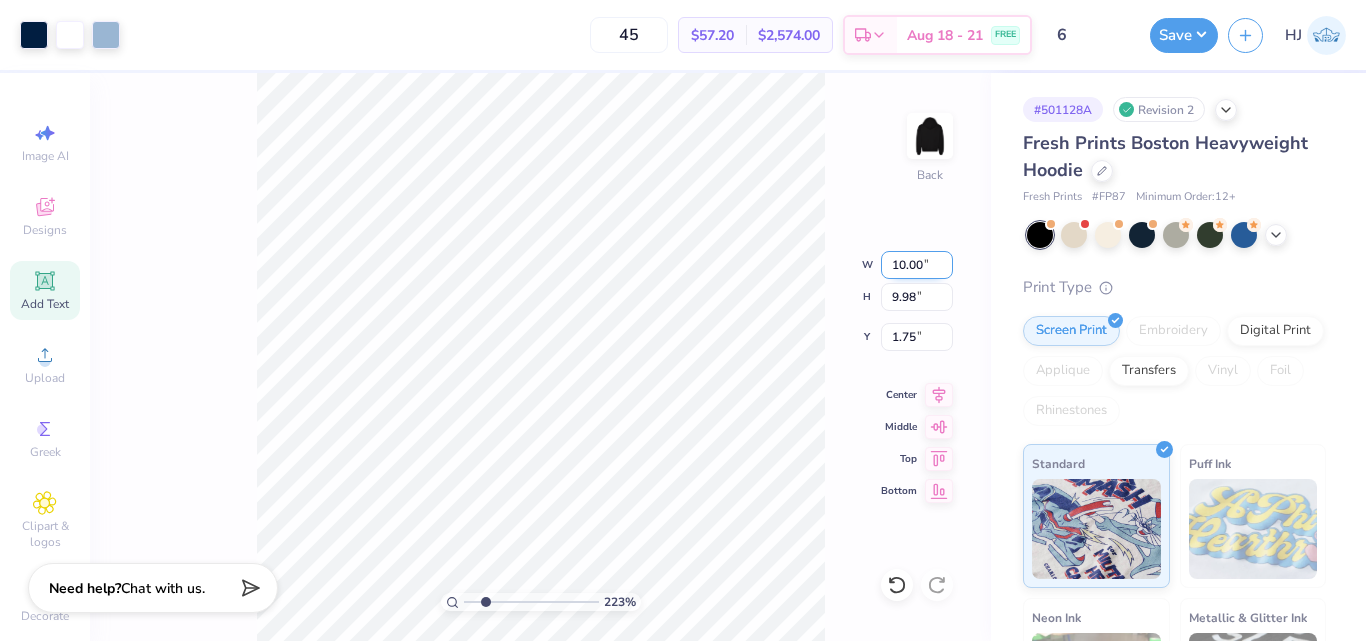 click on "10.00" at bounding box center (917, 265) 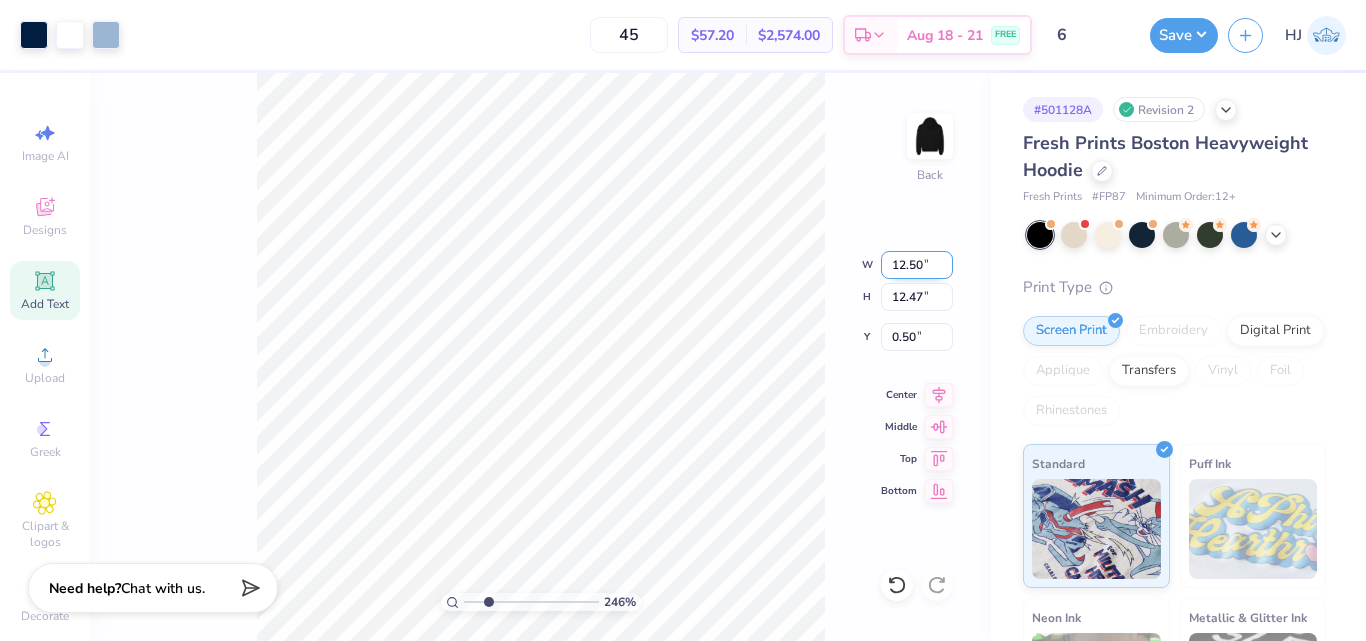 click on "12.50" at bounding box center (917, 265) 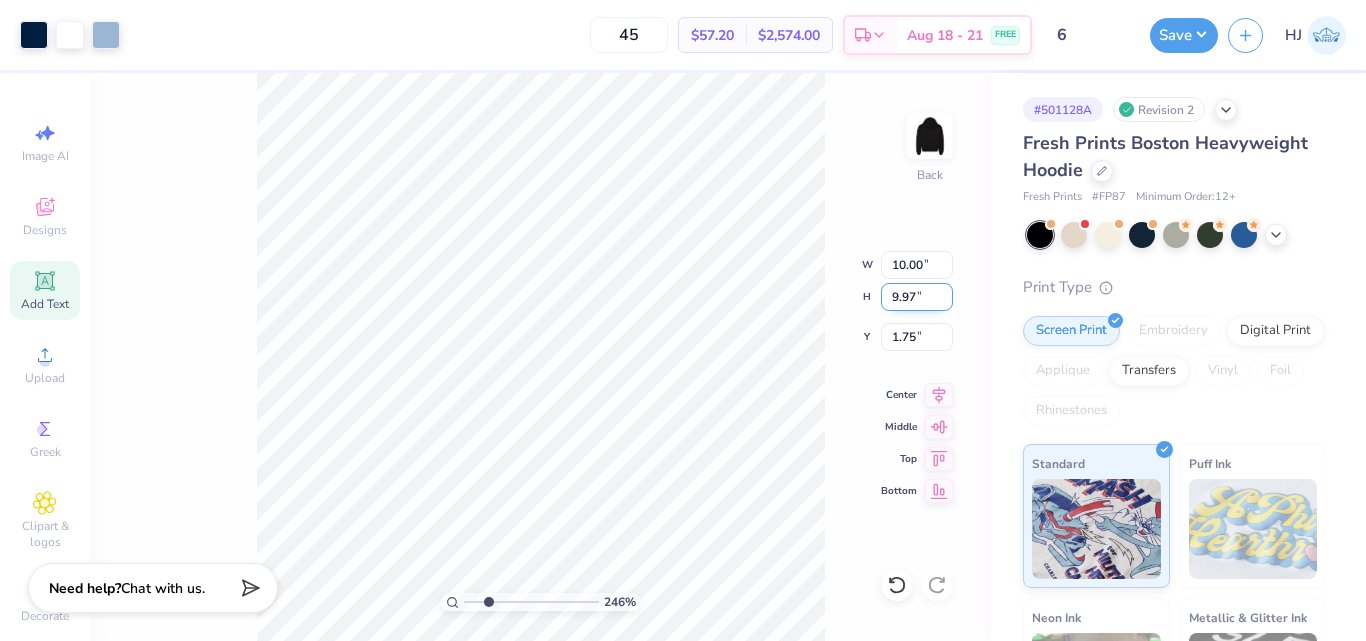 click on "9.97" at bounding box center (917, 297) 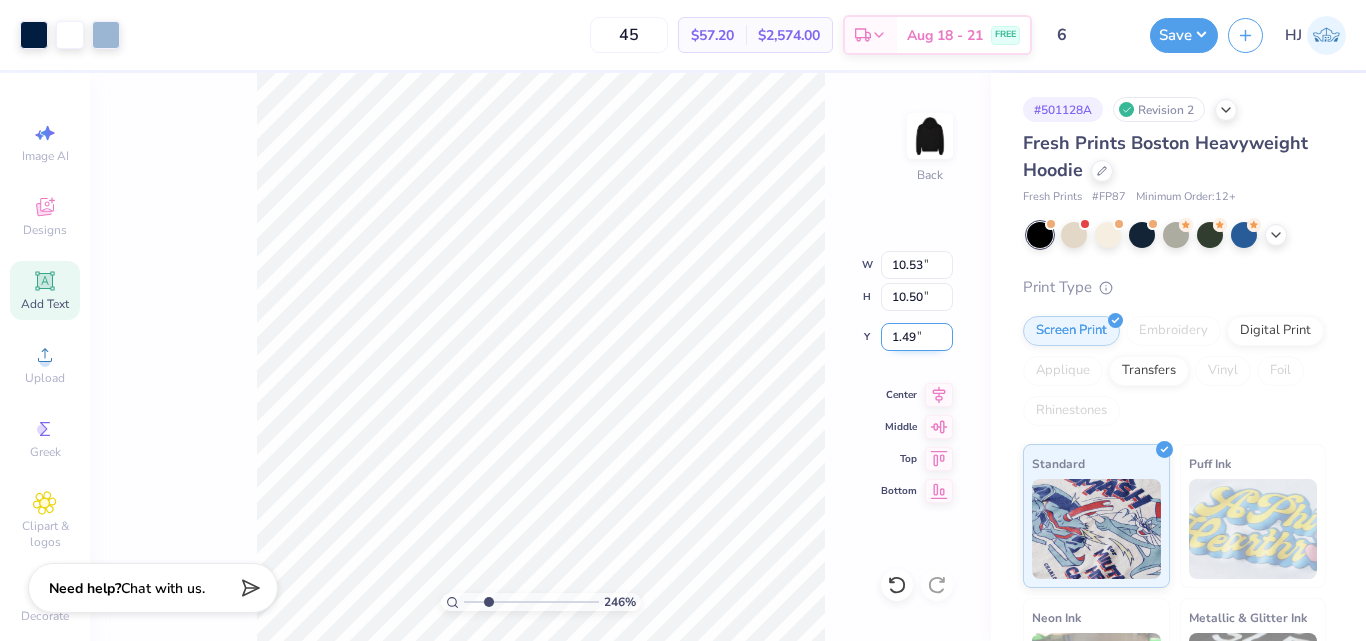 click on "1.49" at bounding box center [917, 337] 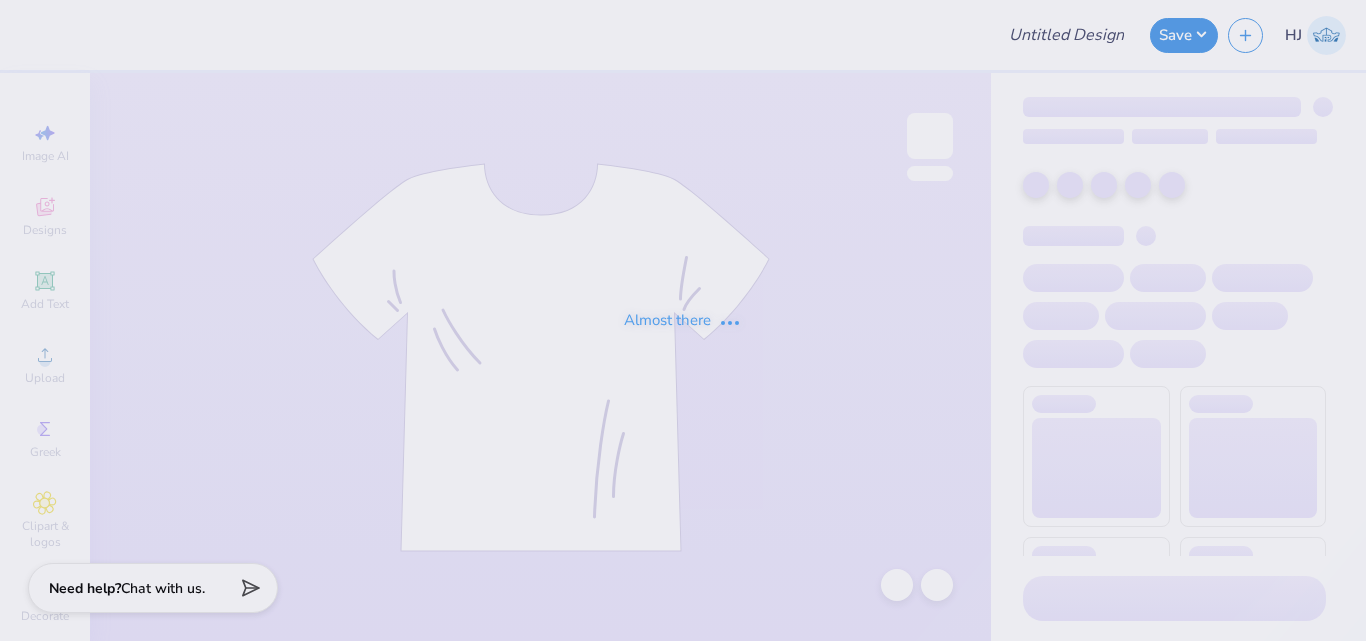 scroll, scrollTop: 0, scrollLeft: 0, axis: both 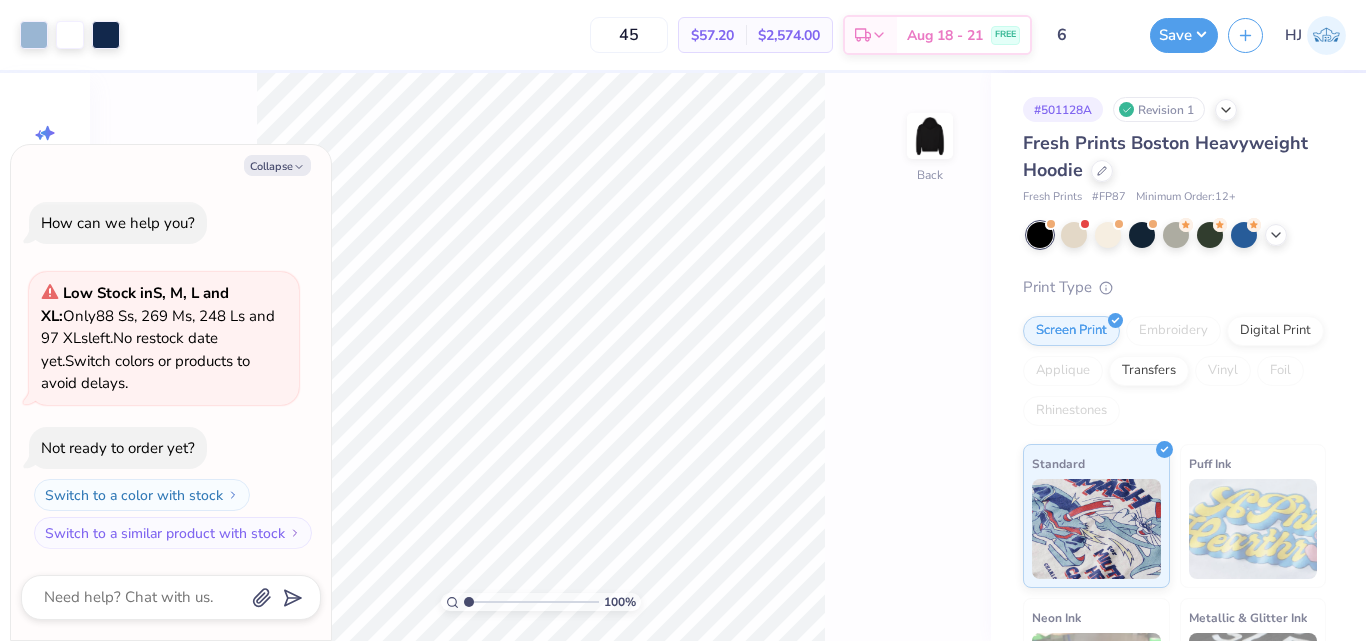 type on "x" 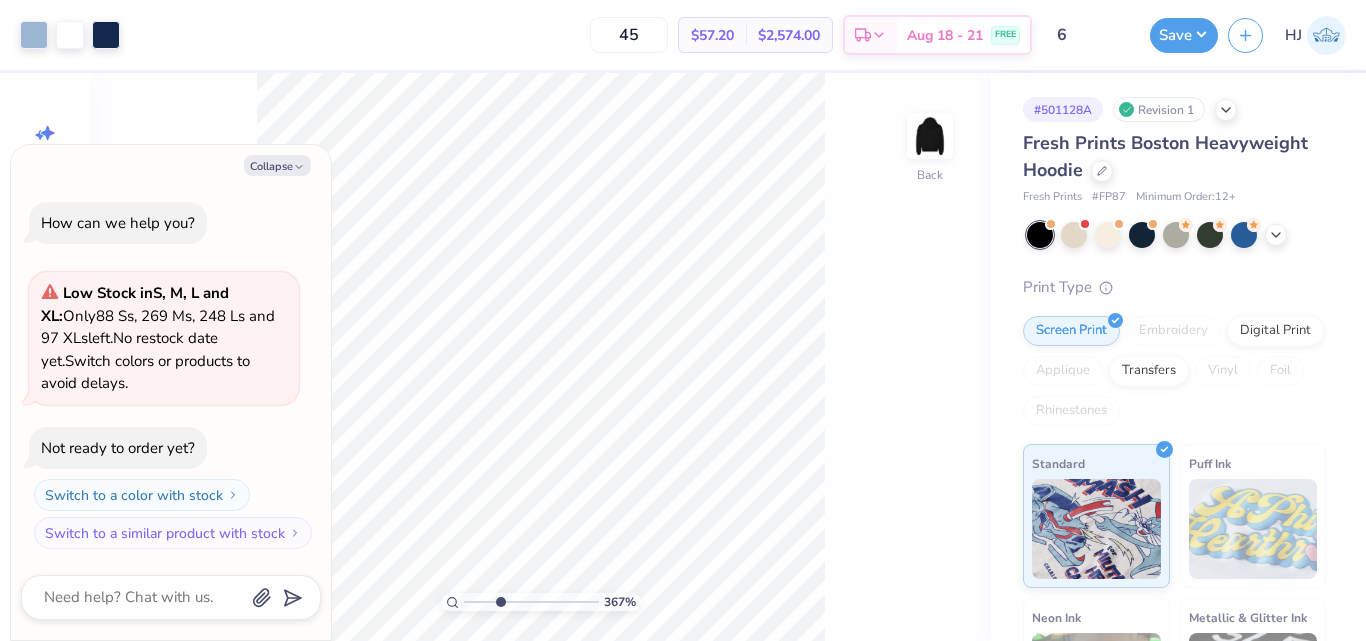 type on "2.46071092039641" 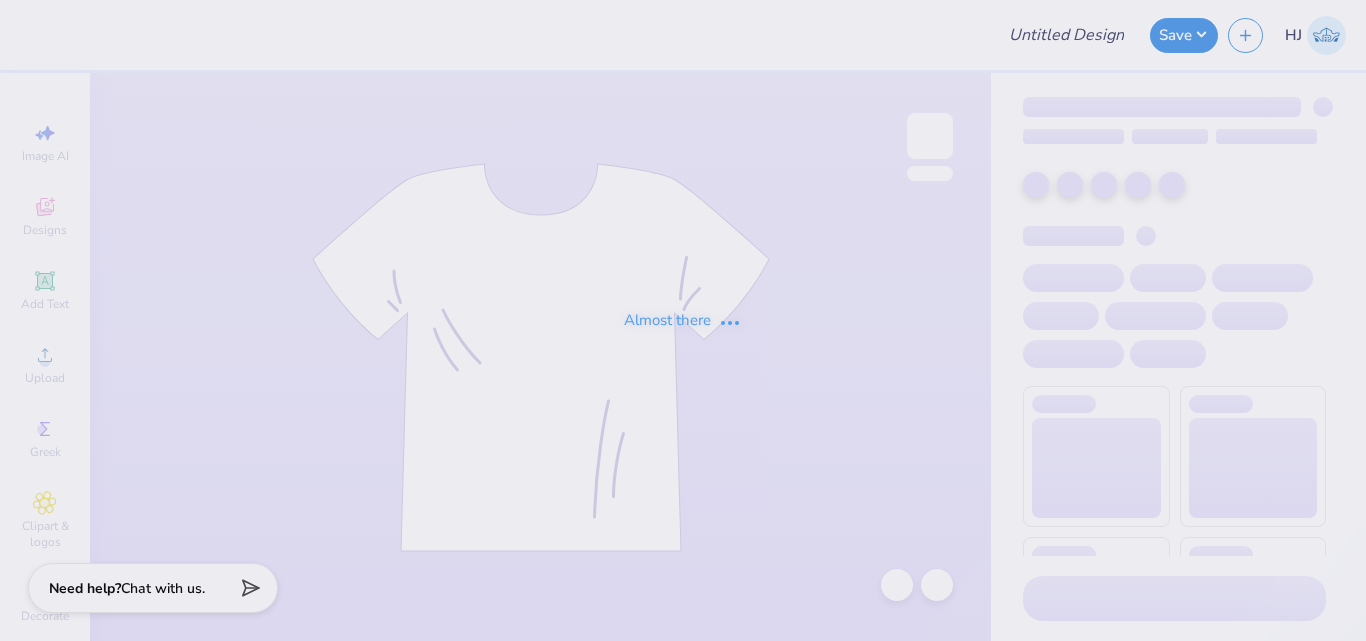 scroll, scrollTop: 0, scrollLeft: 0, axis: both 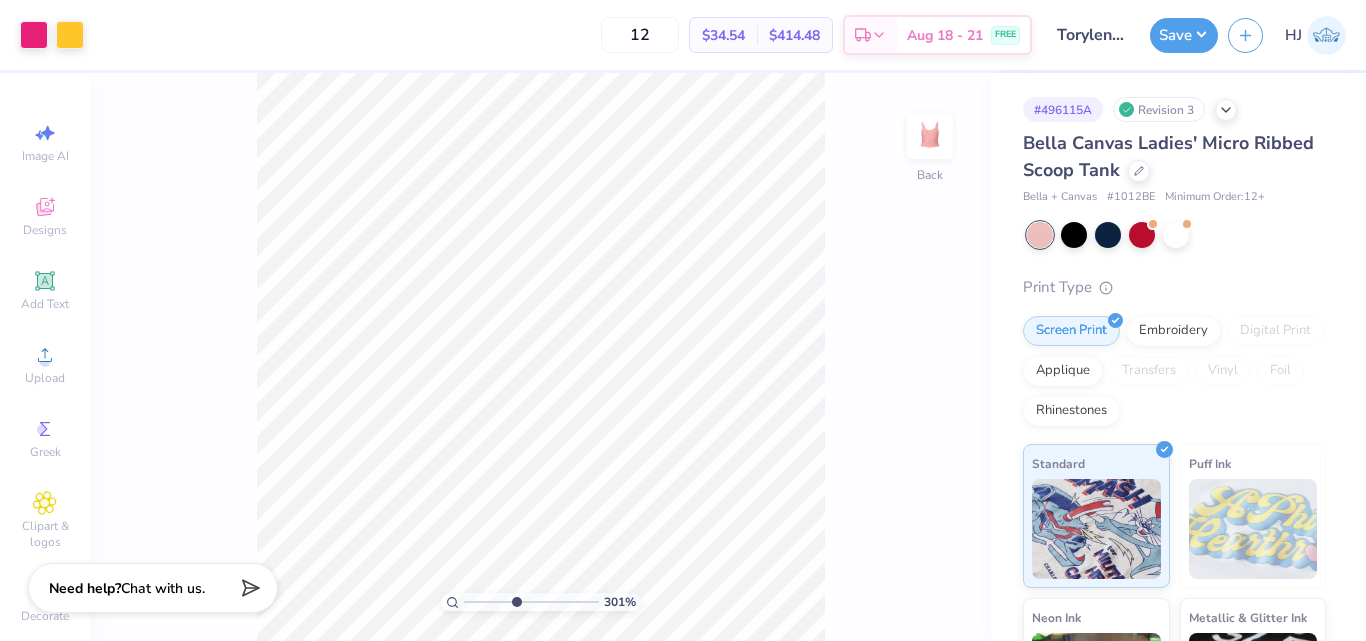 type on "4.95699908144428" 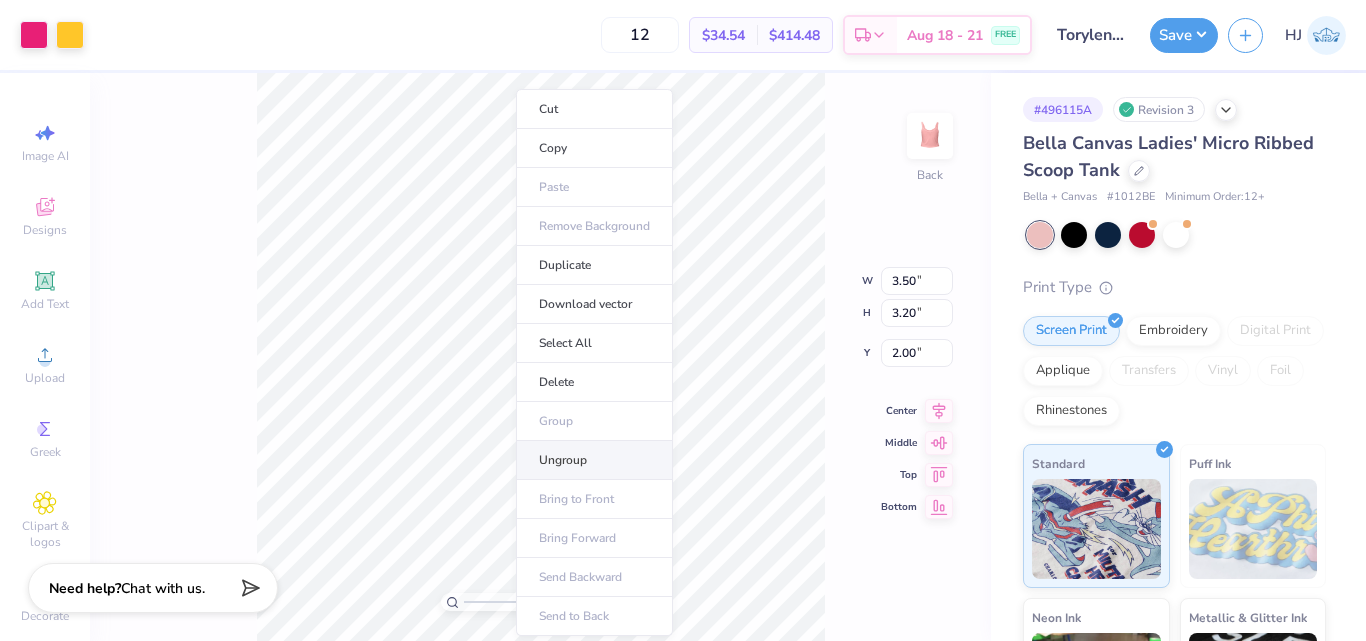 click on "Ungroup" at bounding box center (594, 460) 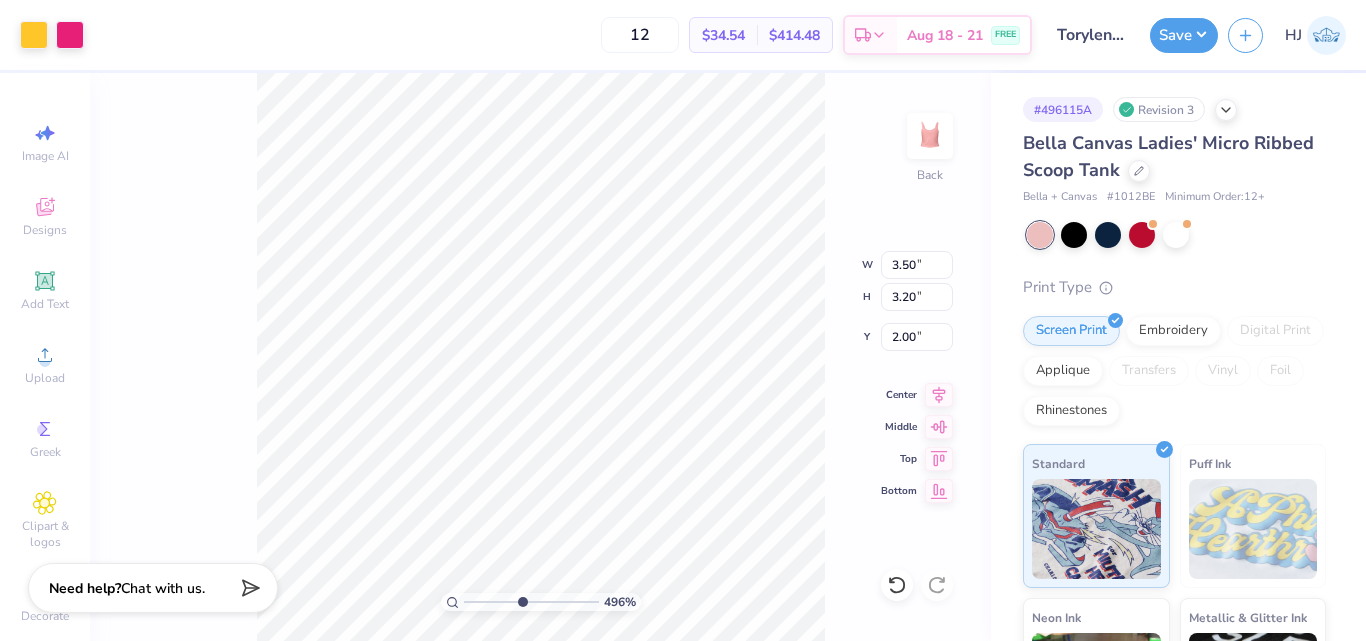 type on "2.90" 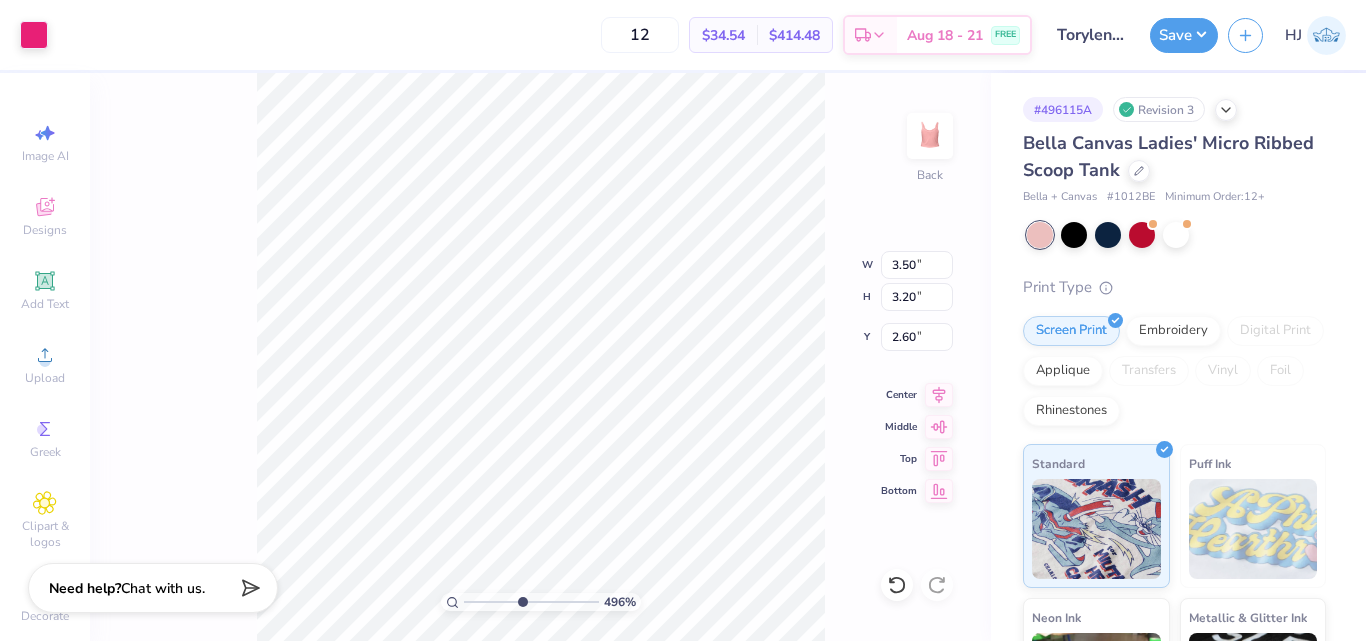 type on "2.00" 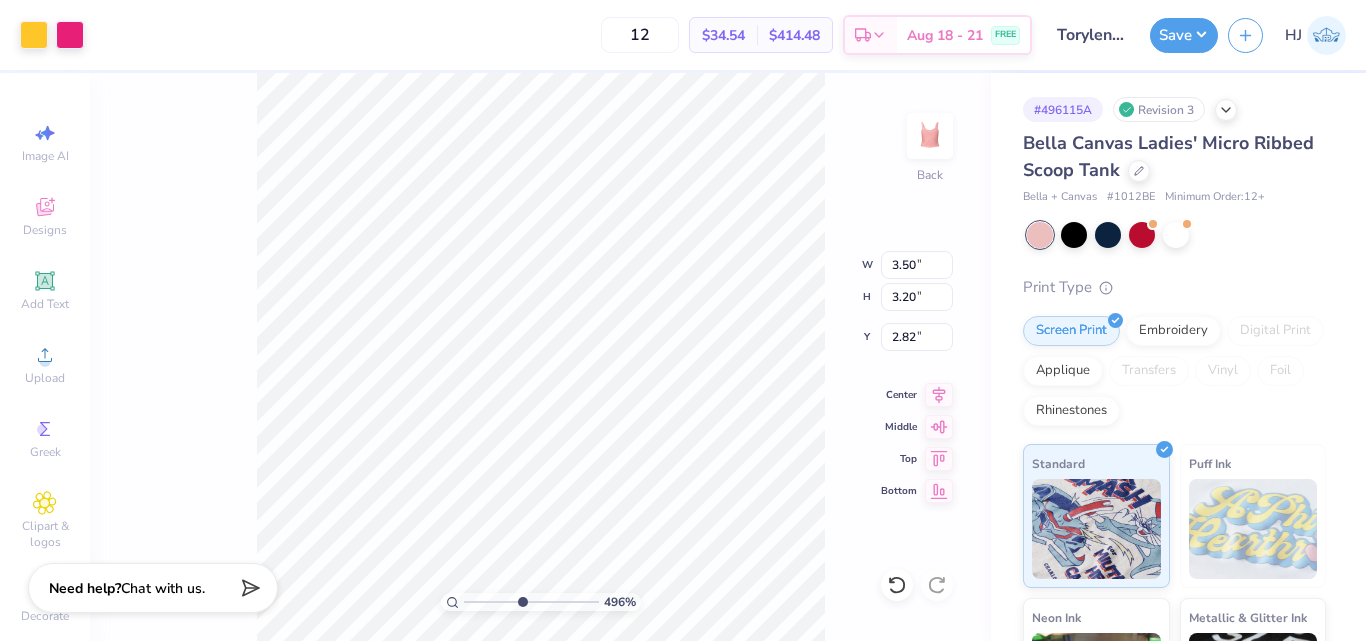 type on "2.00" 